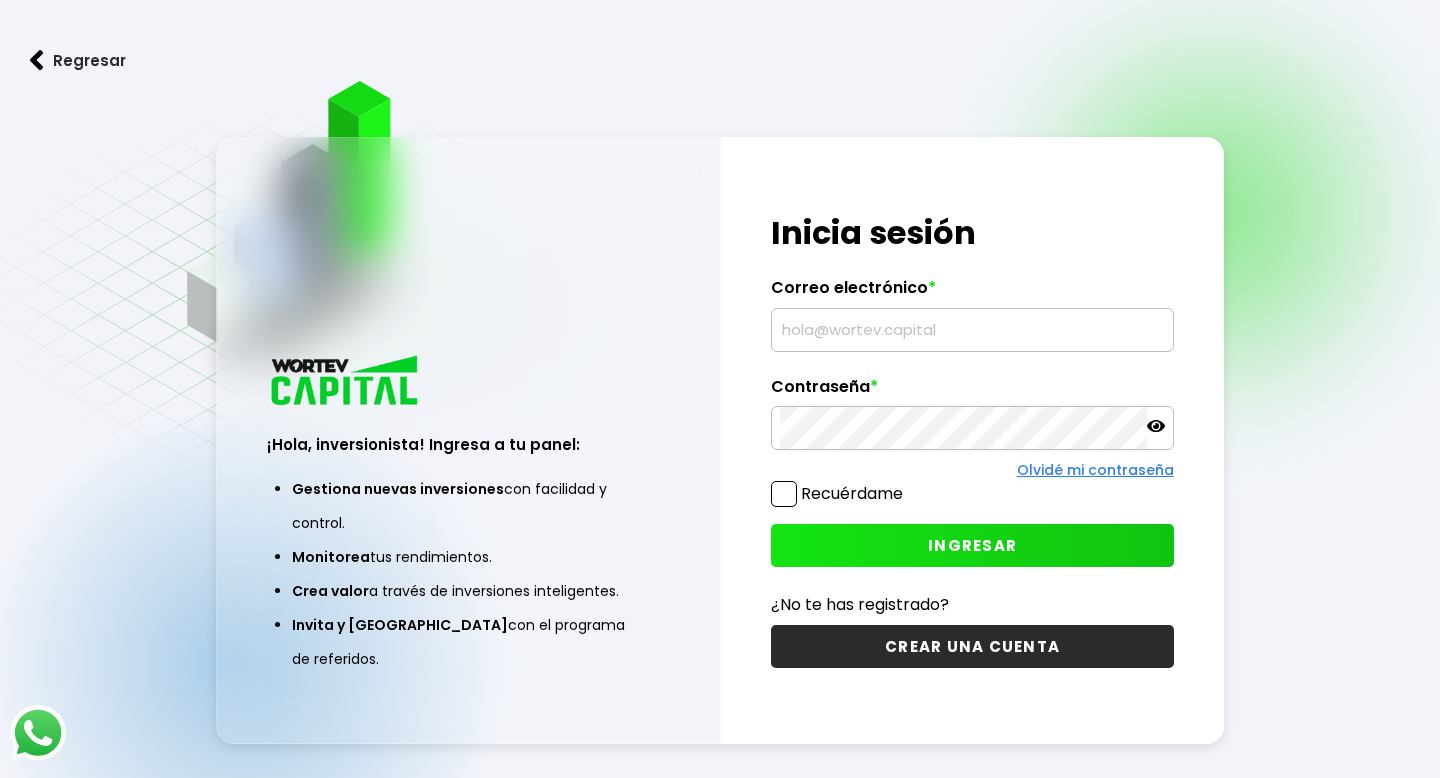 scroll, scrollTop: 0, scrollLeft: 0, axis: both 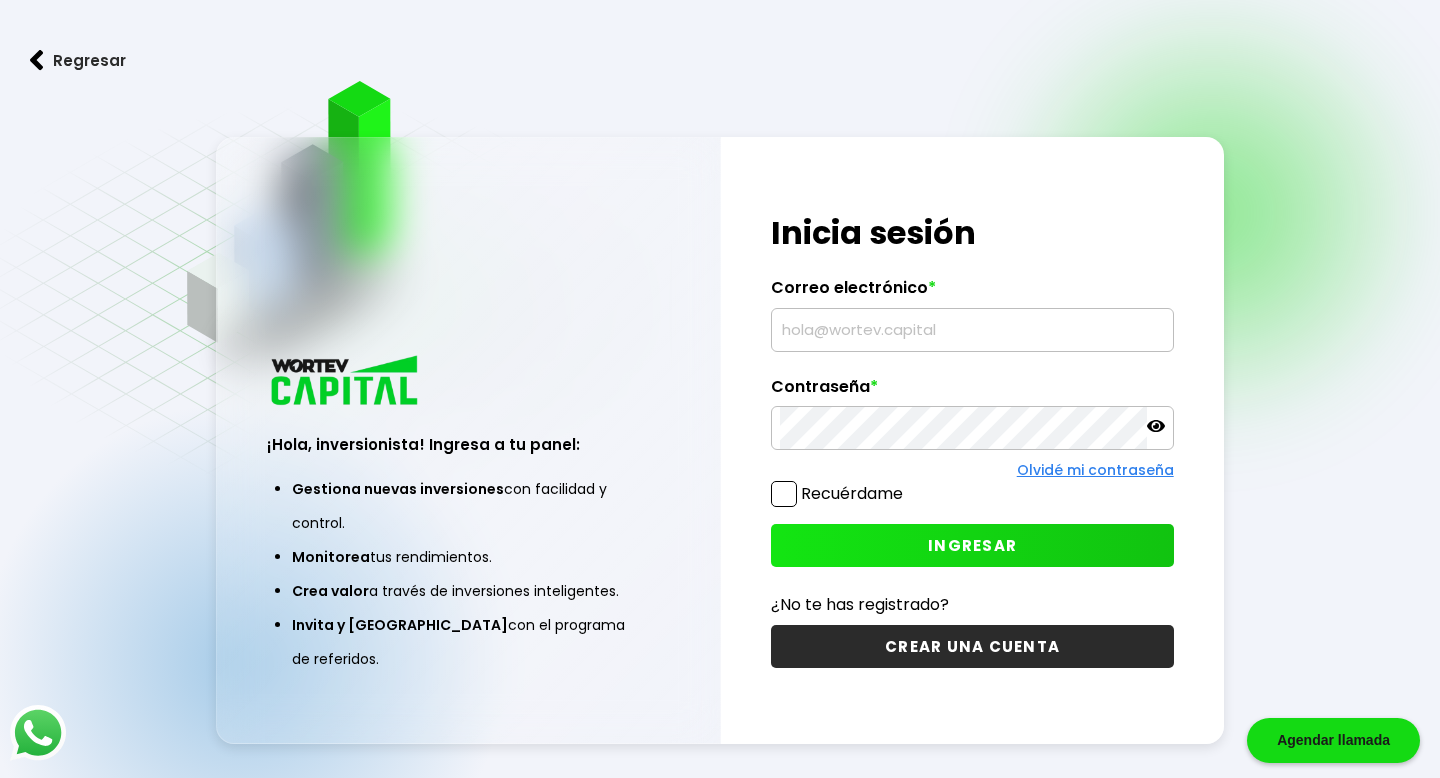 type on "[EMAIL_ADDRESS][DOMAIN_NAME]" 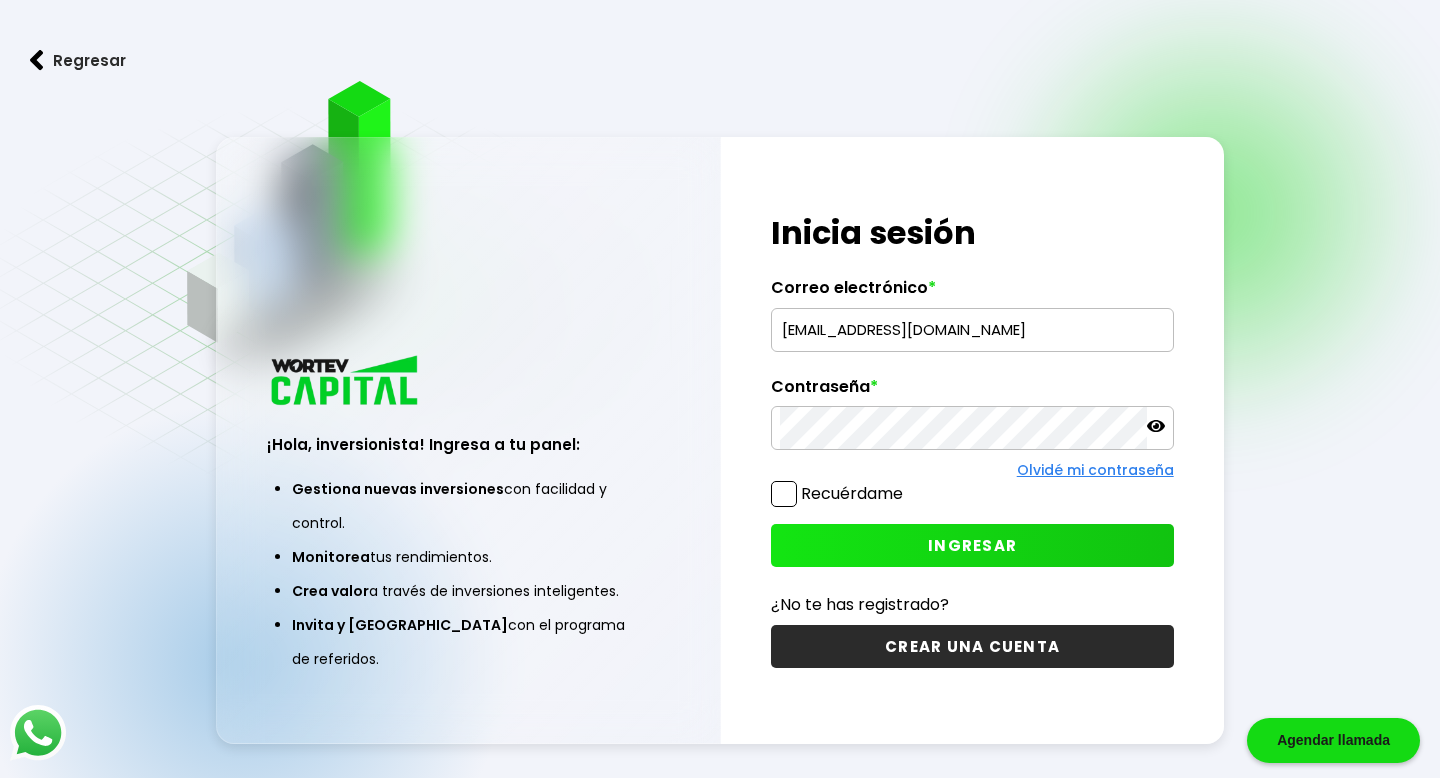 click on "INGRESAR" at bounding box center [972, 545] 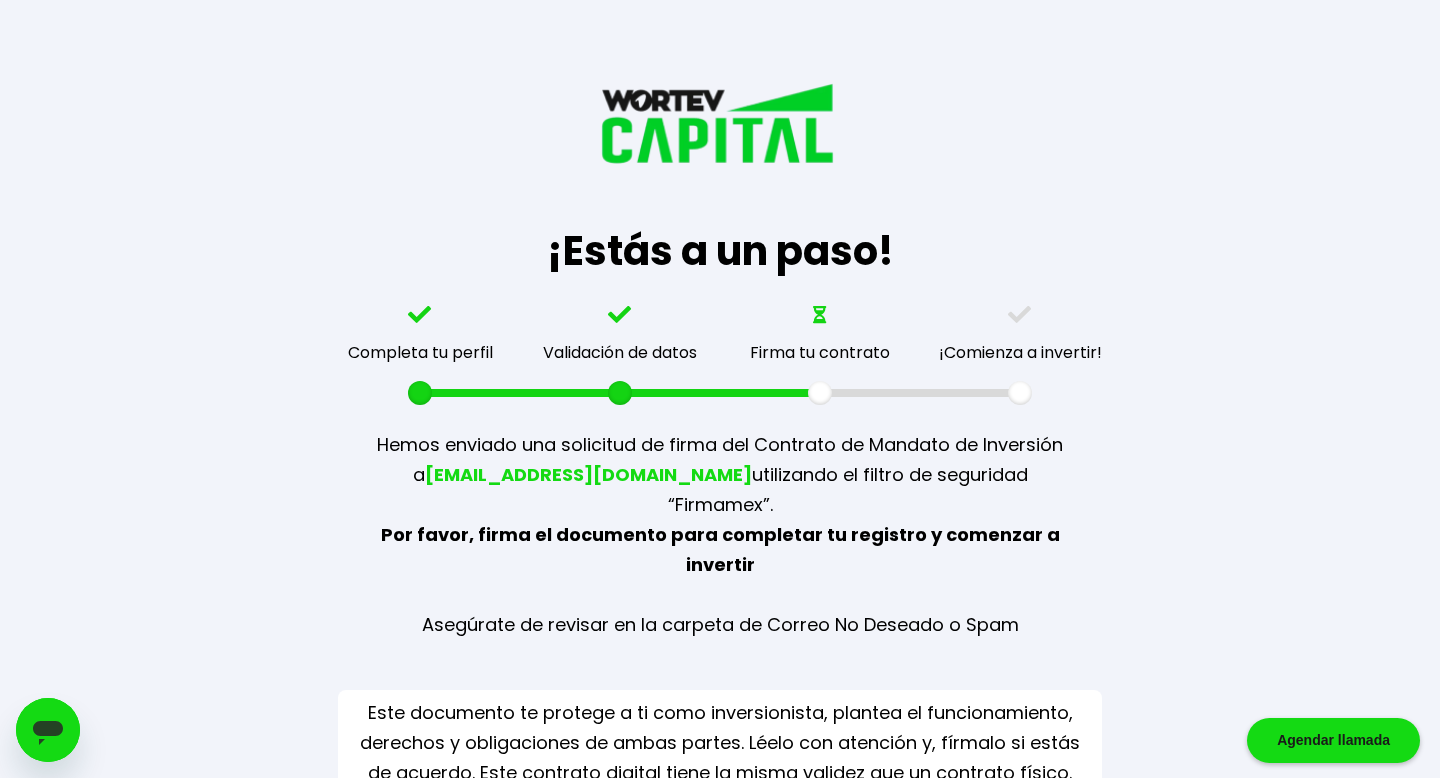 scroll, scrollTop: 18, scrollLeft: 0, axis: vertical 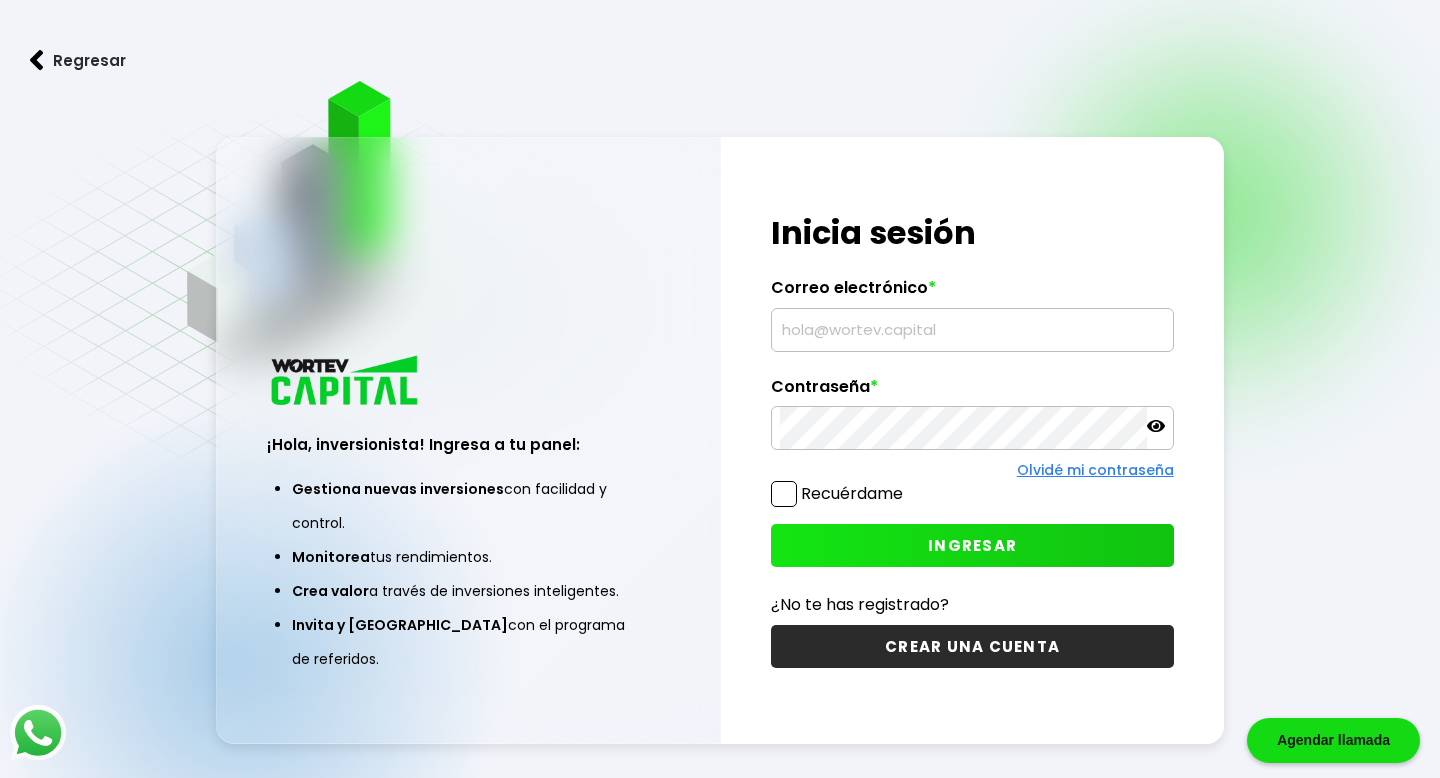 type on "[EMAIL_ADDRESS][DOMAIN_NAME]" 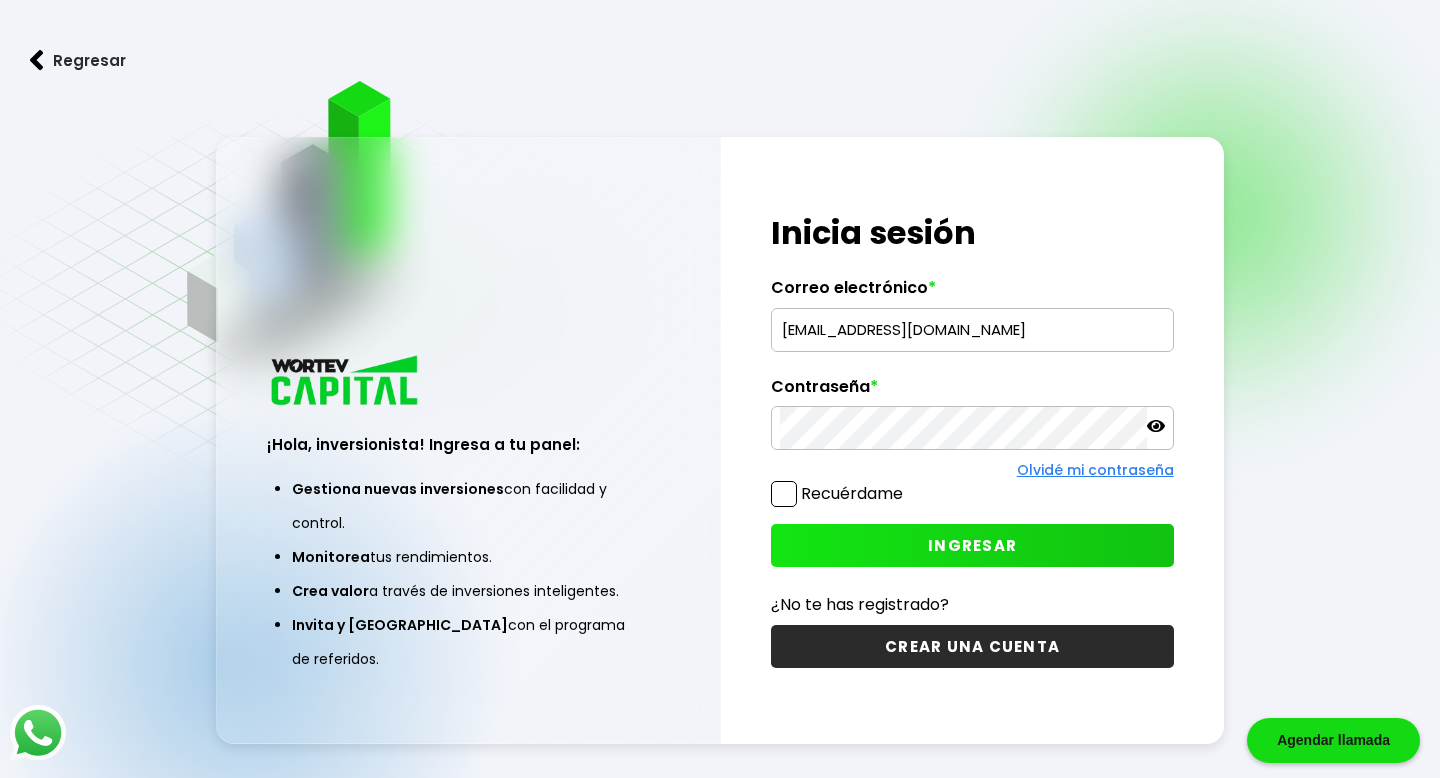click on "INGRESAR" at bounding box center (972, 545) 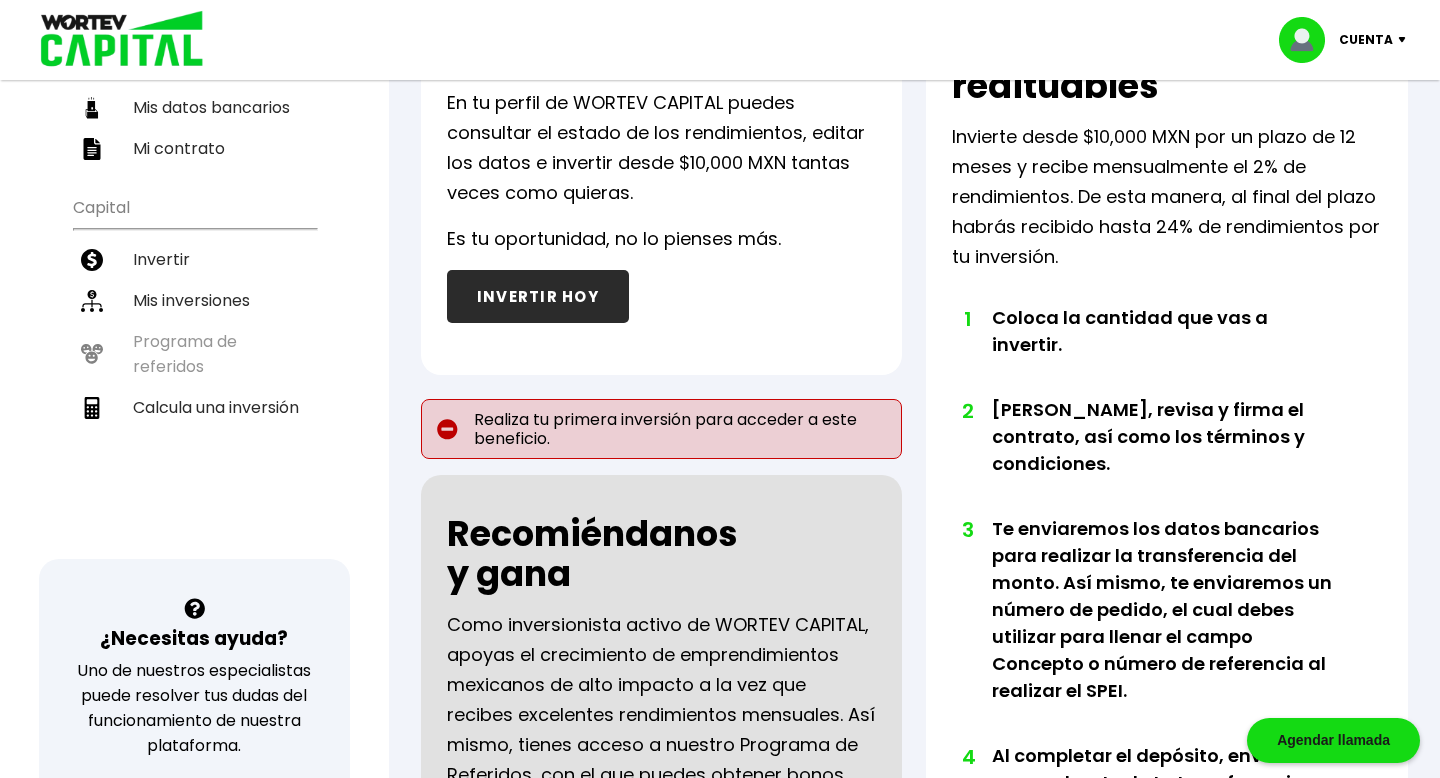 scroll, scrollTop: 0, scrollLeft: 0, axis: both 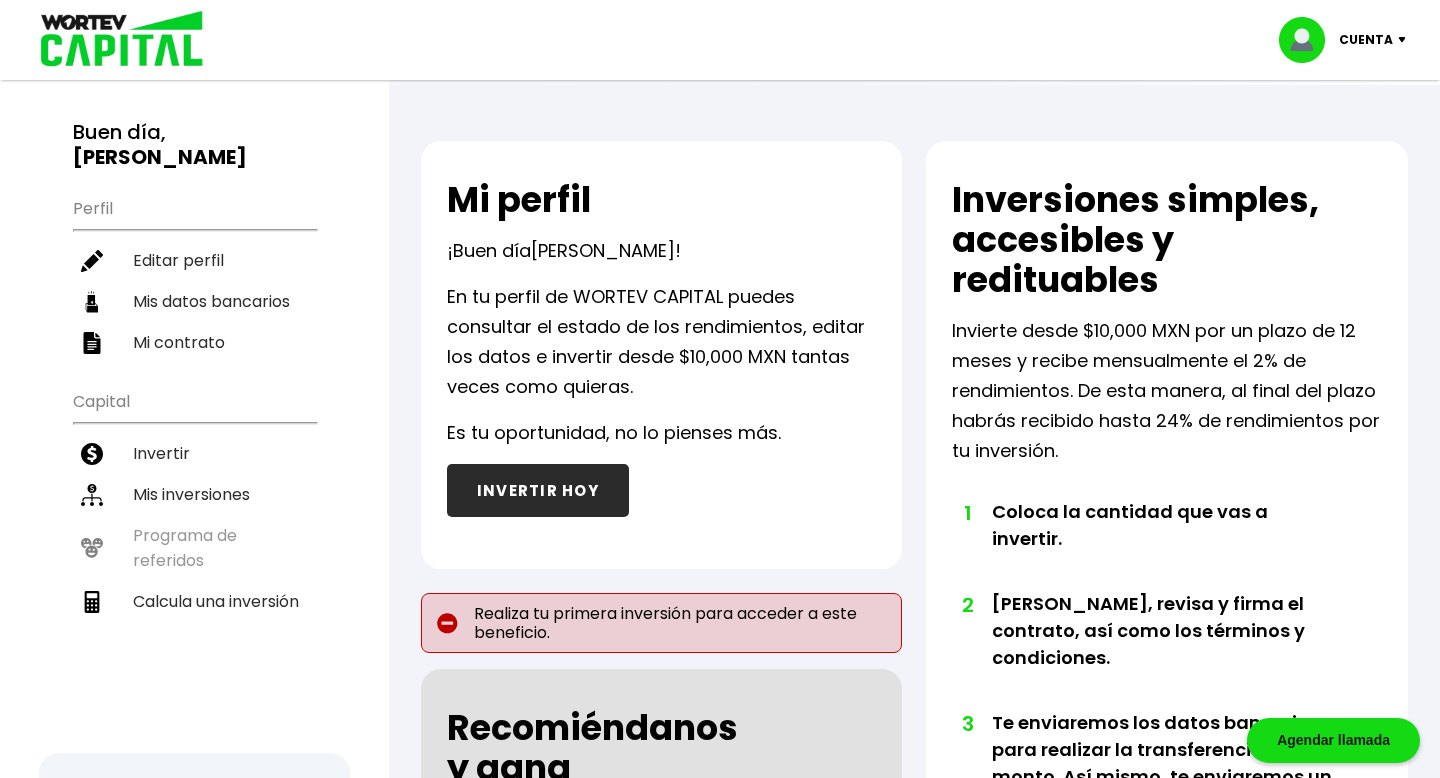 click on "Cuenta" at bounding box center (1366, 40) 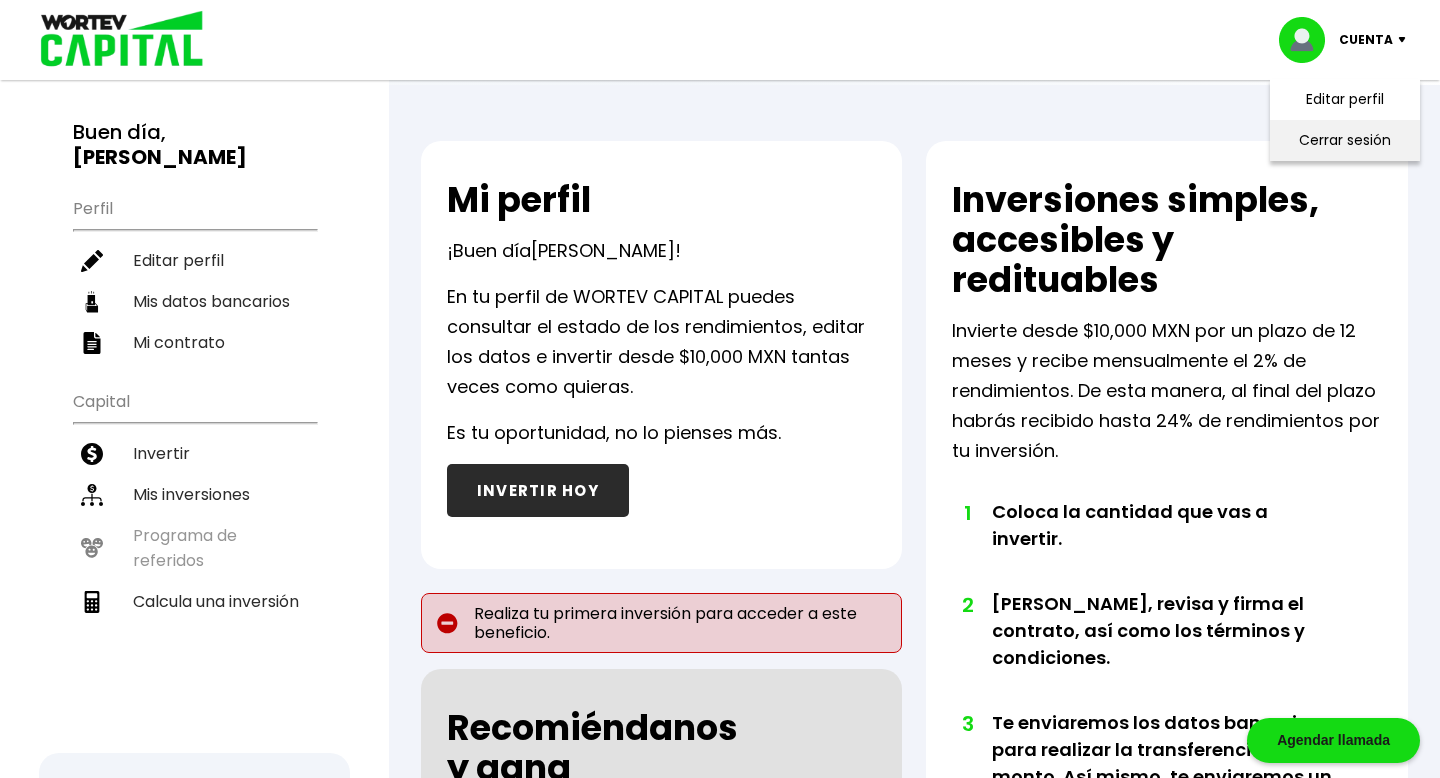 click on "Cerrar sesión" at bounding box center [1345, 140] 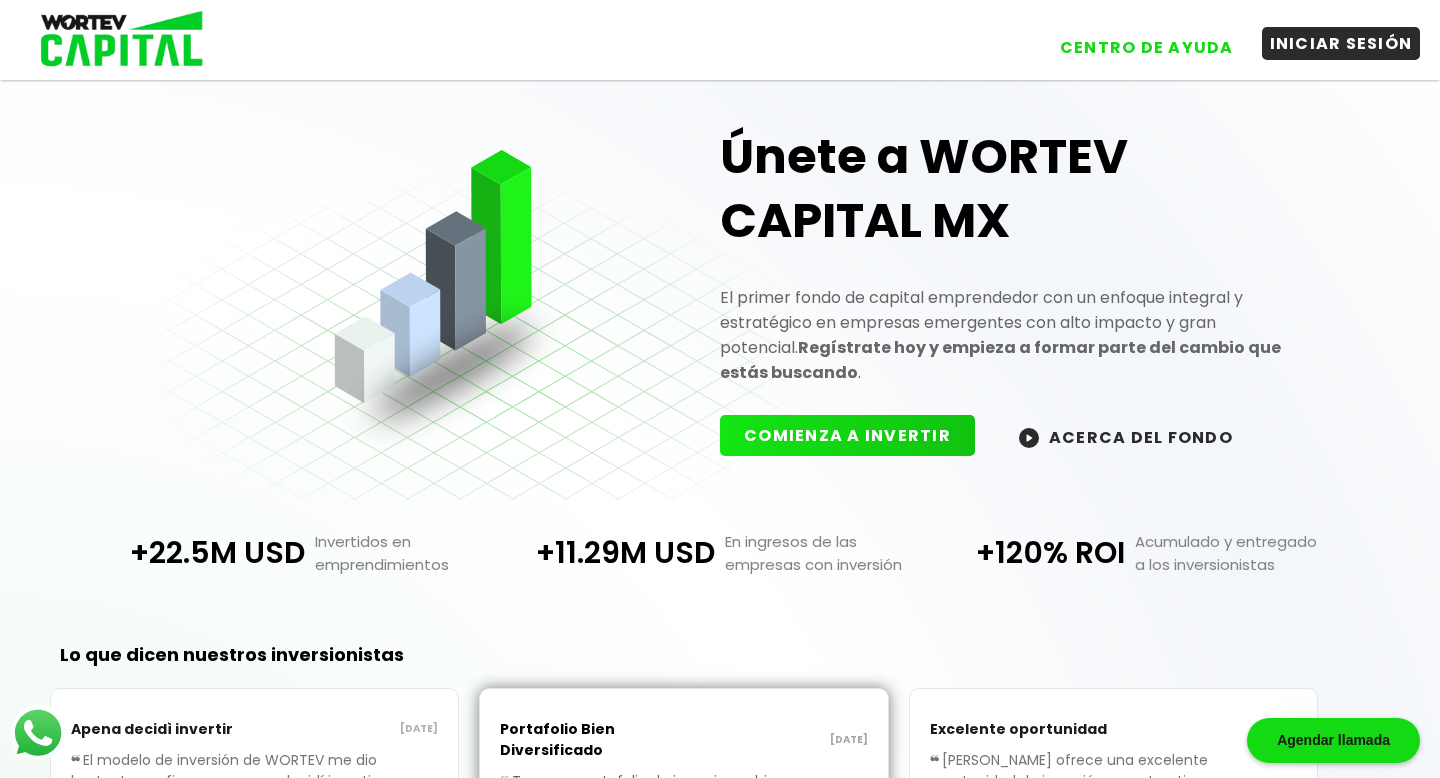 click on "INICIAR SESIÓN" at bounding box center [1341, 43] 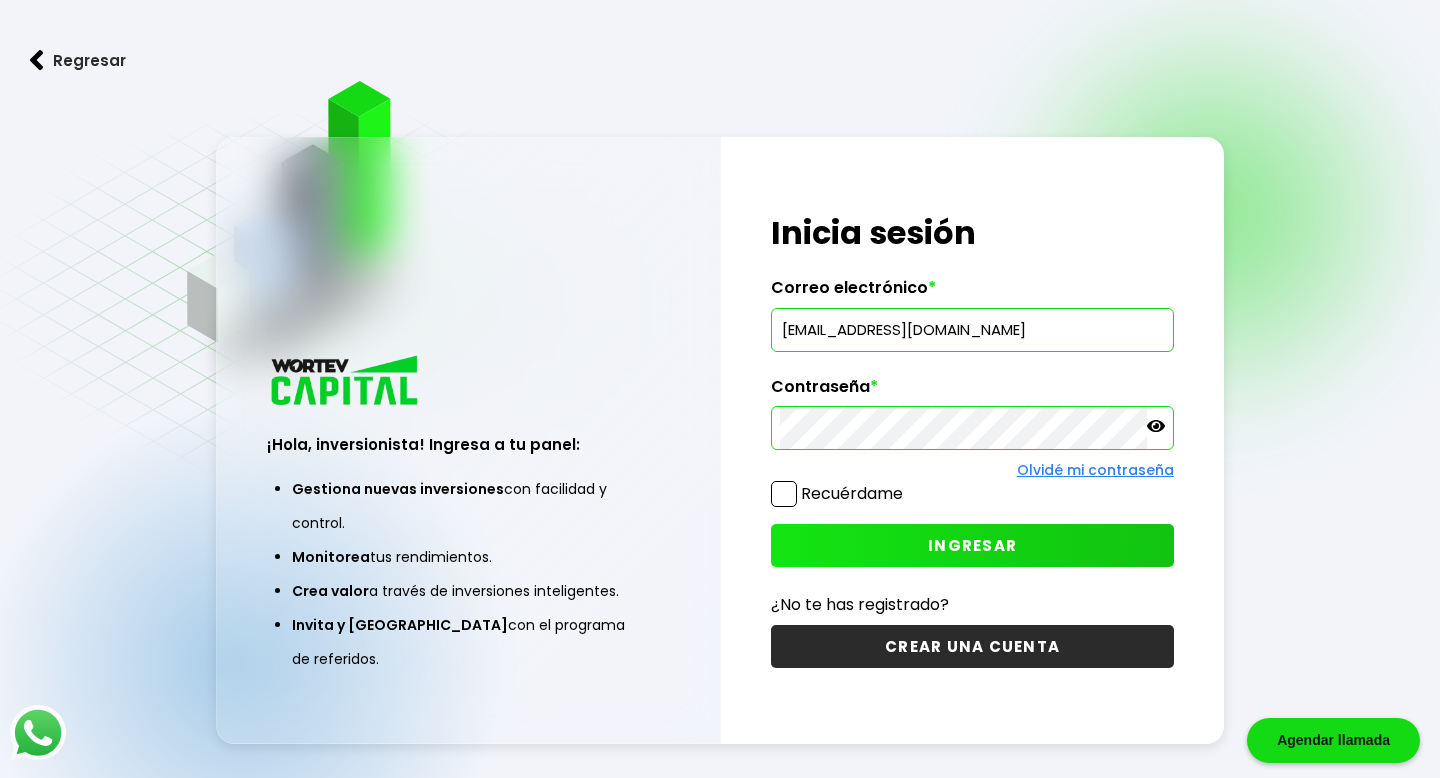click on "[EMAIL_ADDRESS][DOMAIN_NAME]" at bounding box center [972, 330] 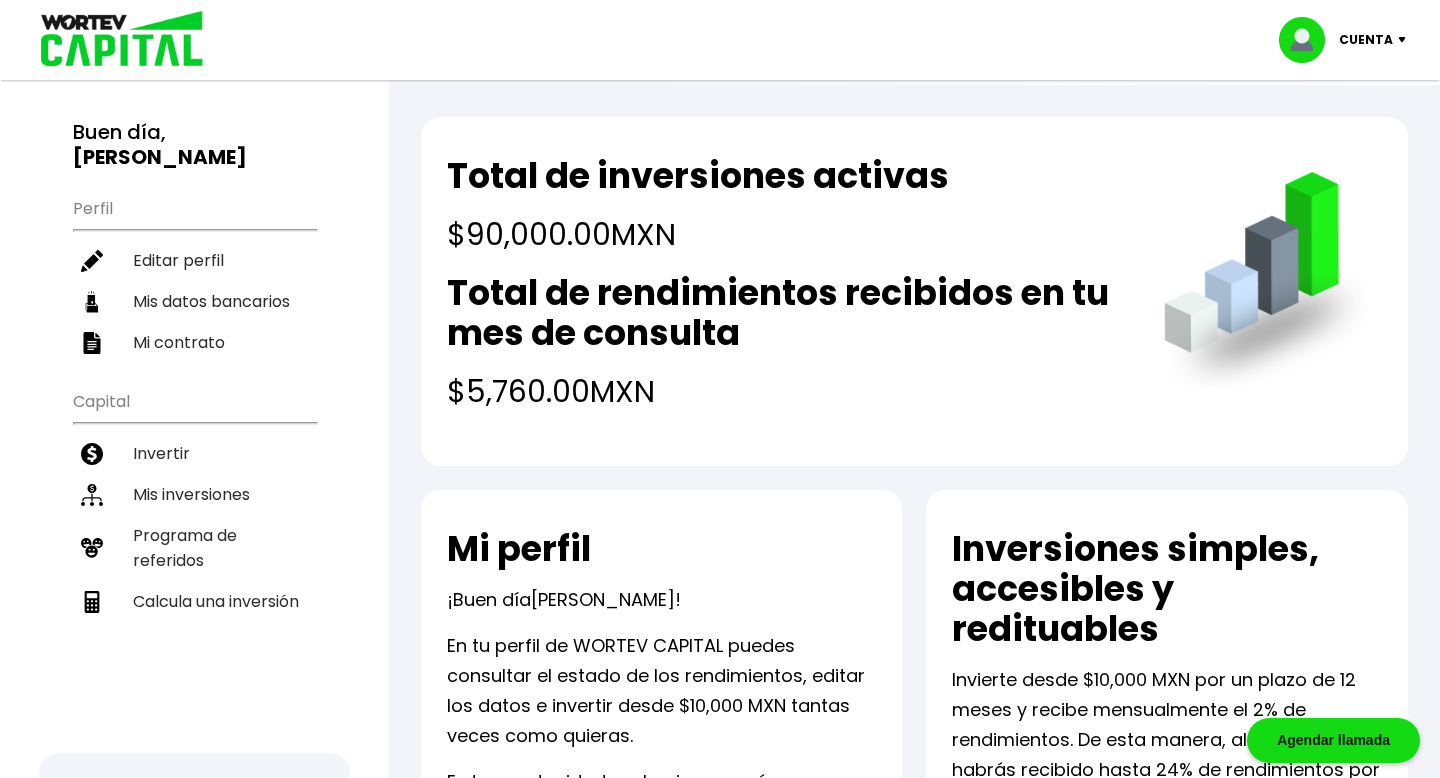 click on "Cuenta" at bounding box center [1366, 40] 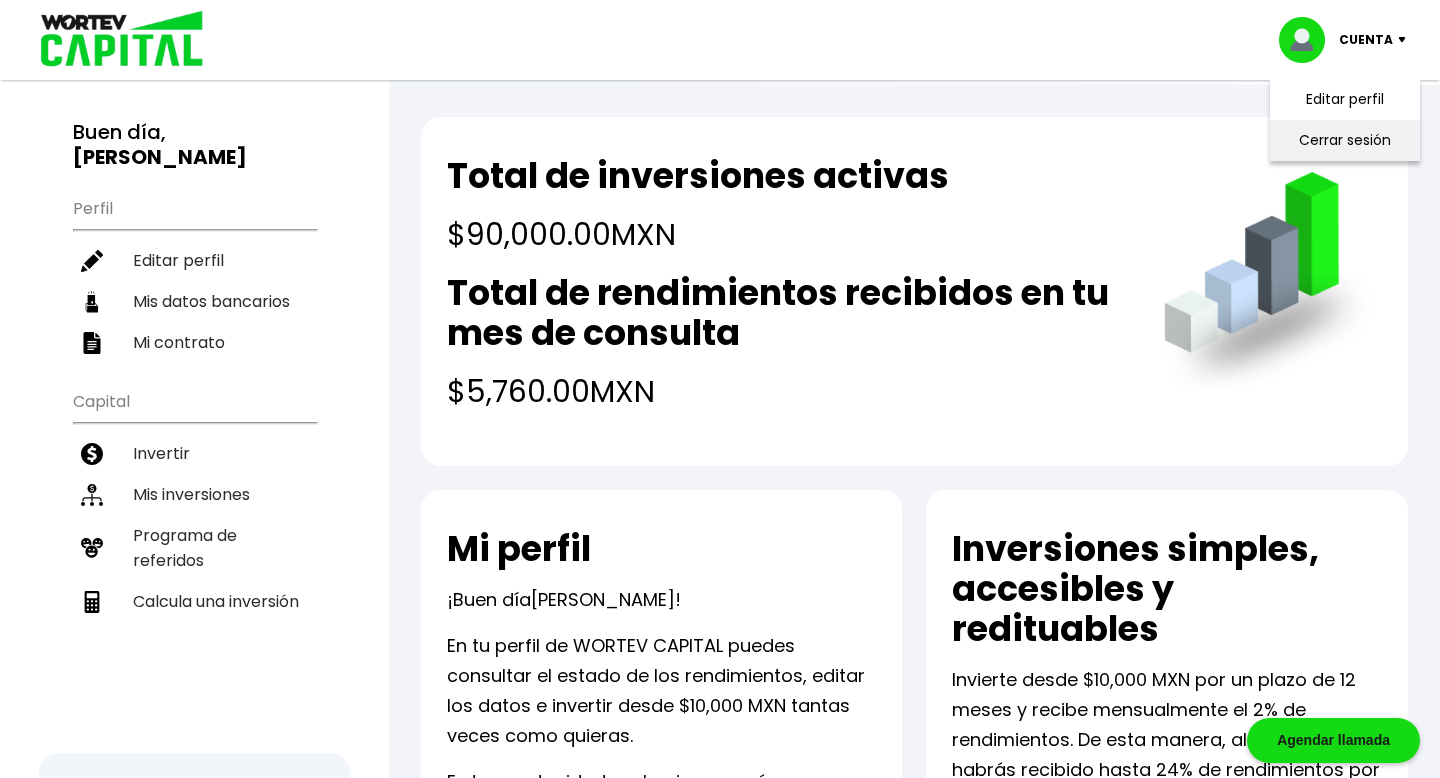 click on "Cerrar sesión" at bounding box center [1345, 140] 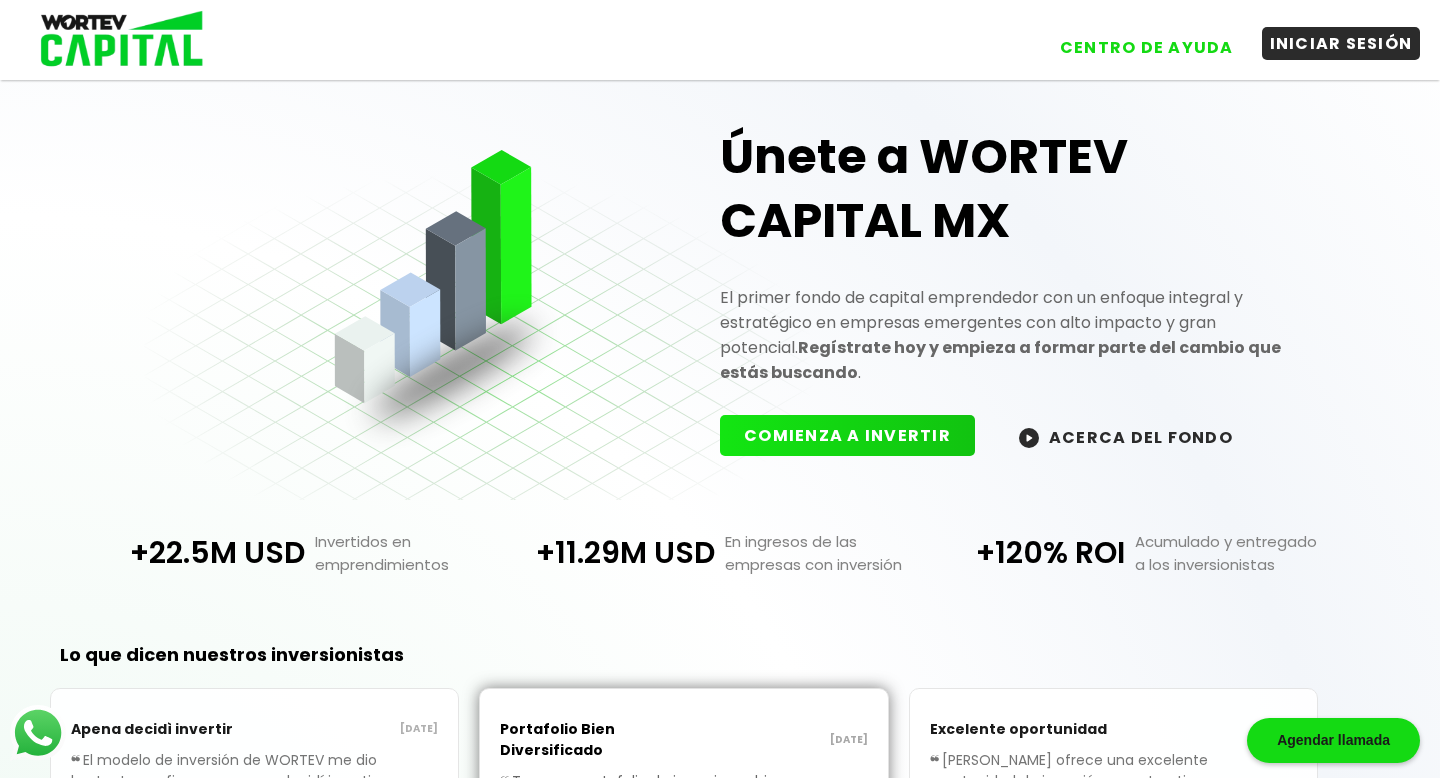 click on "INICIAR SESIÓN" at bounding box center [1341, 43] 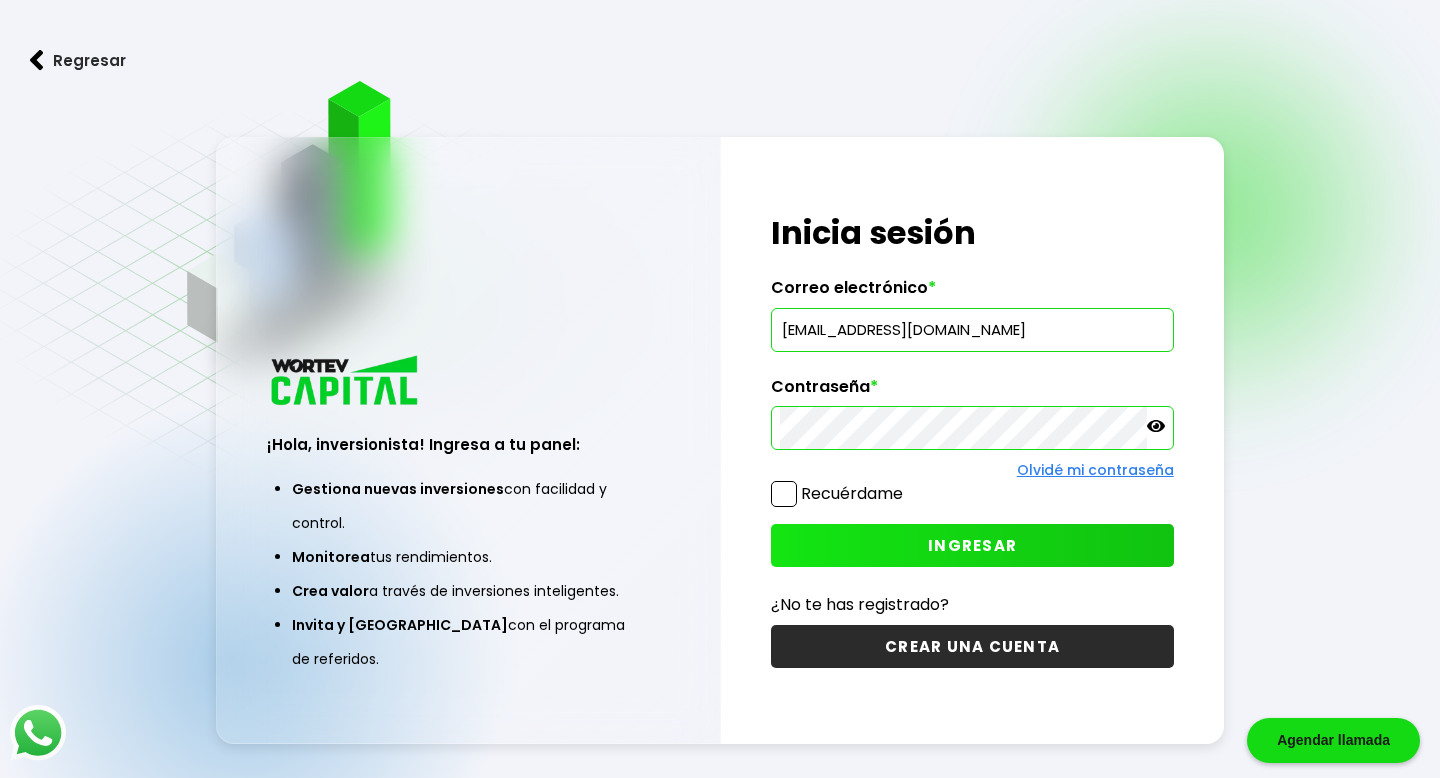 click on "richardtictac@gmail.com" at bounding box center [972, 330] 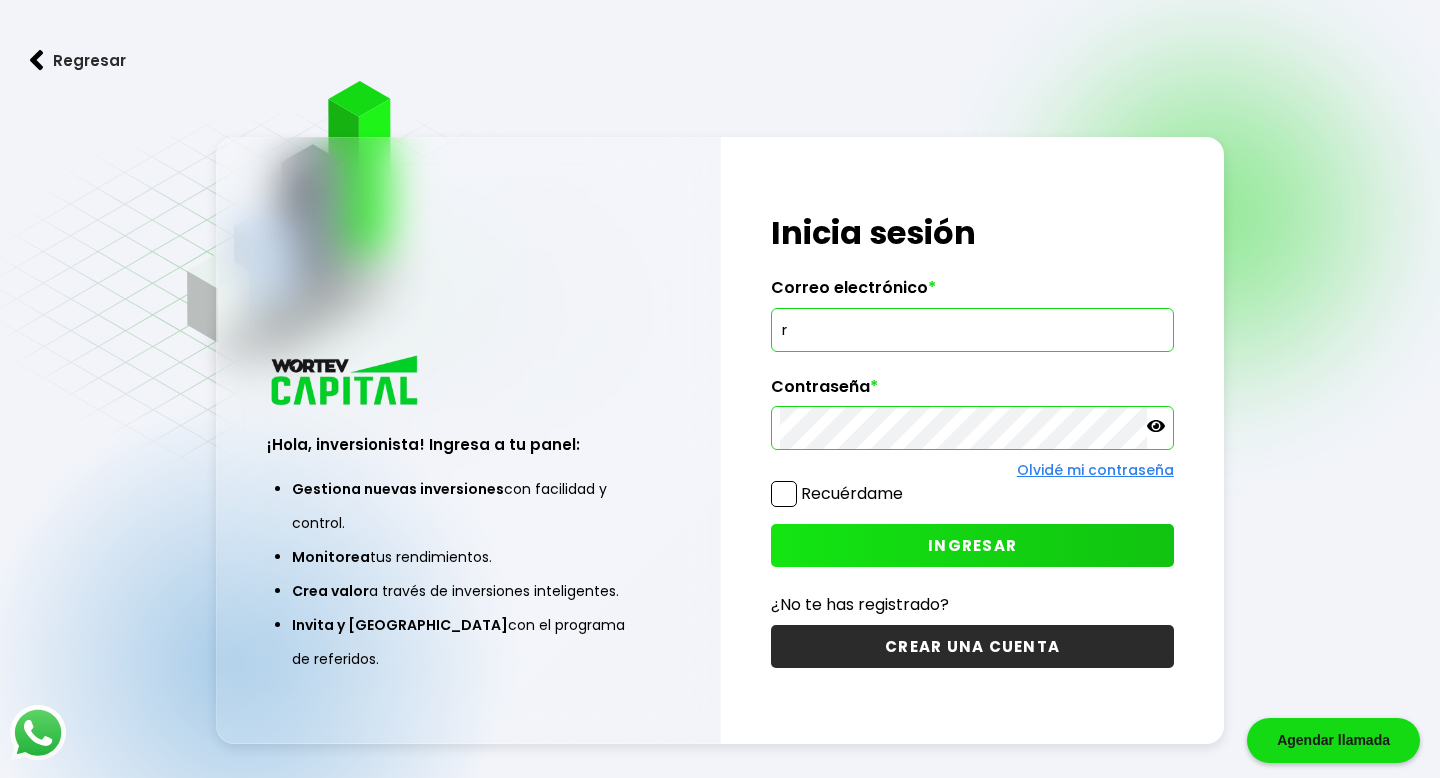 type on "RICHARD_TICTAC@HOTMAIL.COM" 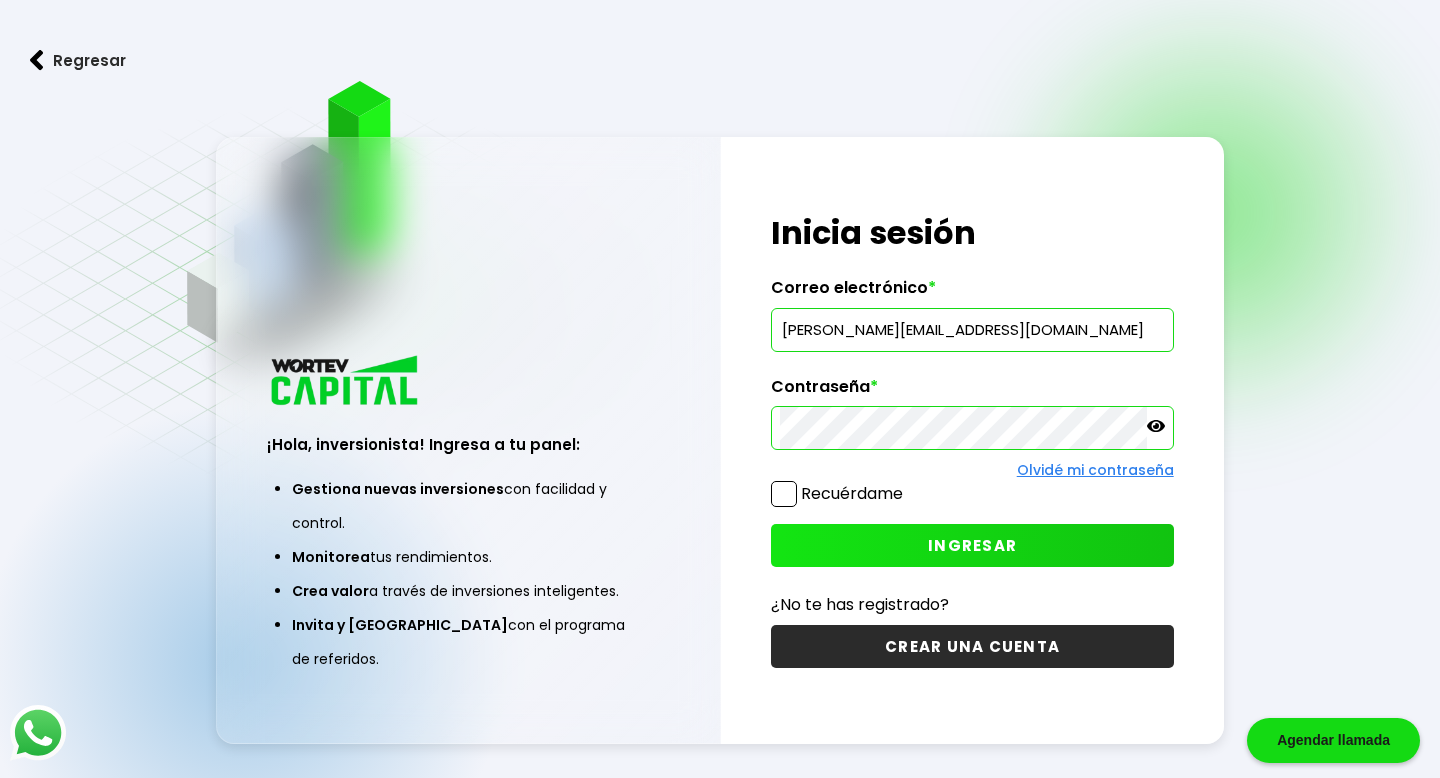click on "INGRESAR" at bounding box center [972, 545] 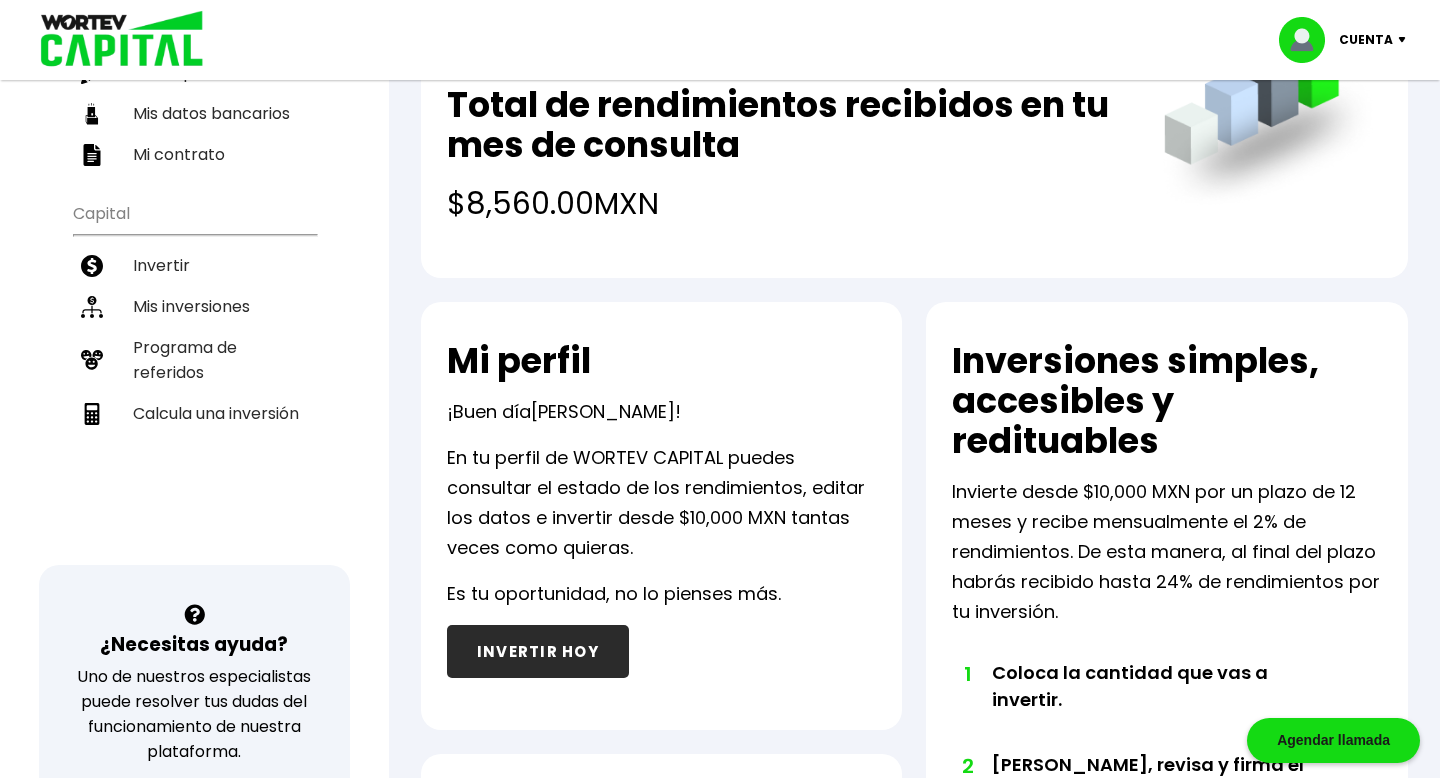 scroll, scrollTop: 0, scrollLeft: 0, axis: both 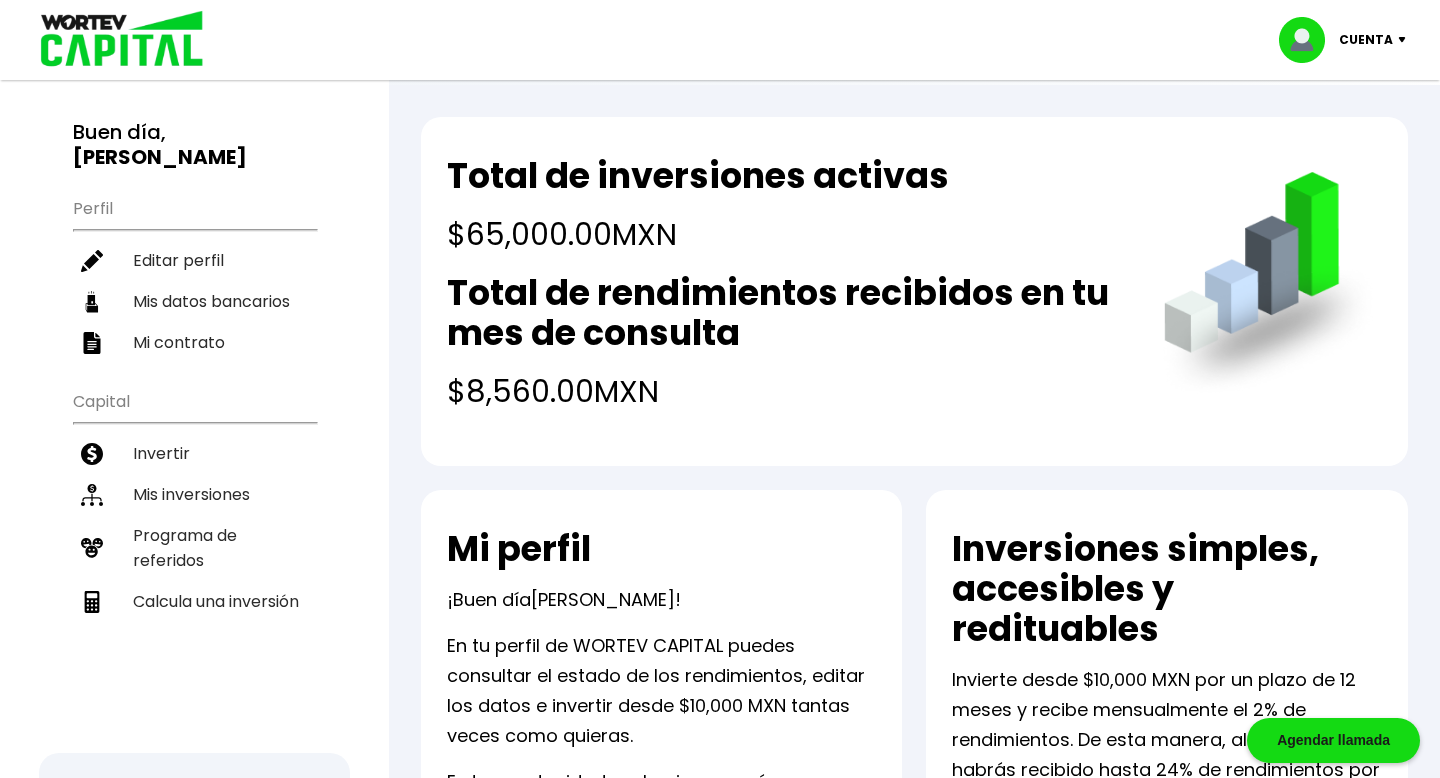 click on "Cuenta" at bounding box center [1366, 40] 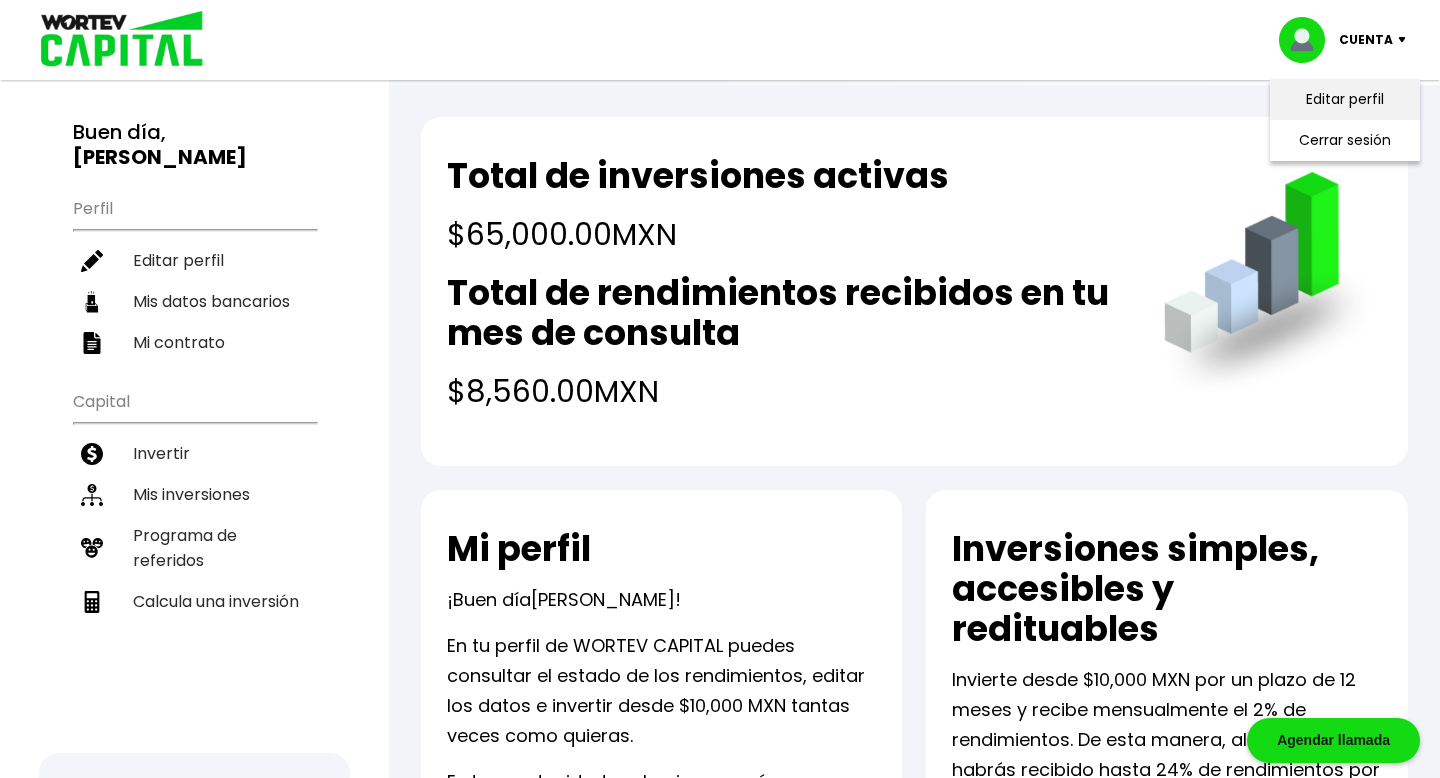 click on "Editar perfil" at bounding box center [1345, 99] 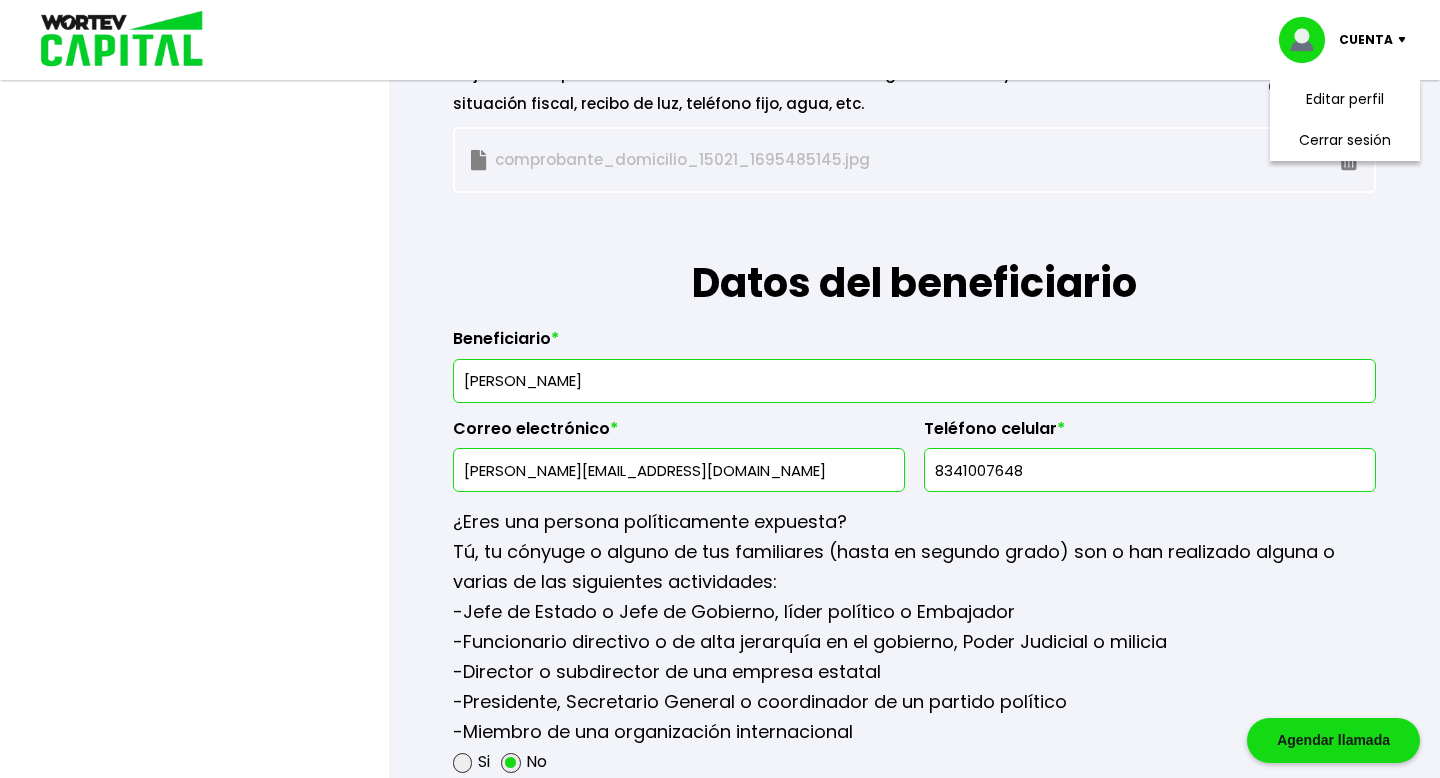 scroll, scrollTop: 2223, scrollLeft: 0, axis: vertical 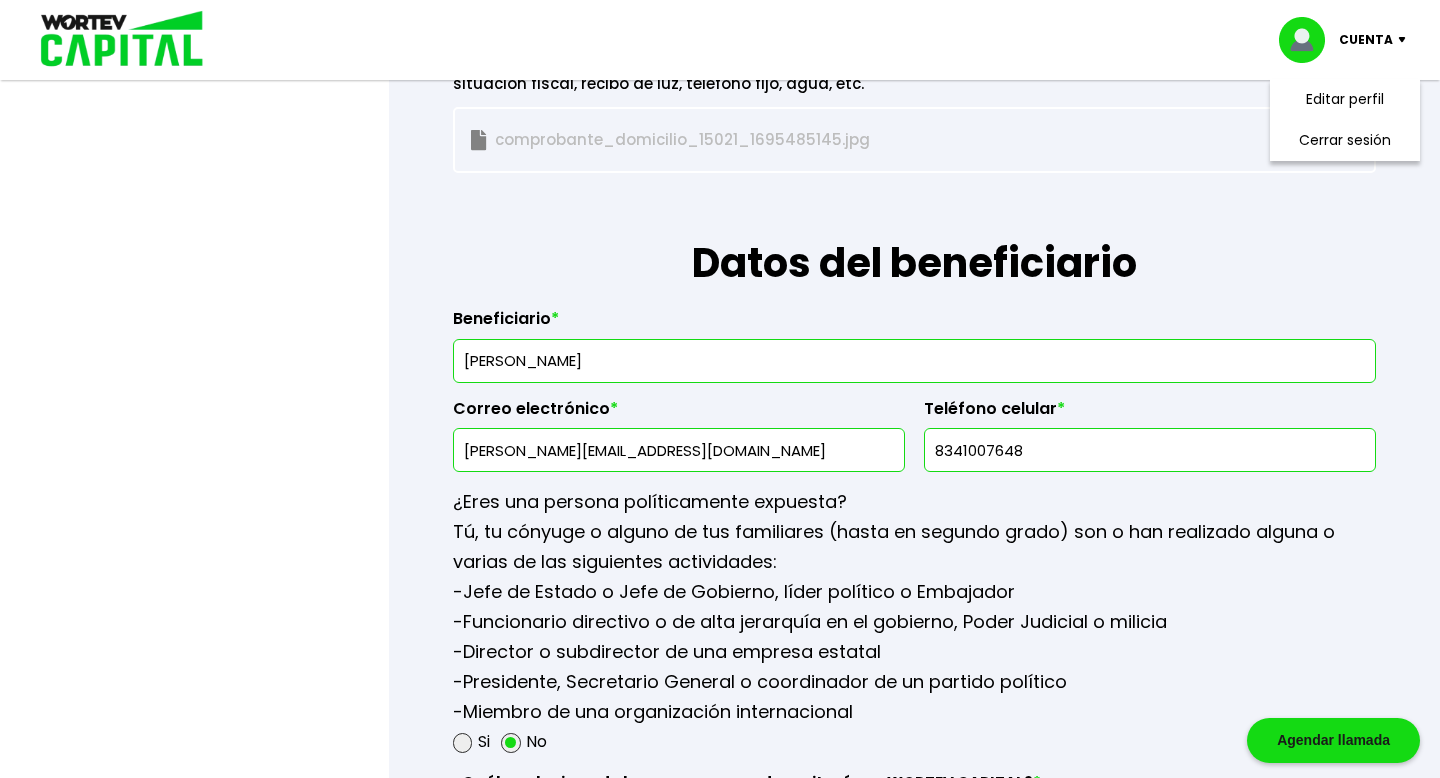 click on "Adriana anahi Martínez torres" at bounding box center (914, 361) 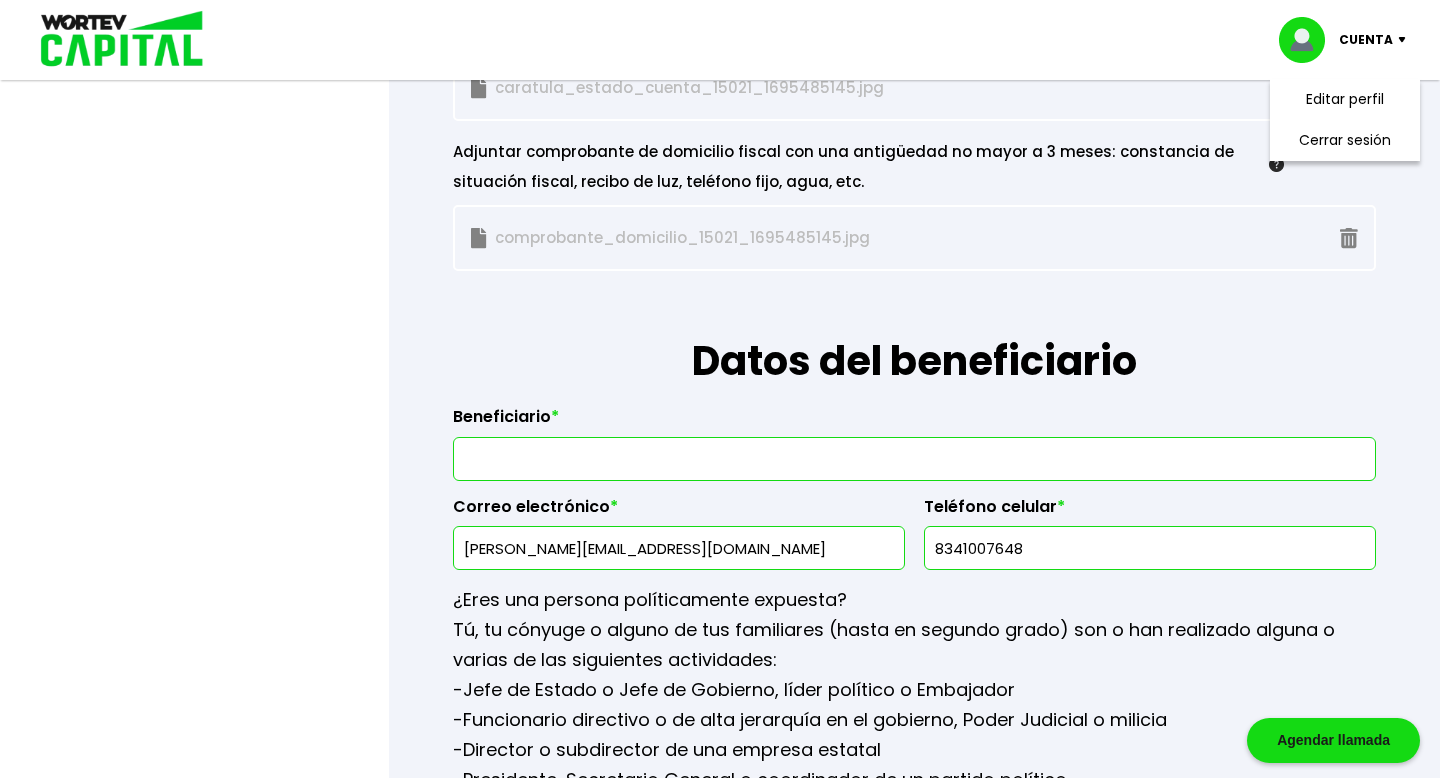 scroll, scrollTop: 2126, scrollLeft: 0, axis: vertical 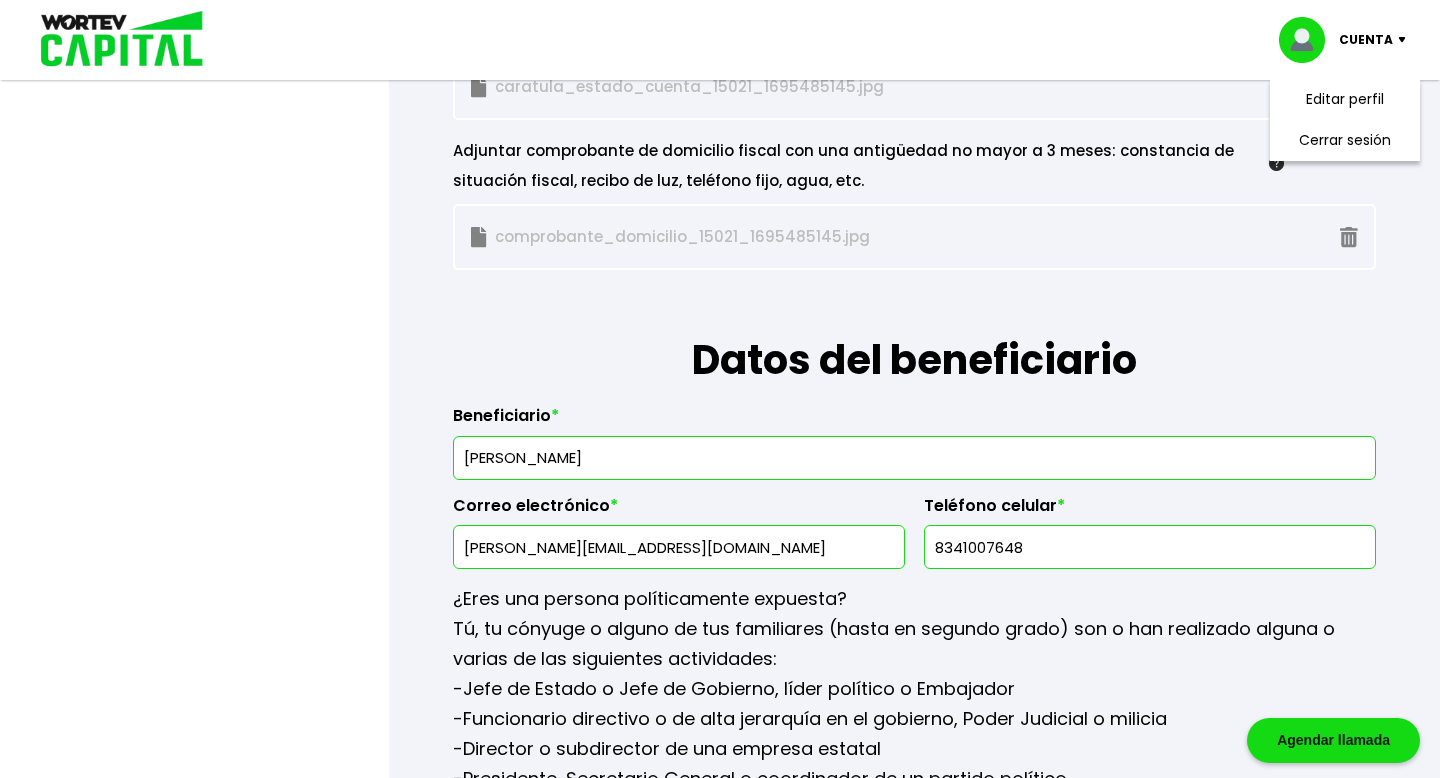 type on "Paola Valentina Gallo Henao" 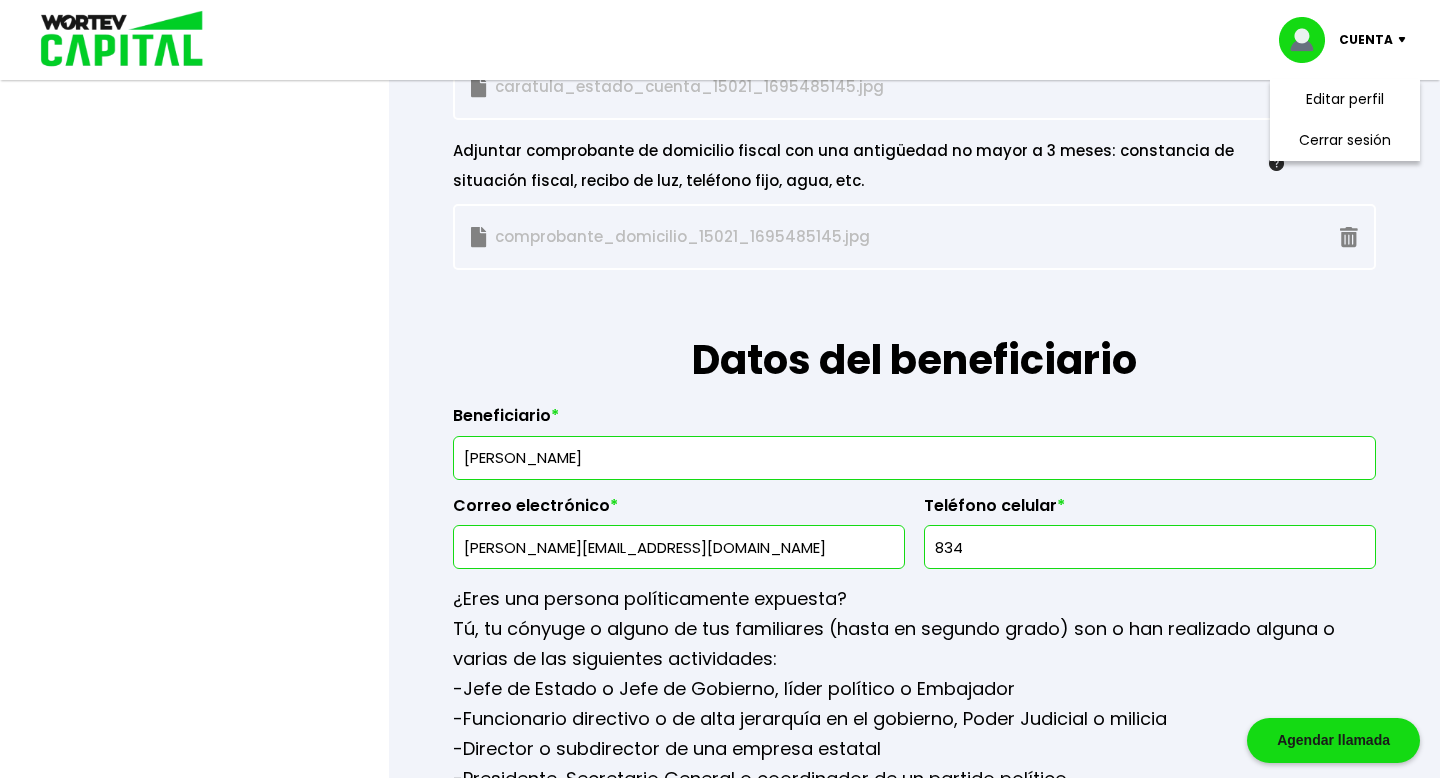 type on "834" 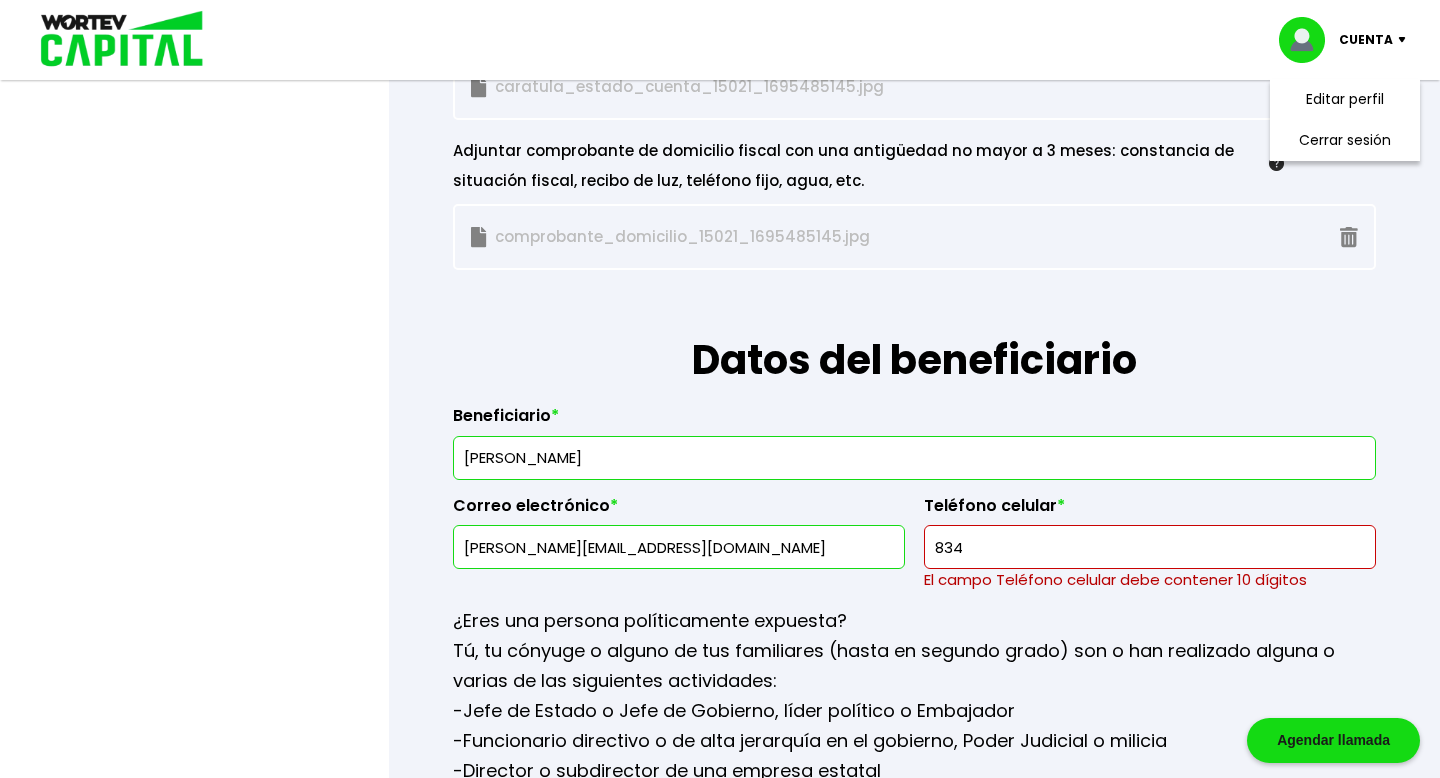 click on "Adriana-martinez@gmx.es" at bounding box center (679, 547) 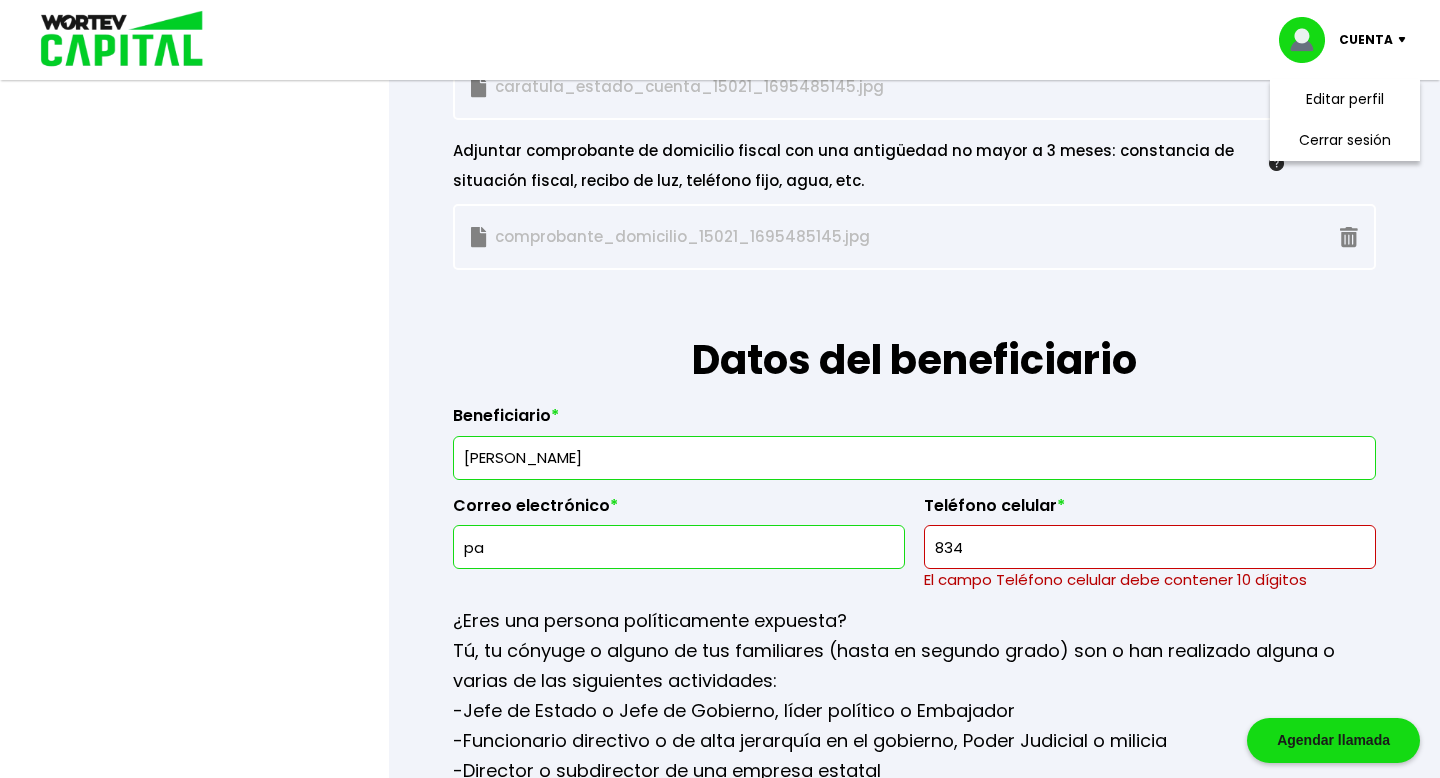 type on "[EMAIL_ADDRESS][DOMAIN_NAME]" 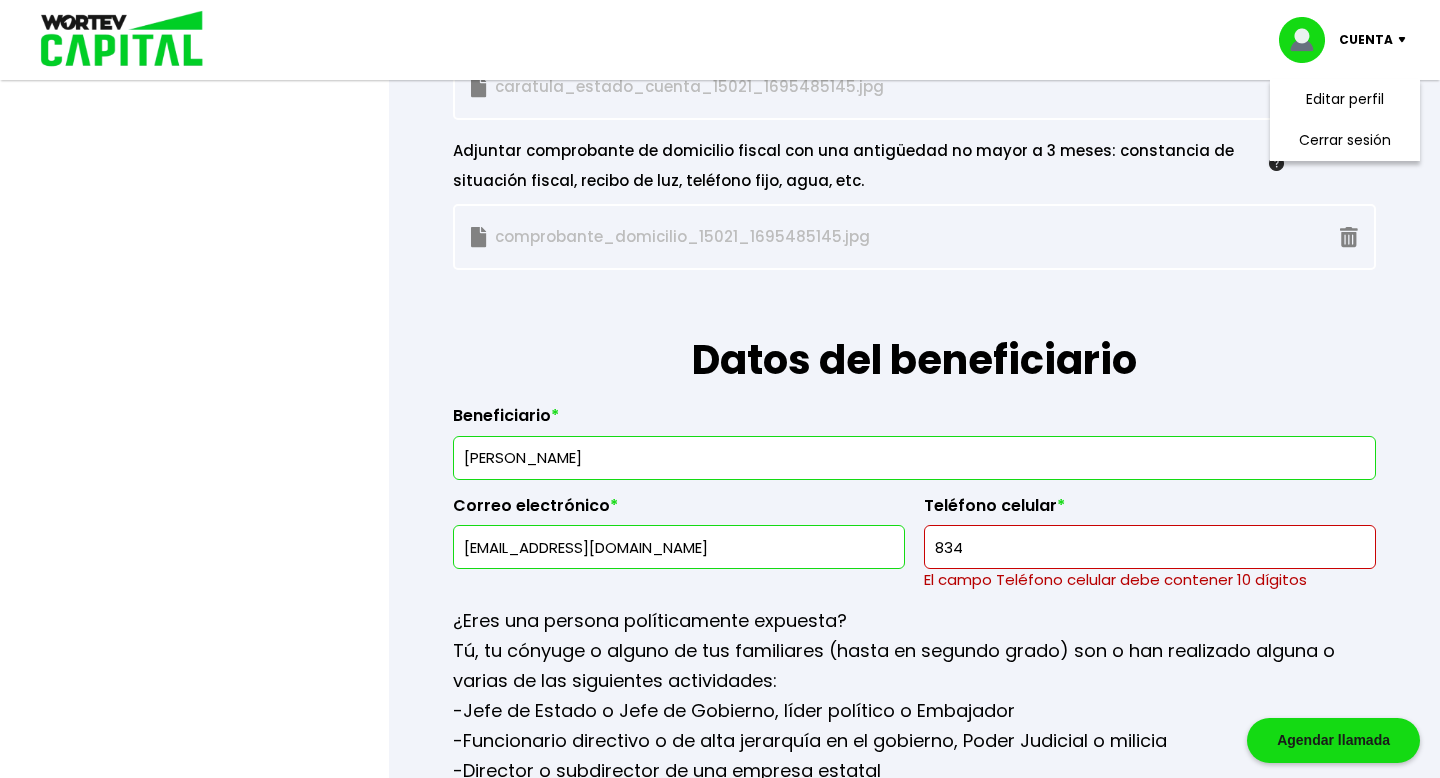 click on "834" at bounding box center [1150, 547] 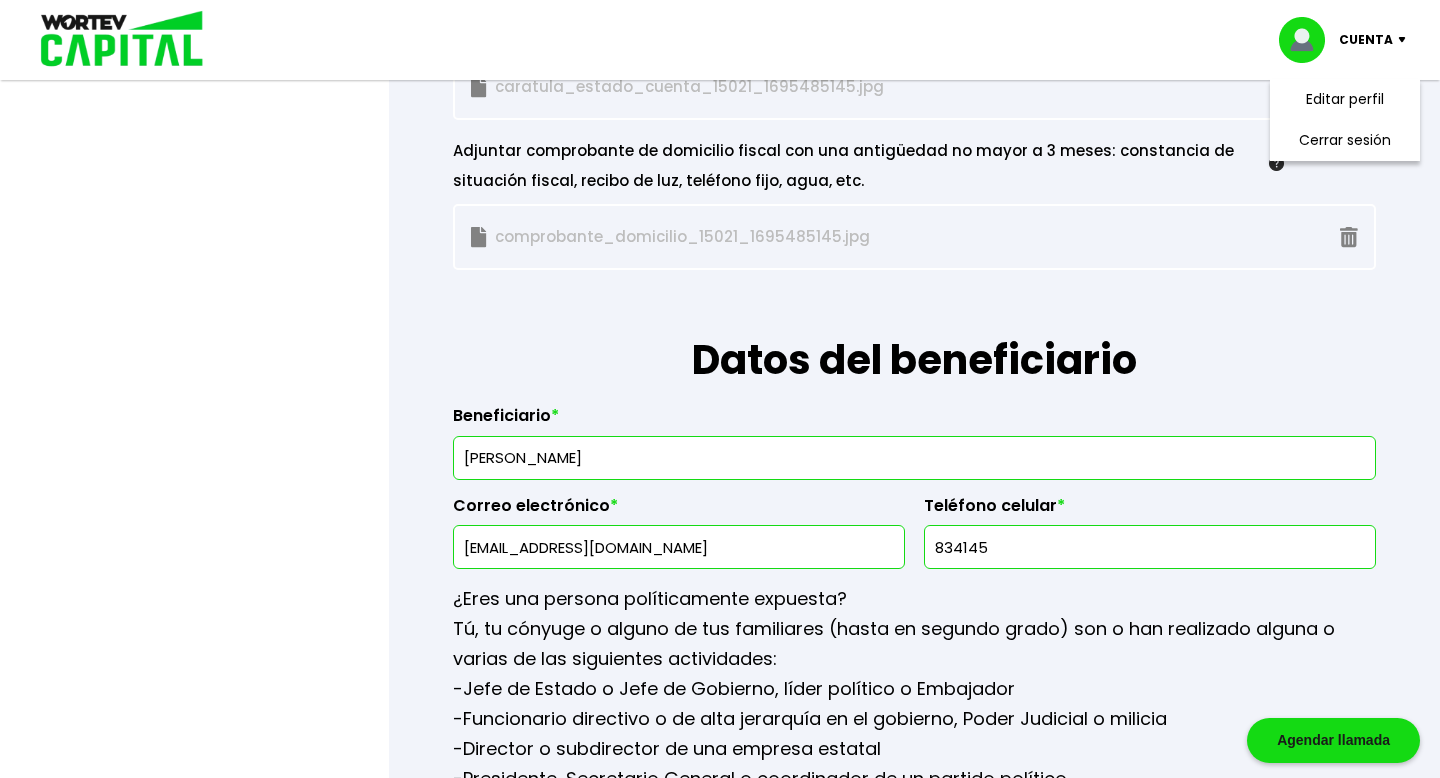 type on "8341459553" 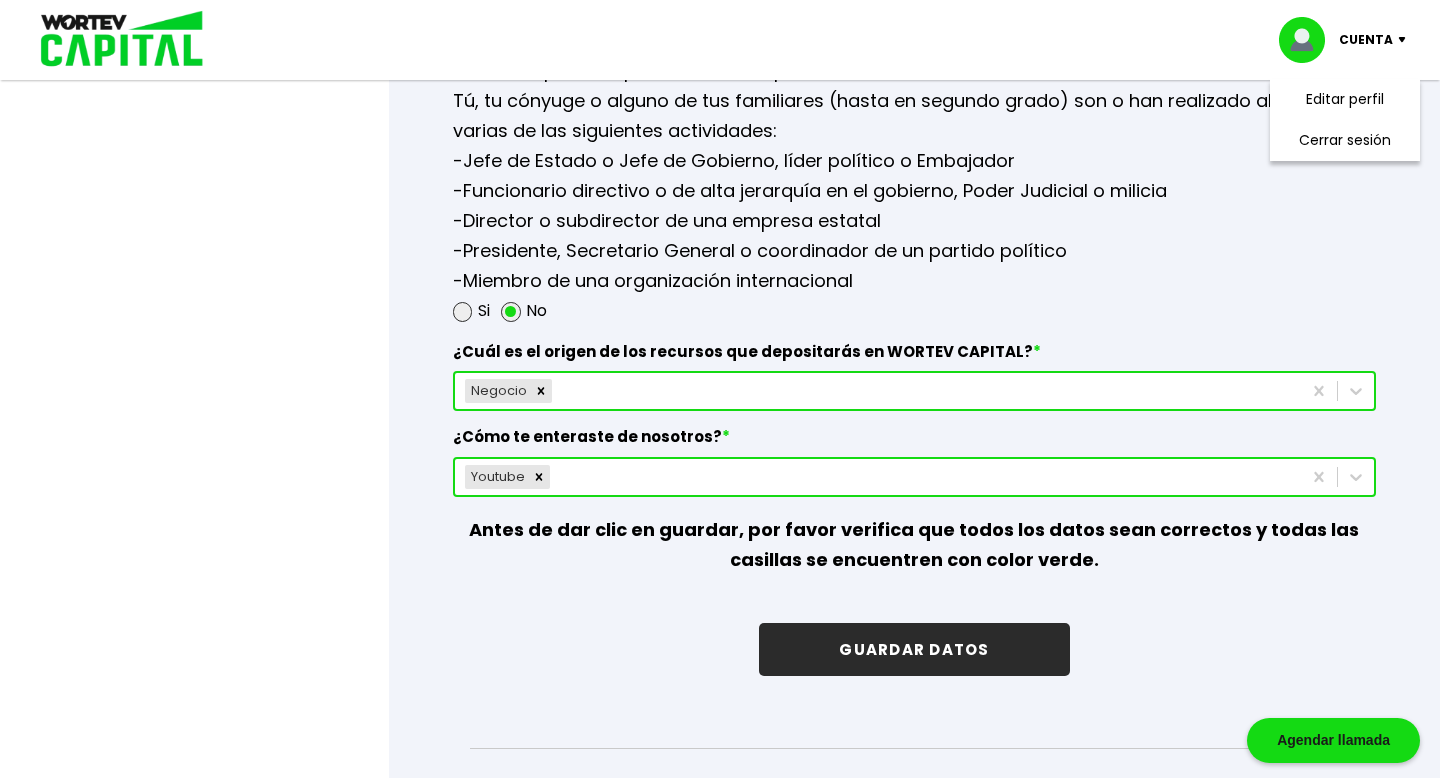 scroll, scrollTop: 2681, scrollLeft: 0, axis: vertical 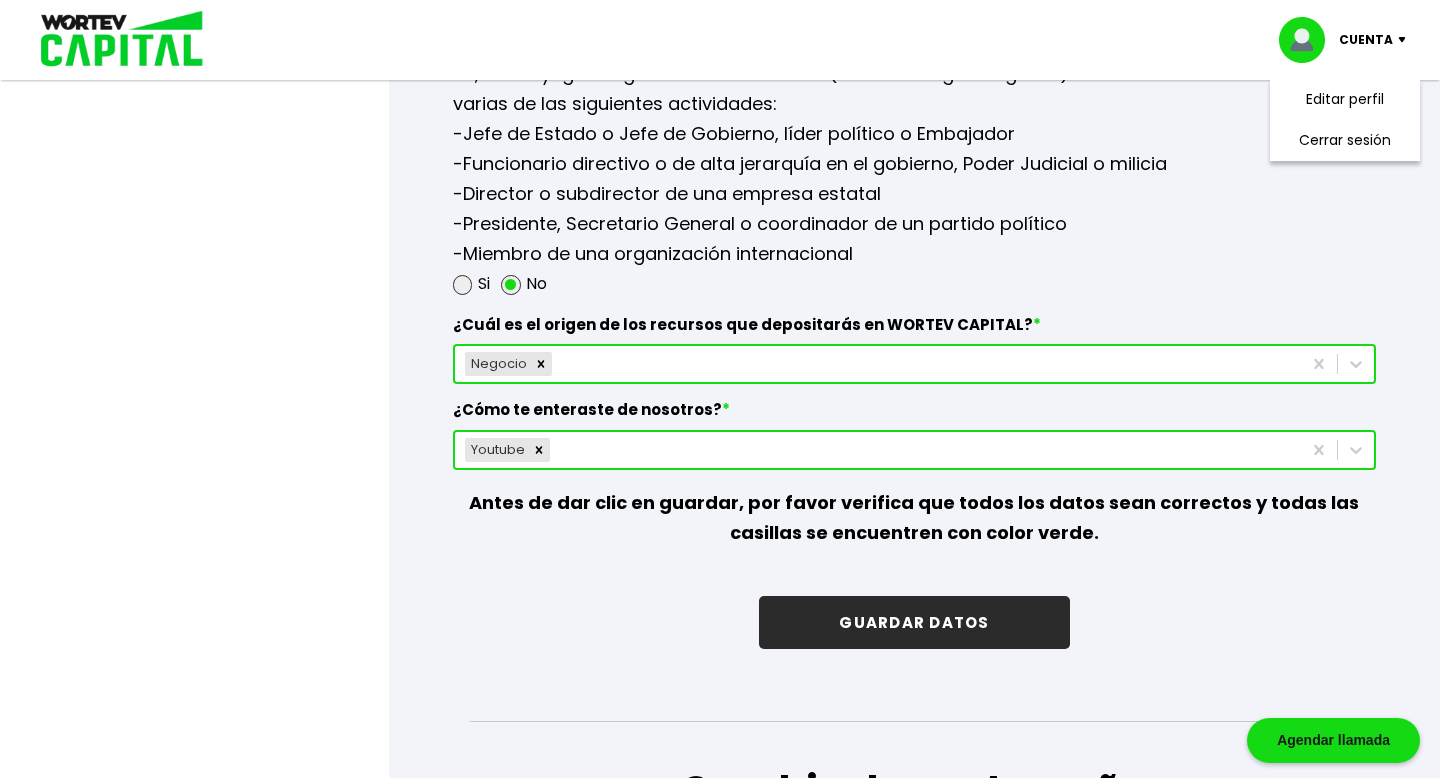 click on "GUARDAR DATOS" at bounding box center (914, 622) 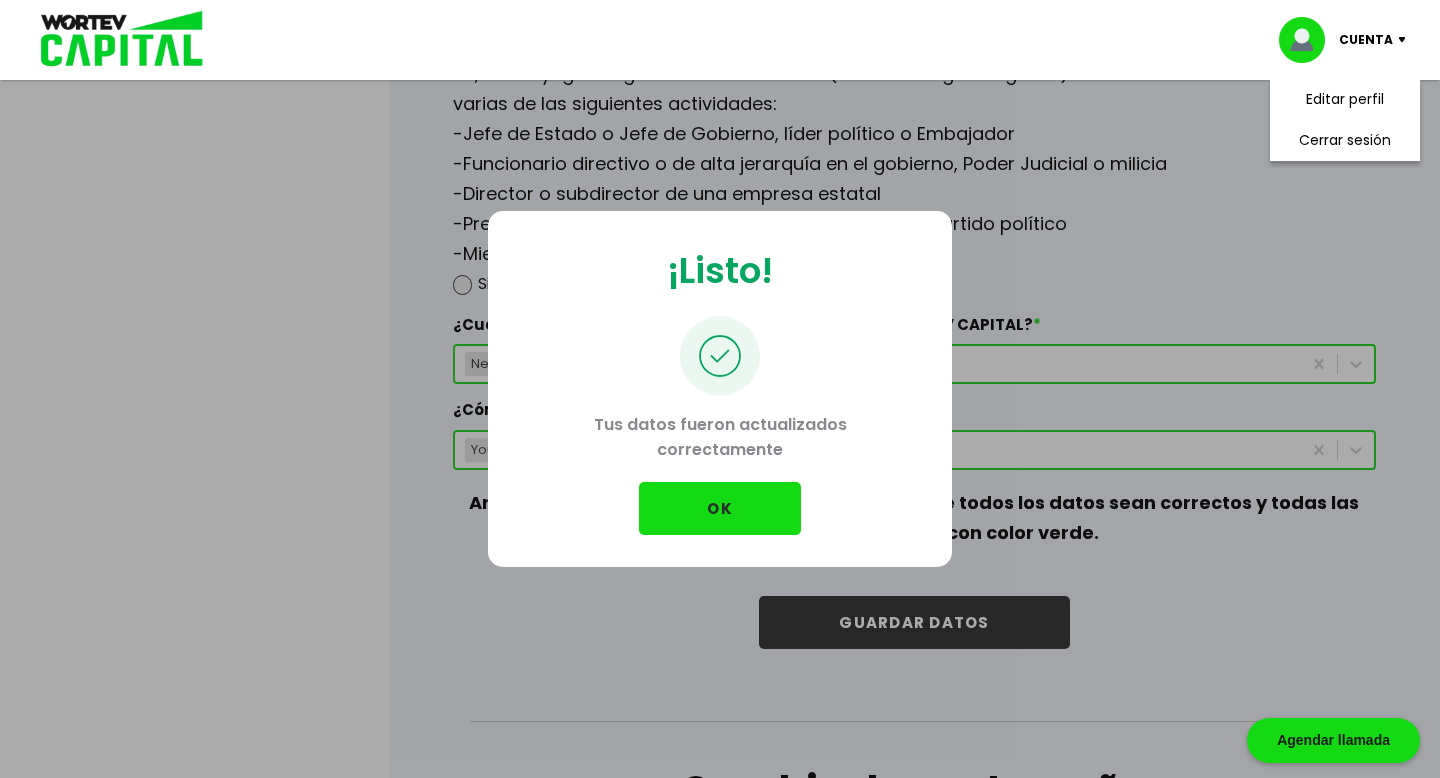 click on "OK" at bounding box center [720, 508] 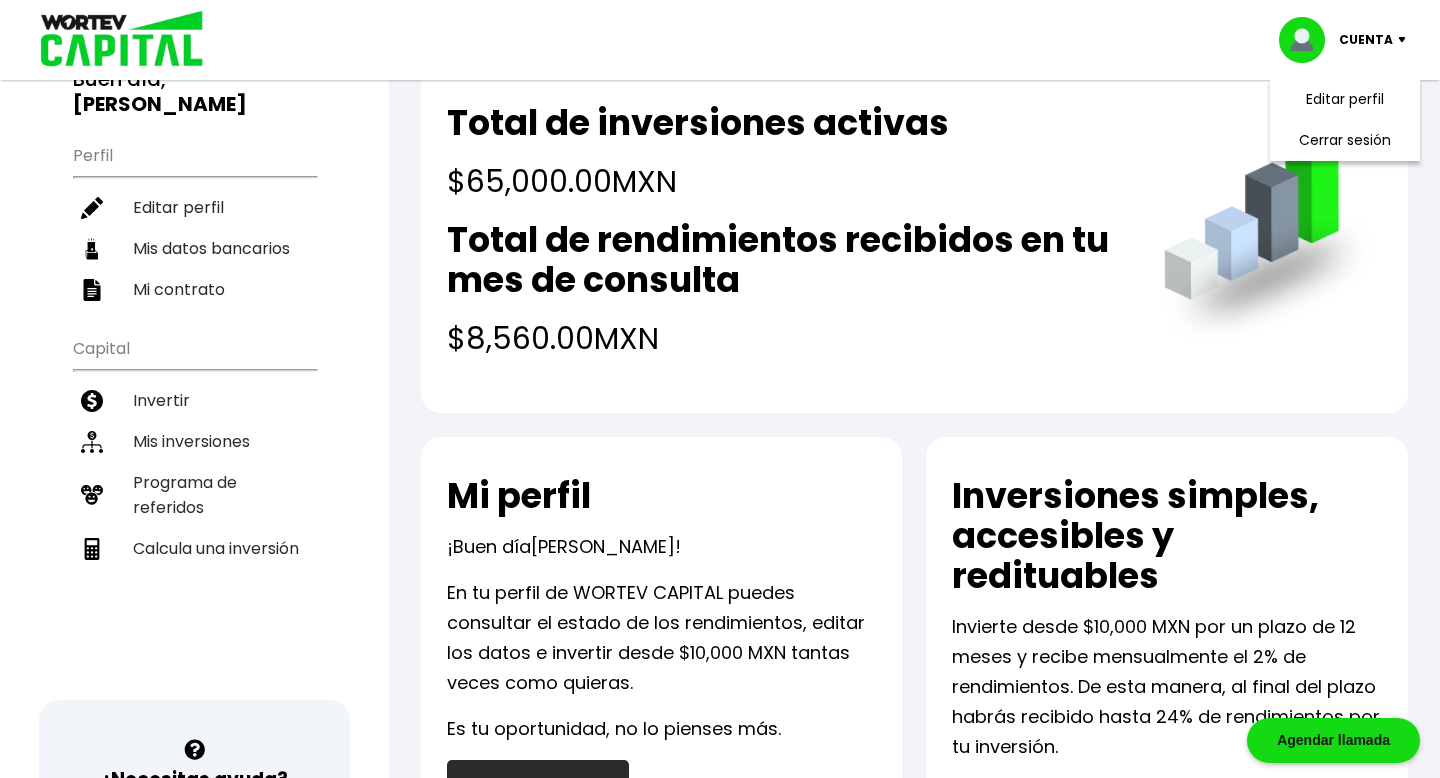 scroll, scrollTop: 0, scrollLeft: 0, axis: both 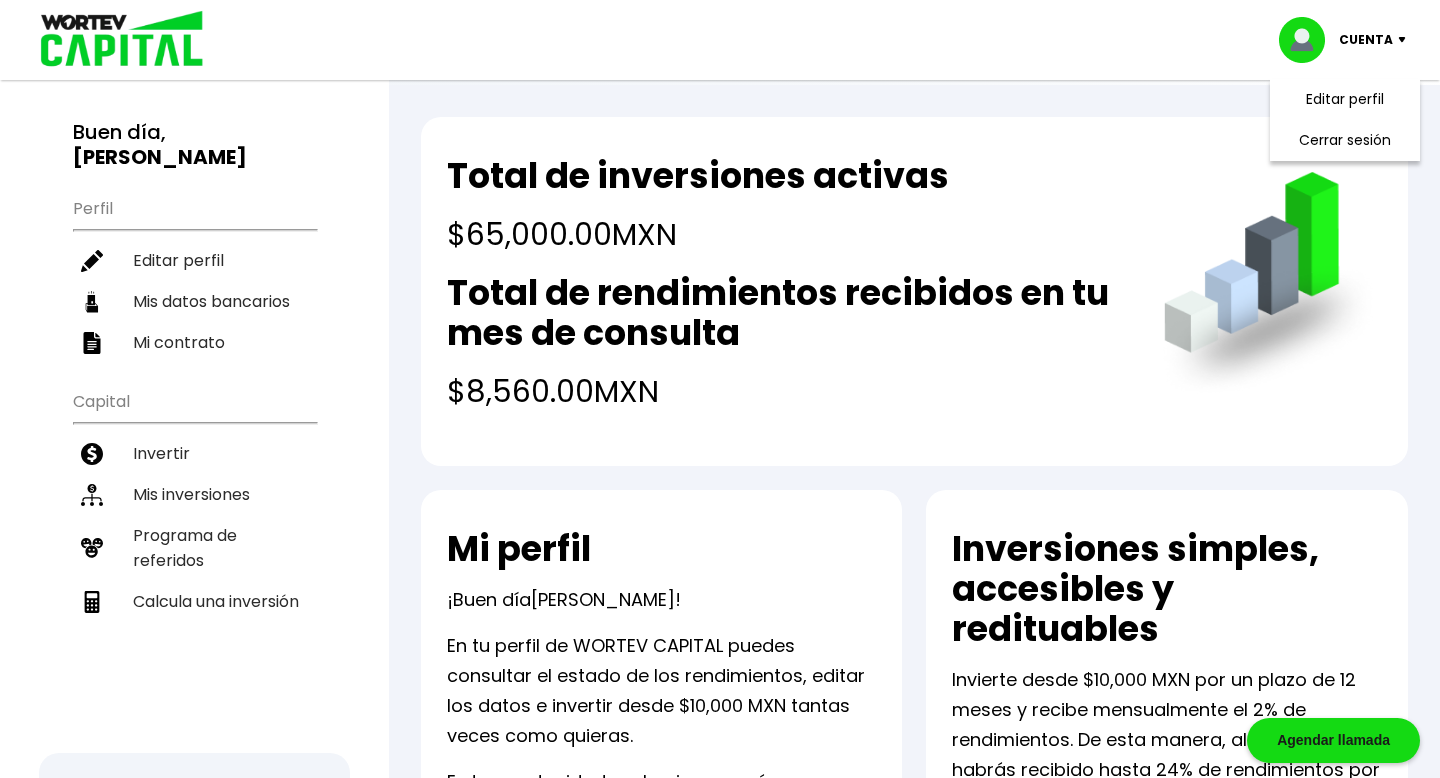 click on "Cuenta Editar perfil Cerrar sesión" at bounding box center (720, 40) 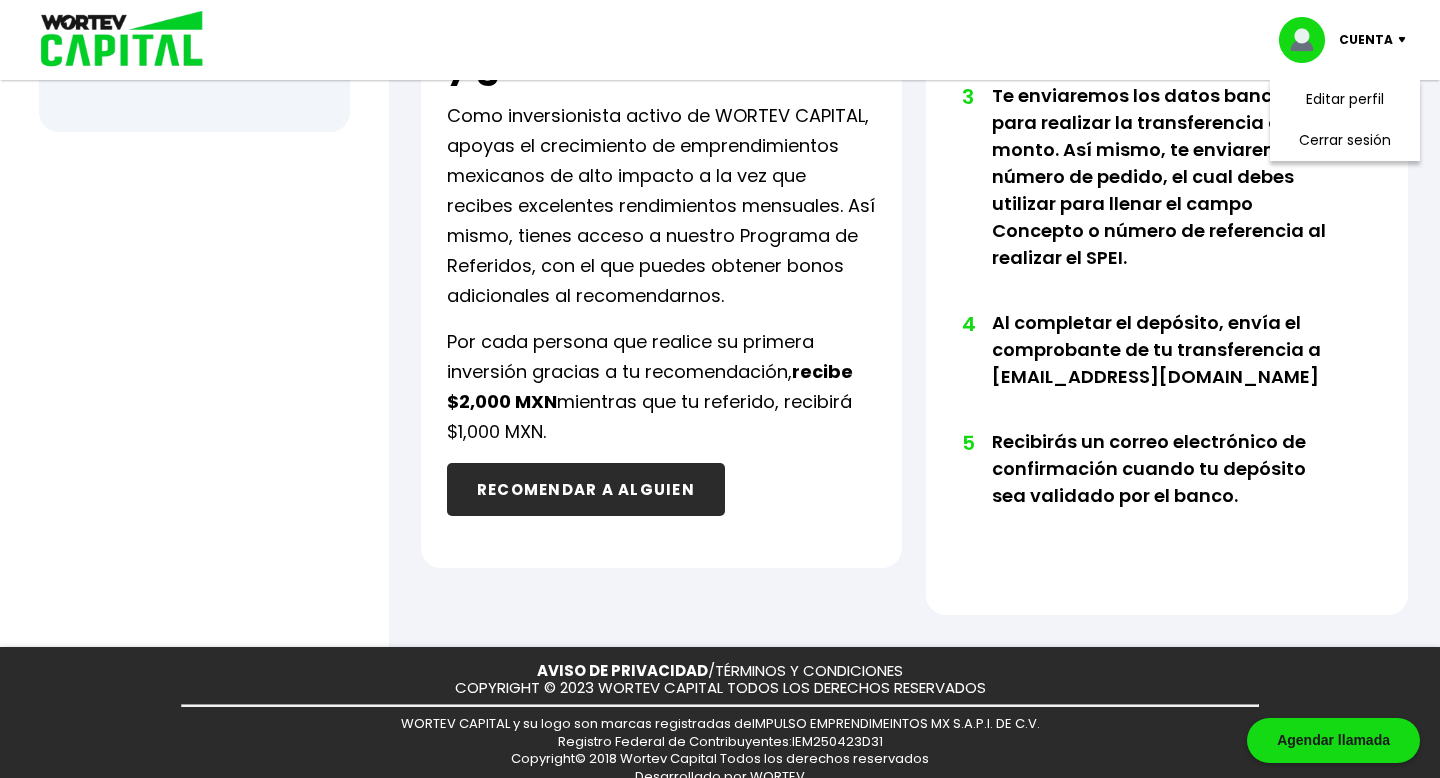 scroll, scrollTop: 0, scrollLeft: 0, axis: both 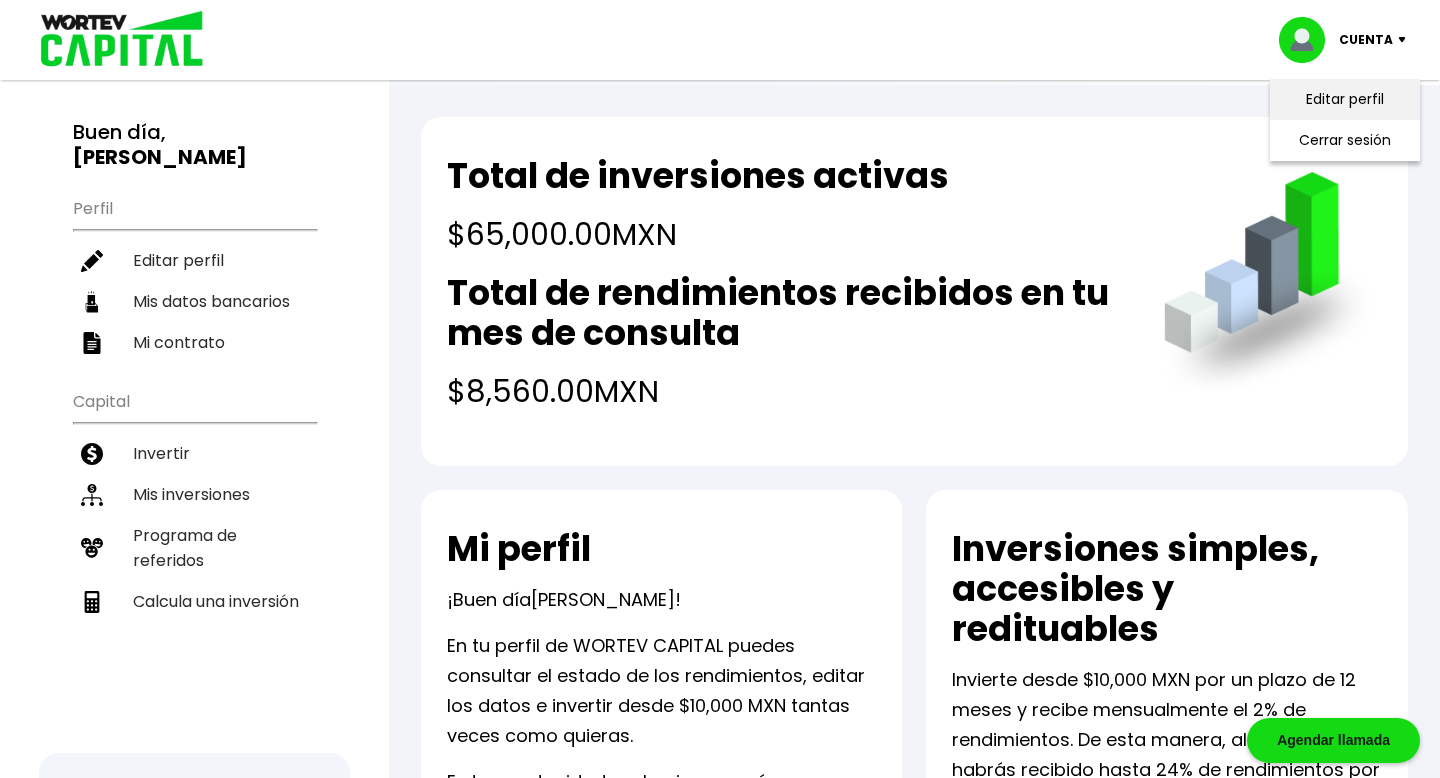 click on "Editar perfil" at bounding box center (1345, 99) 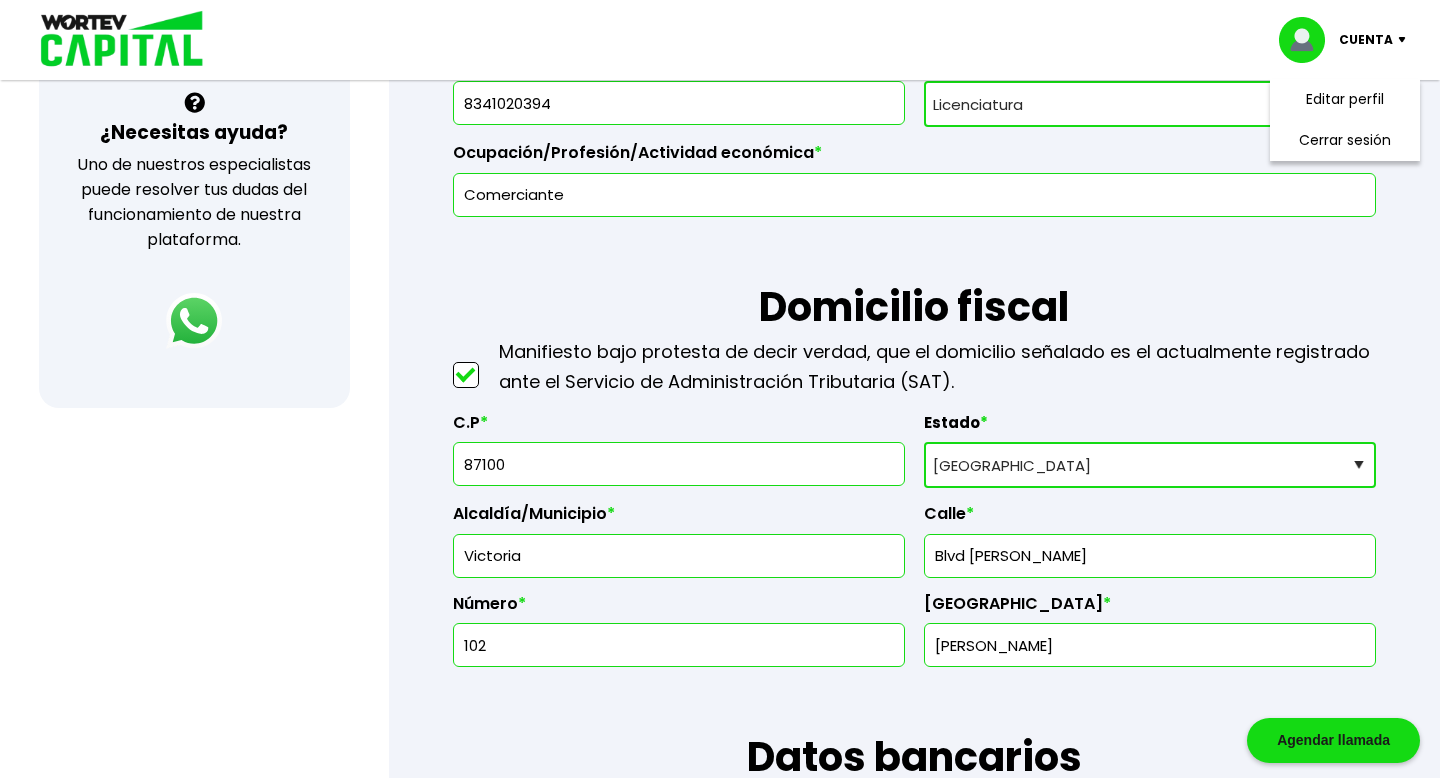 scroll, scrollTop: 0, scrollLeft: 0, axis: both 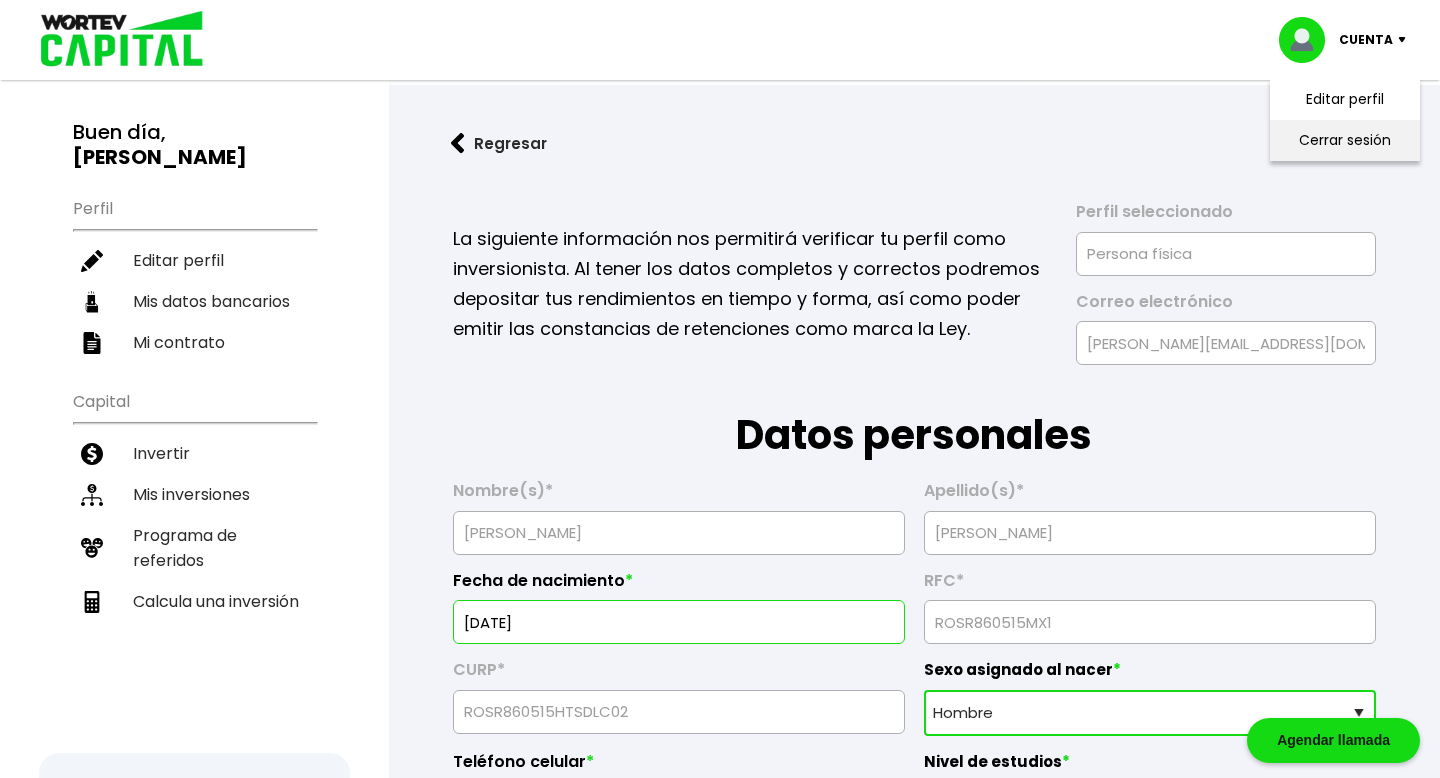 click on "Cerrar sesión" at bounding box center [1345, 140] 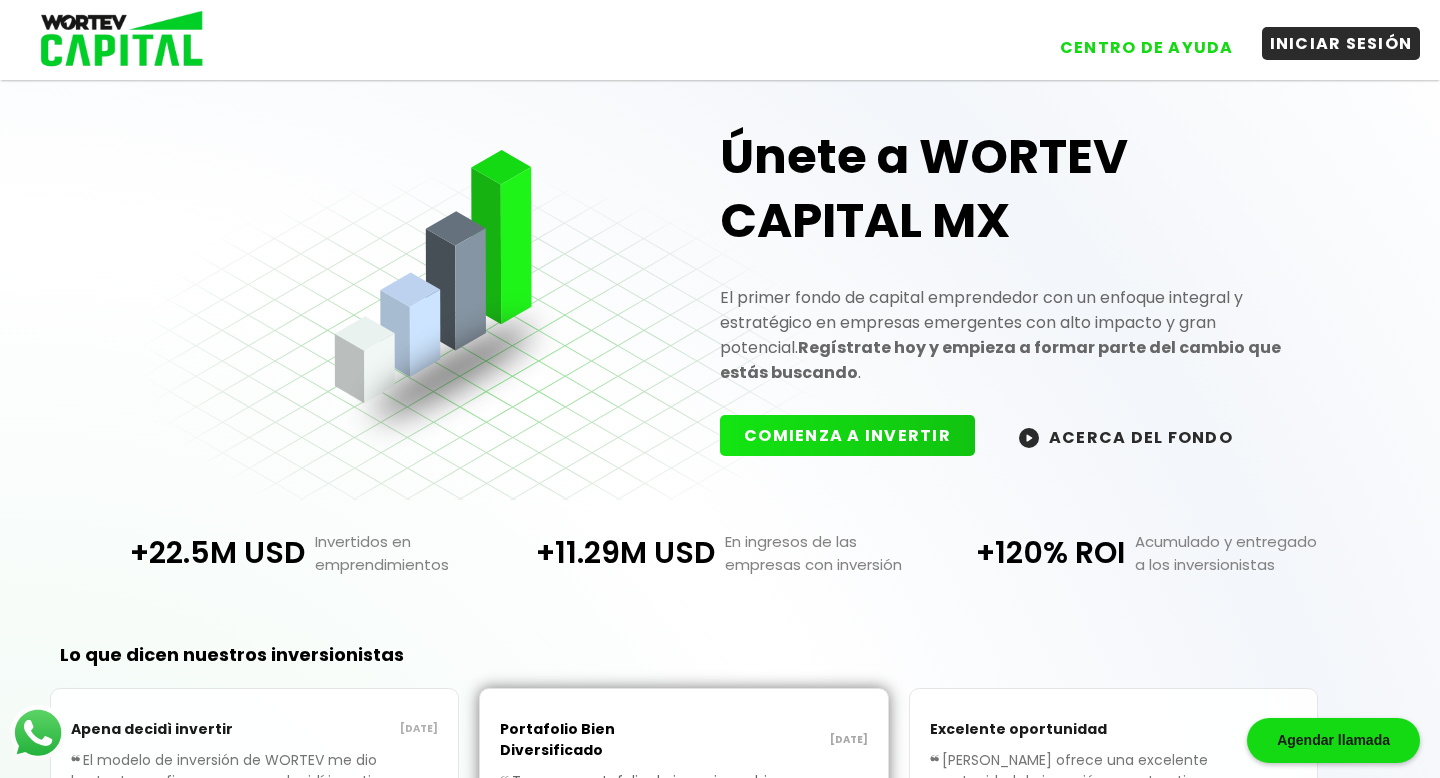 click on "INICIAR SESIÓN" at bounding box center [1341, 43] 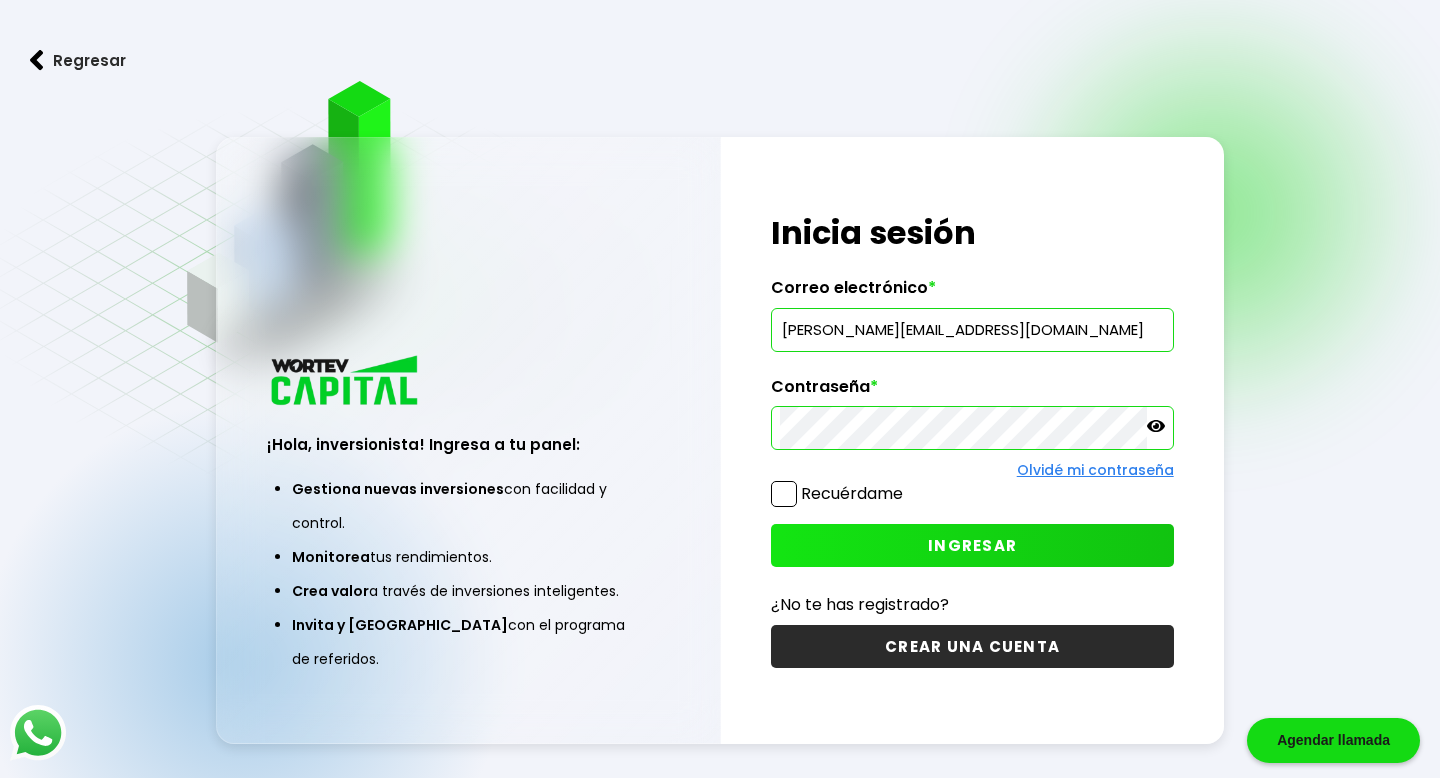 click on "RICHARD_TICTAC@HOTMAIL.COM" at bounding box center [972, 330] 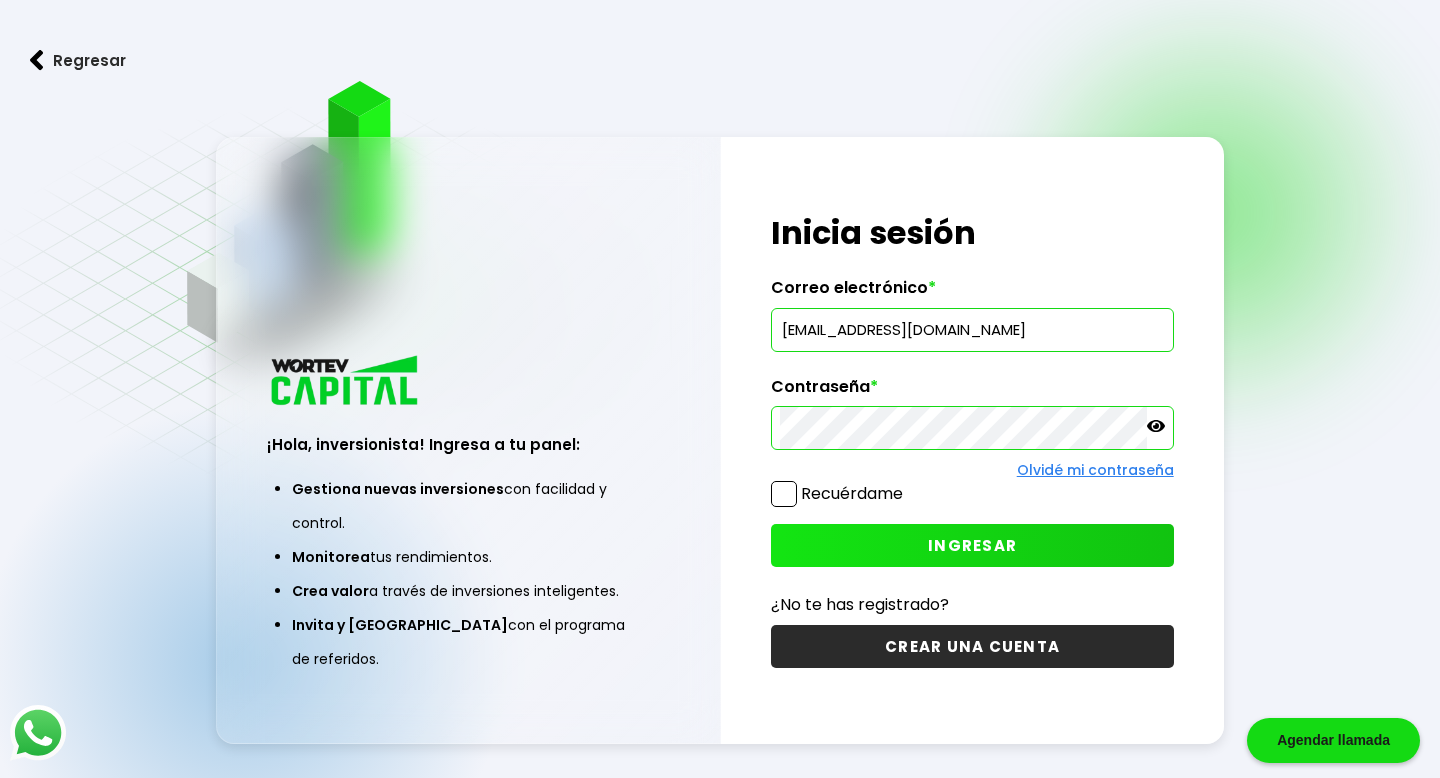 click on "INGRESAR" at bounding box center (972, 545) 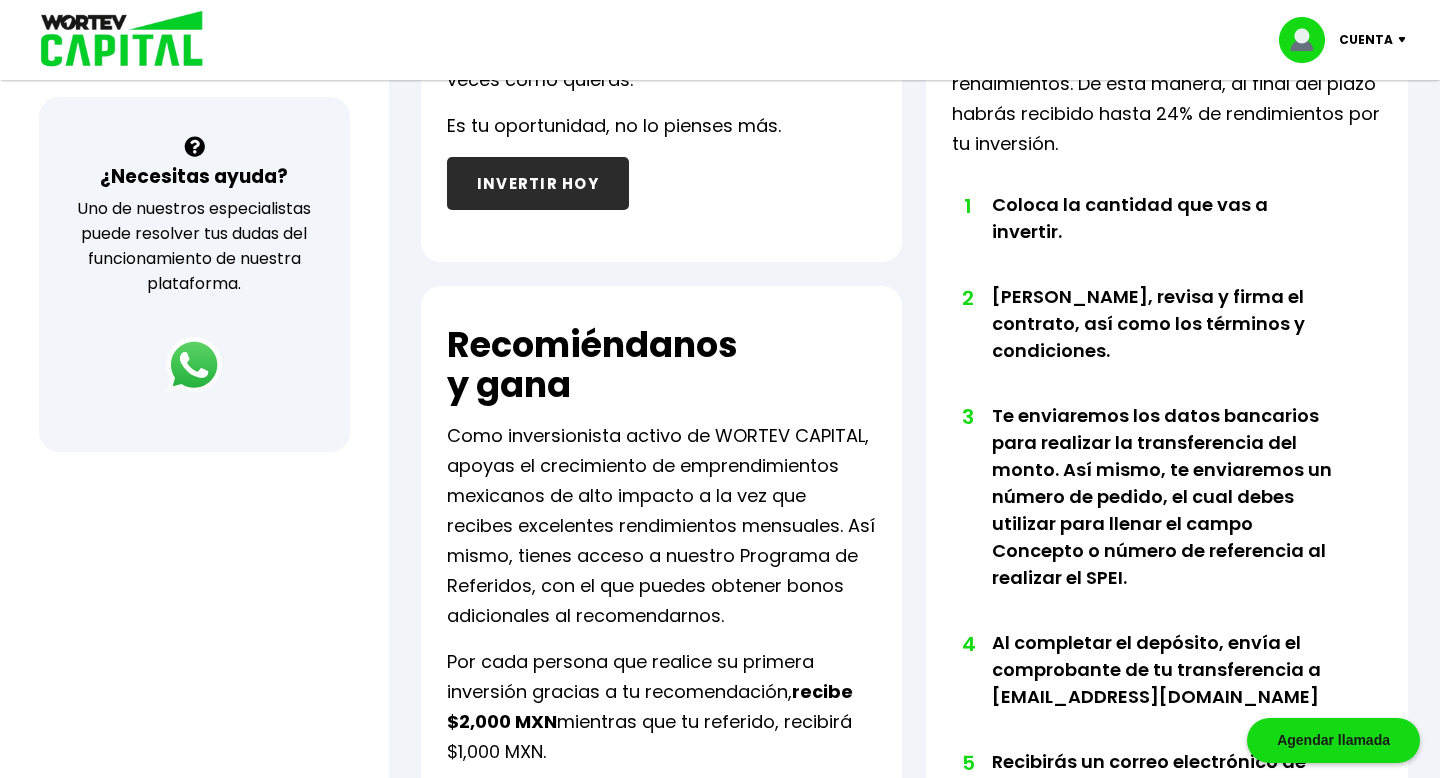 scroll, scrollTop: 0, scrollLeft: 0, axis: both 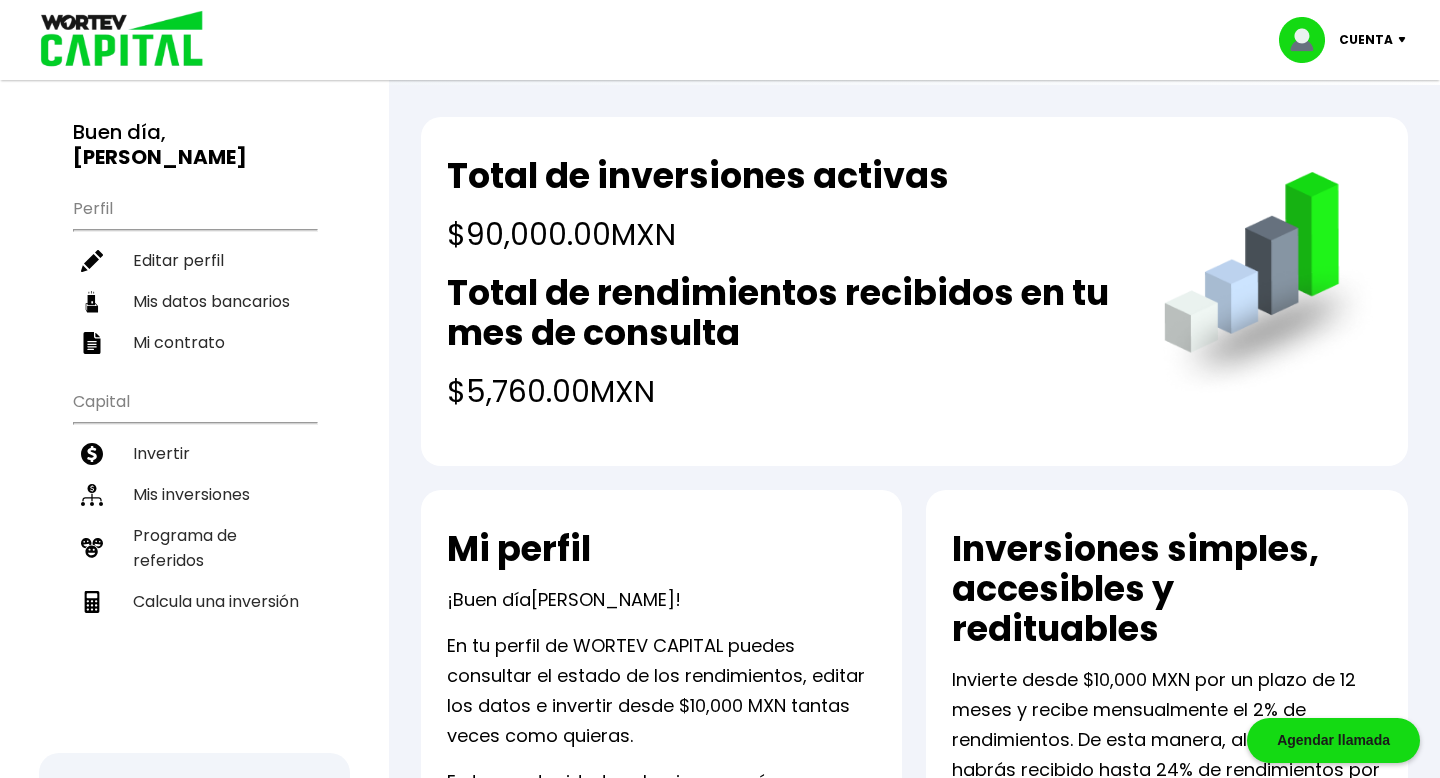 click on "Cuenta" at bounding box center (1366, 40) 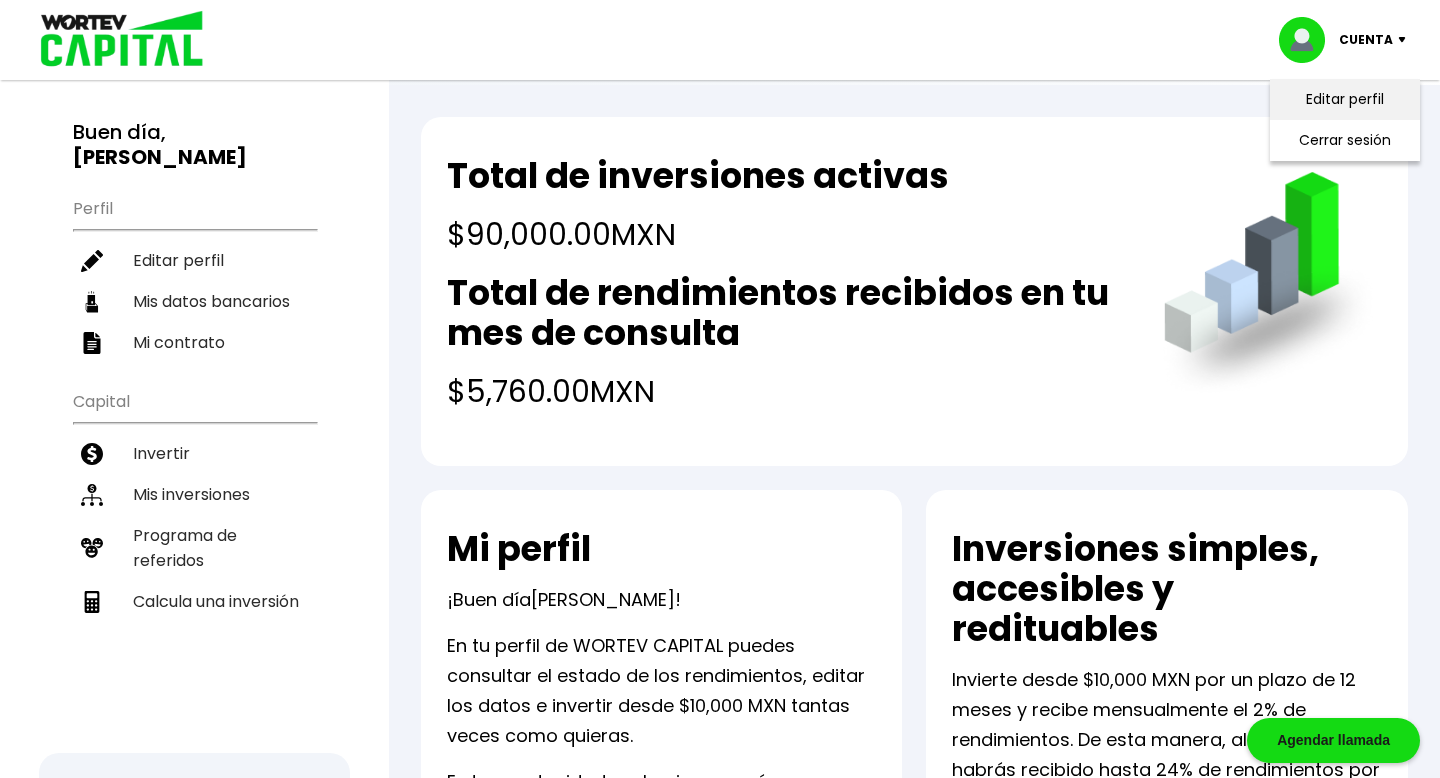 click on "Editar perfil" at bounding box center [1345, 99] 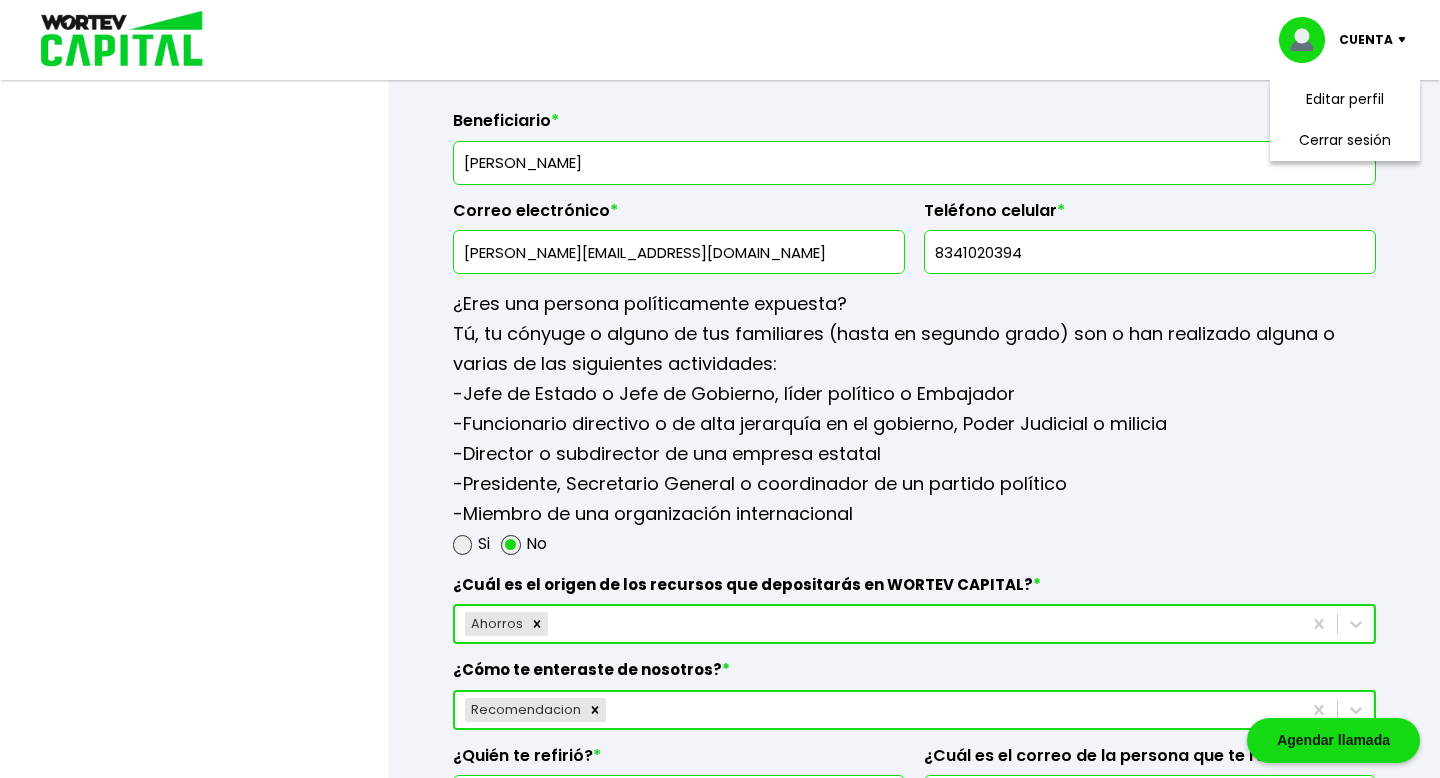 scroll, scrollTop: 2418, scrollLeft: 0, axis: vertical 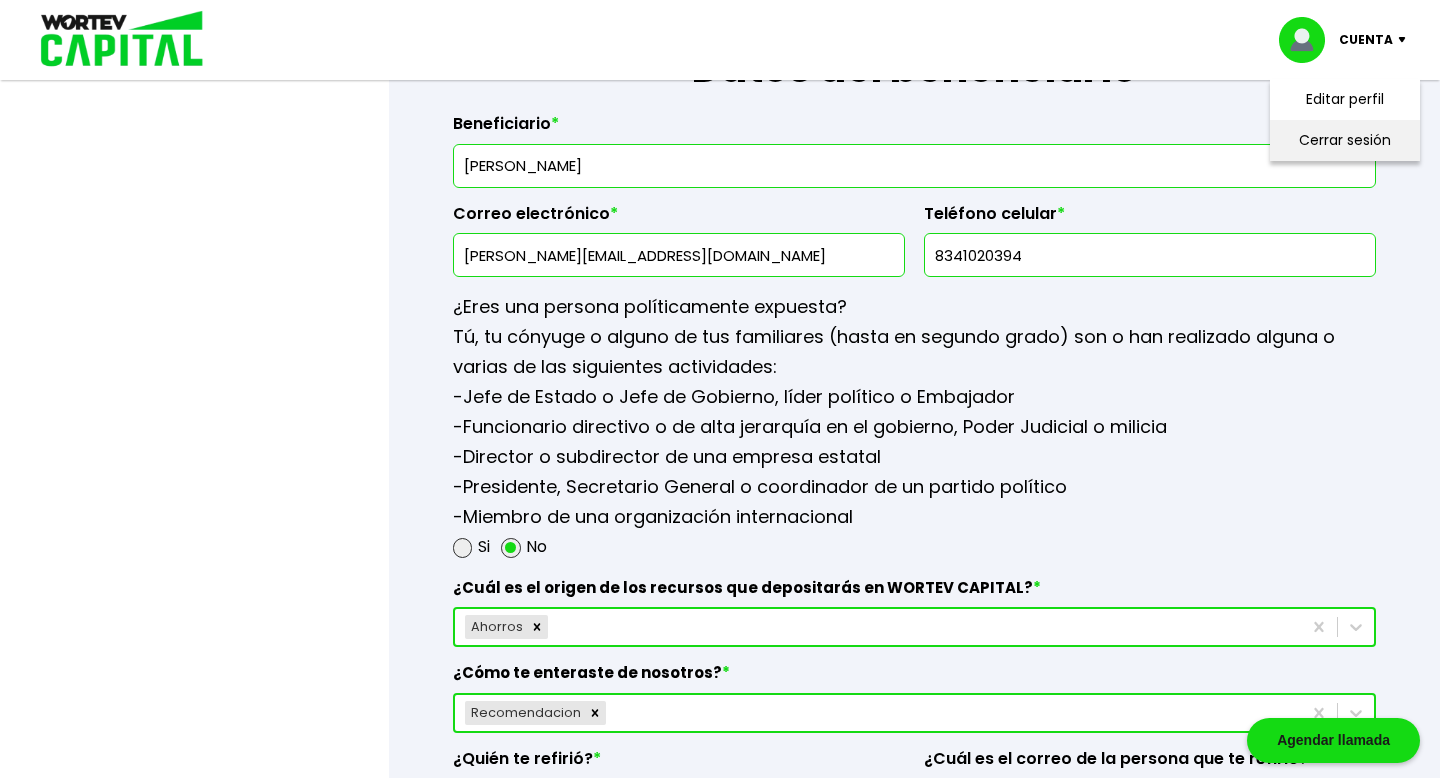 click on "Cerrar sesión" at bounding box center [1345, 140] 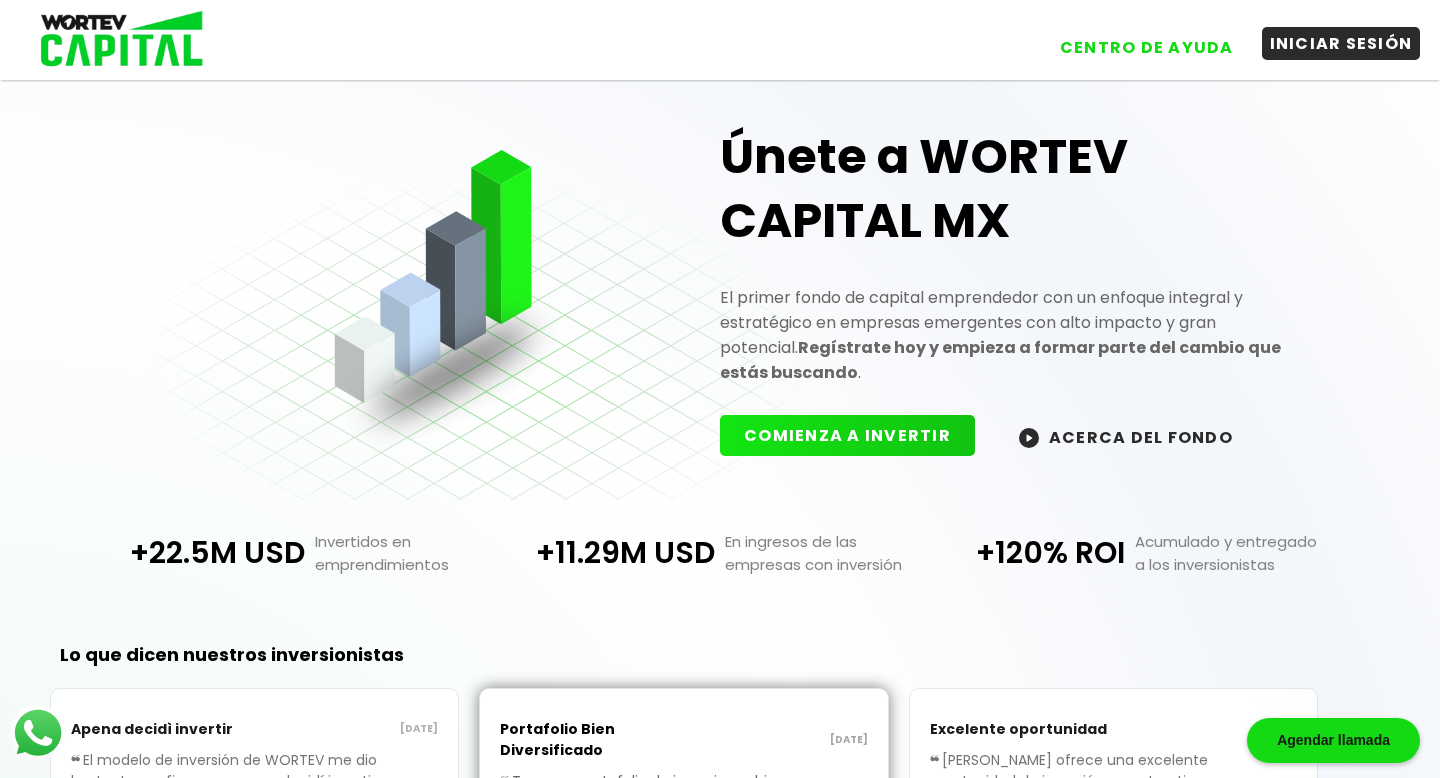 click on "INICIAR SESIÓN" at bounding box center (1341, 43) 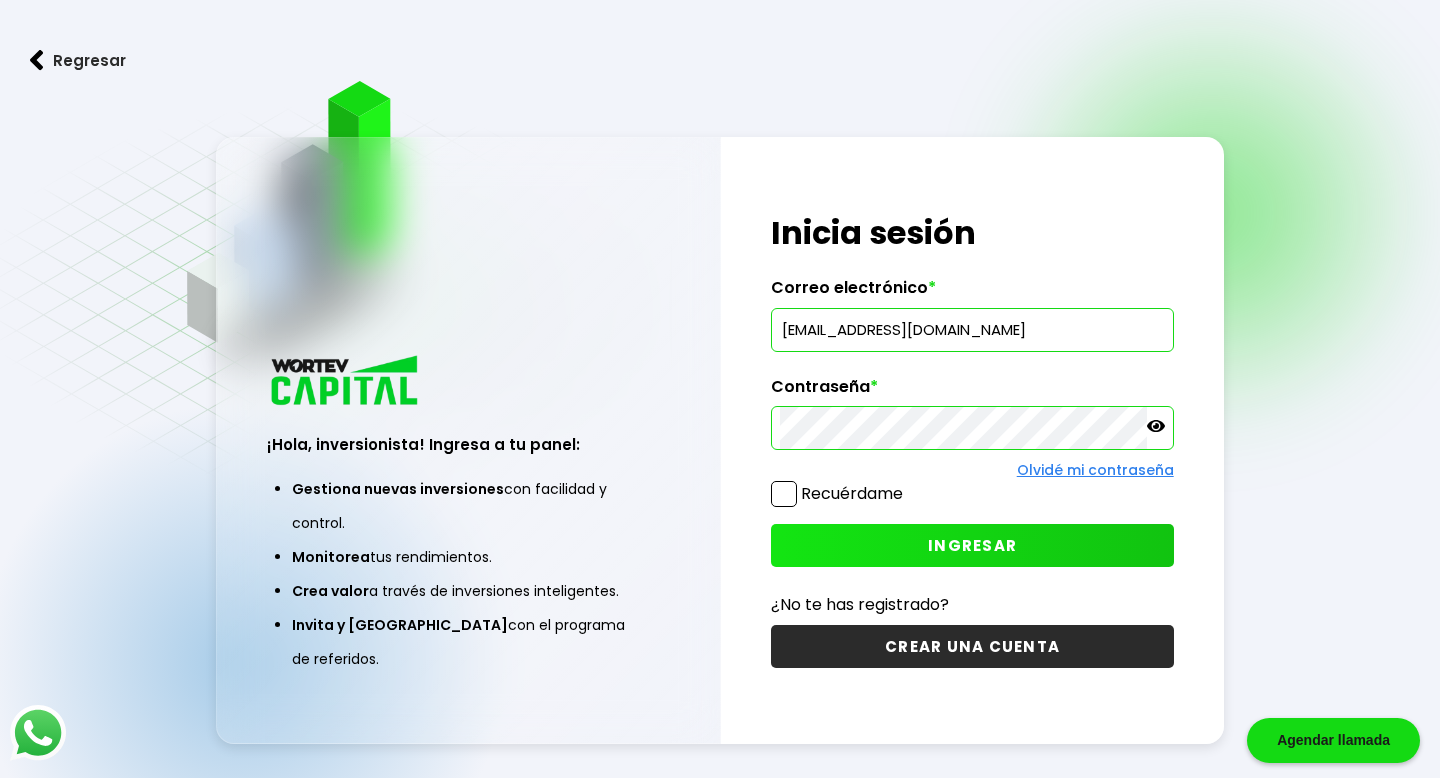click on "richardtictac@gmail.com" at bounding box center [972, 330] 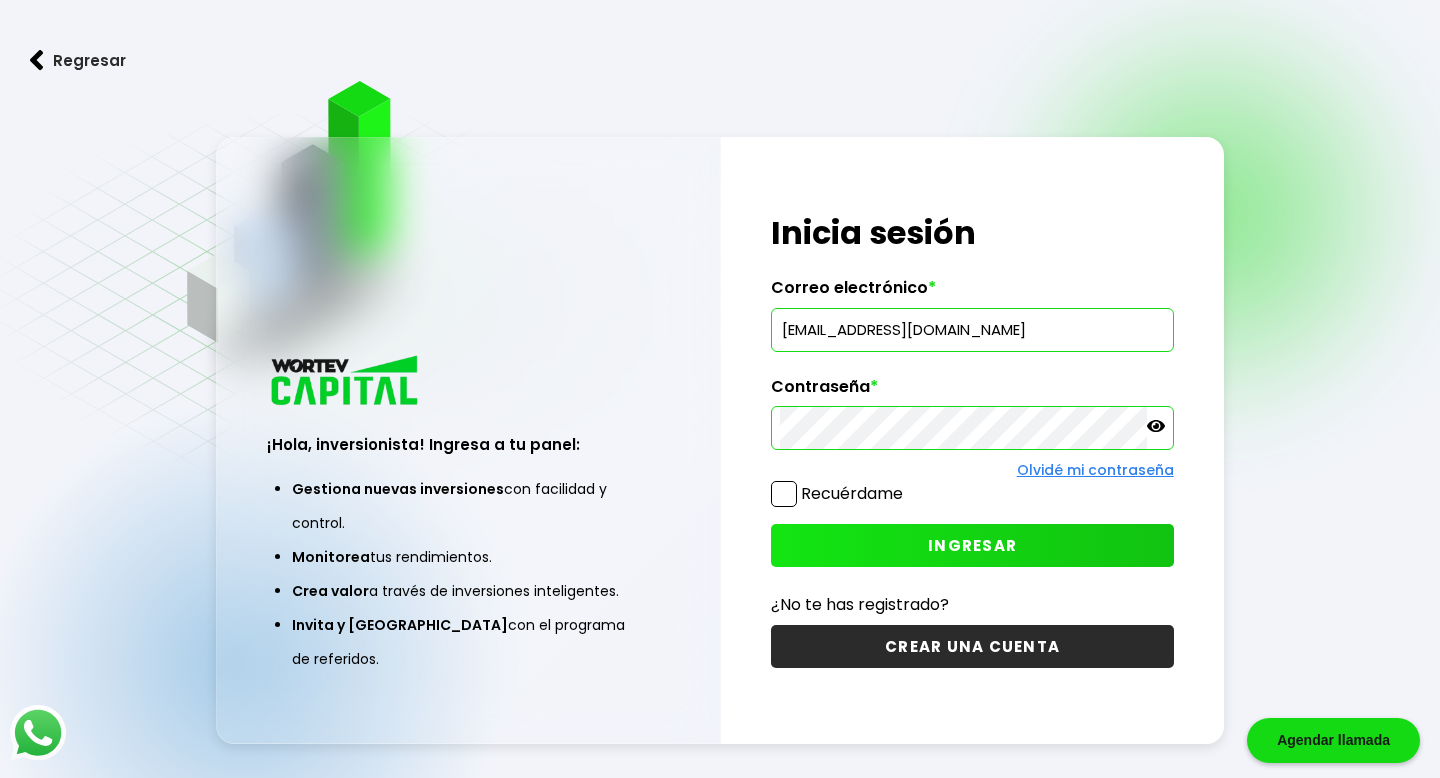 type on "[EMAIL_ADDRESS][DOMAIN_NAME]" 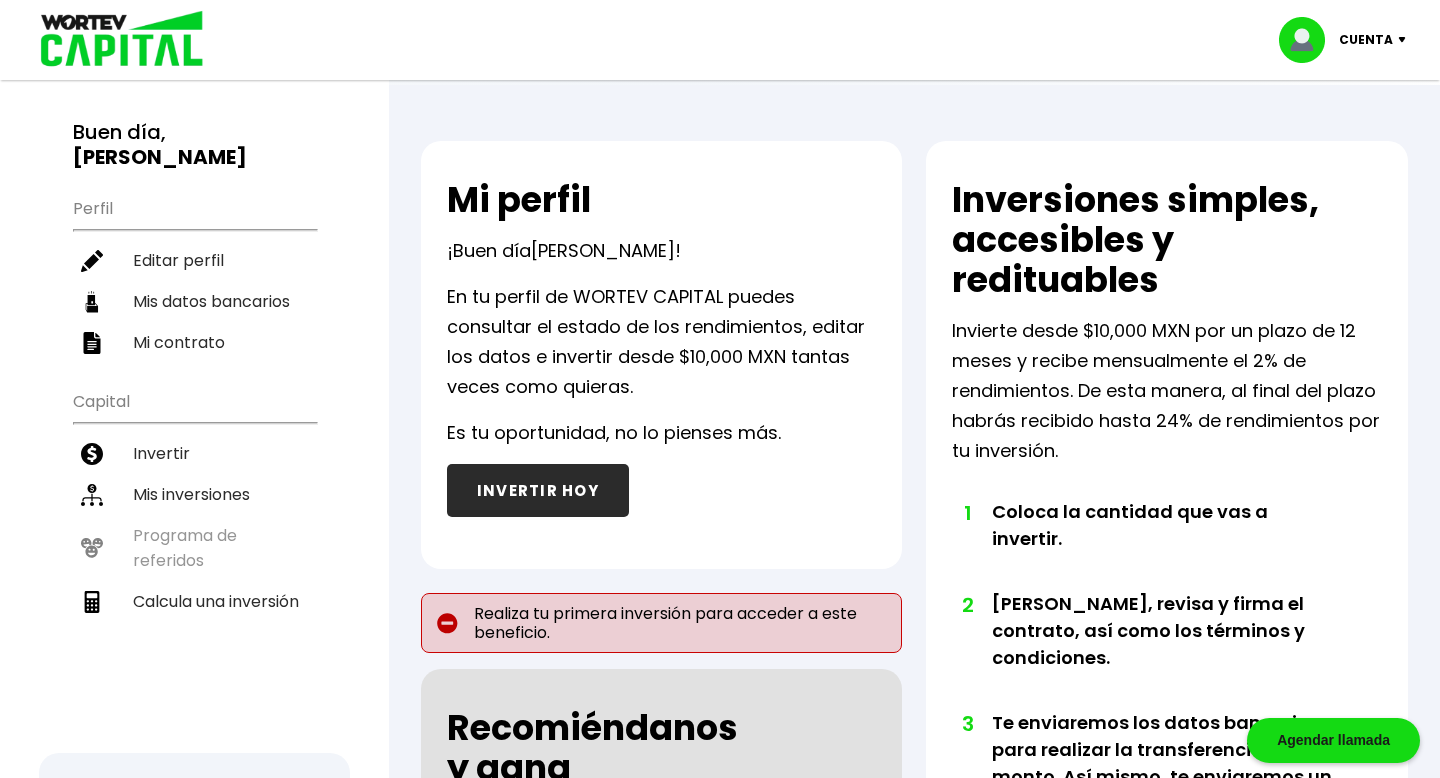 click on "Cuenta" at bounding box center (1366, 40) 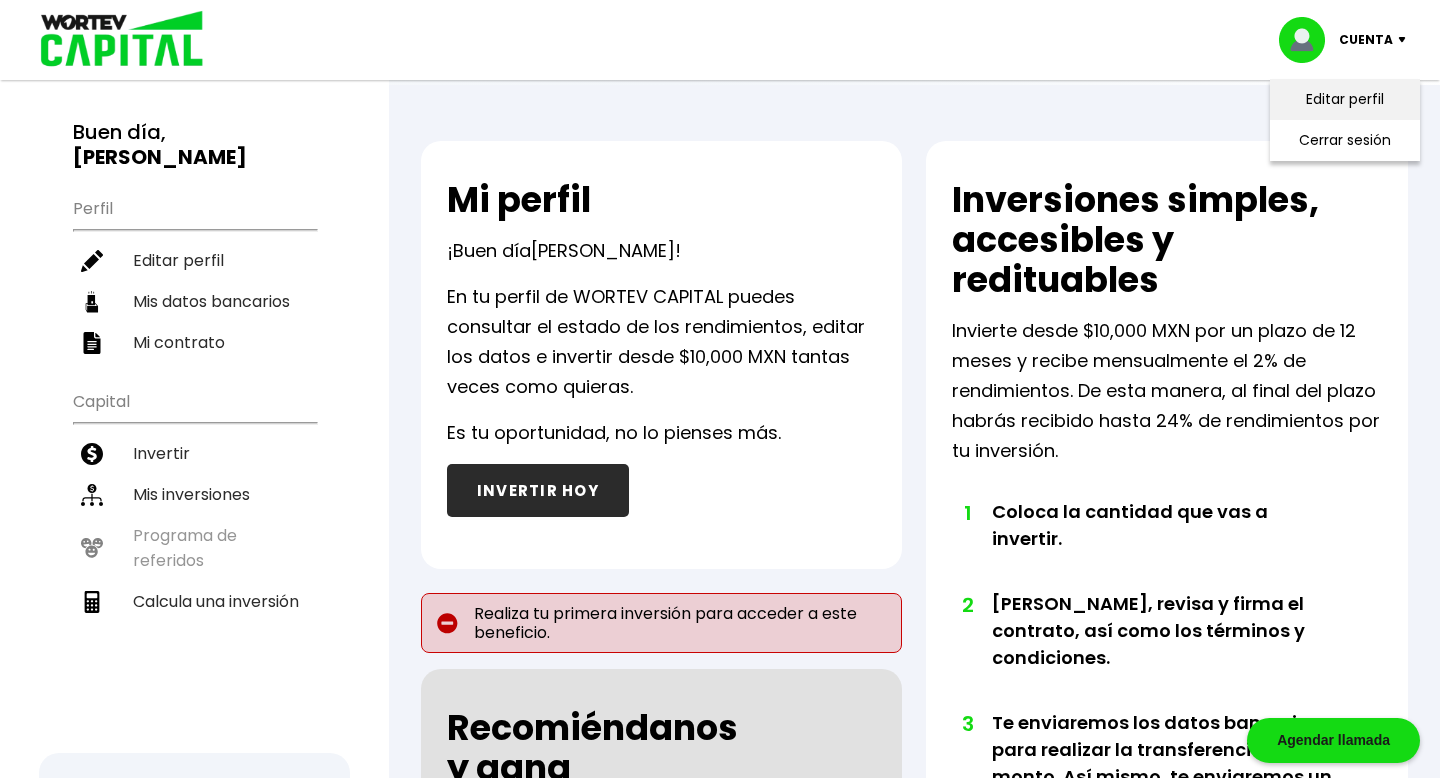 click on "Editar perfil" at bounding box center [1345, 99] 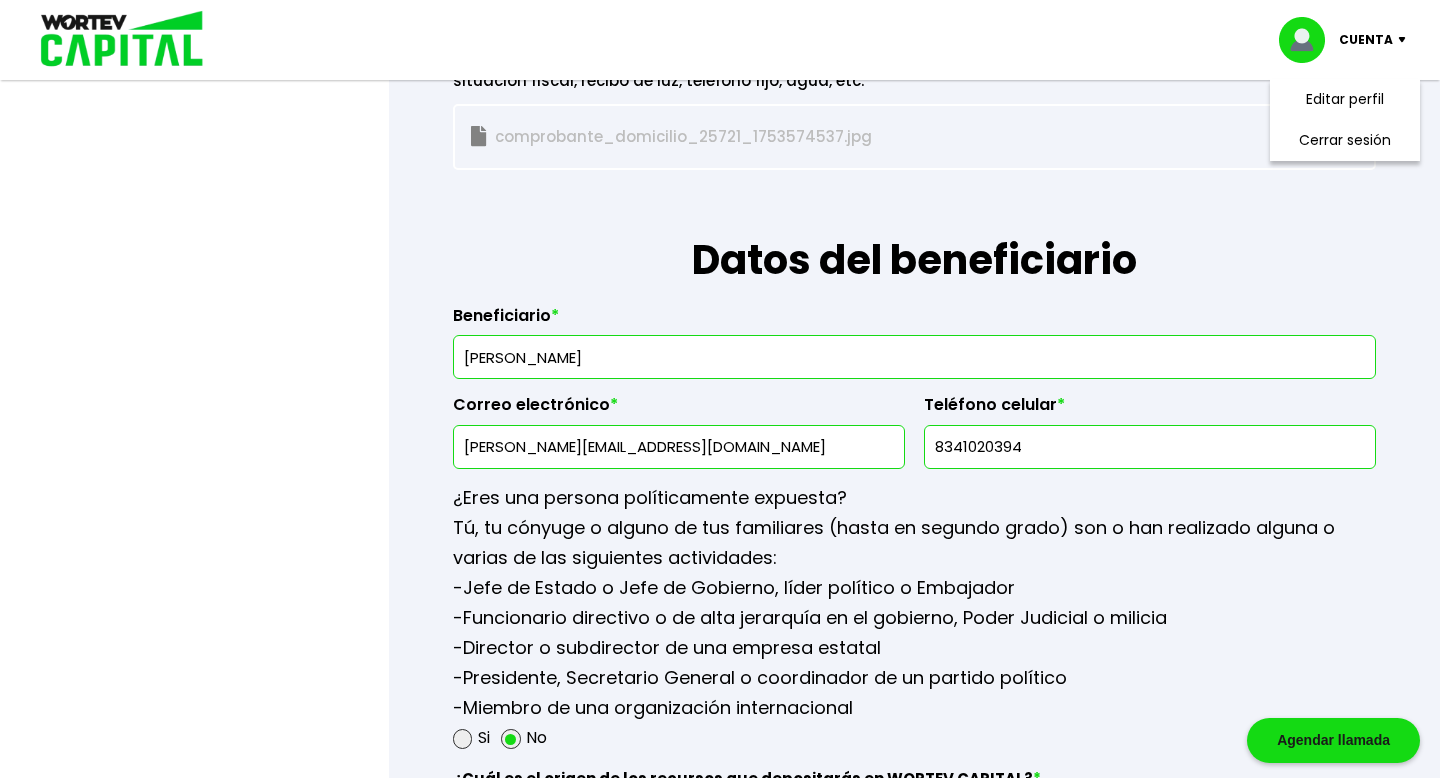 scroll, scrollTop: 2968, scrollLeft: 0, axis: vertical 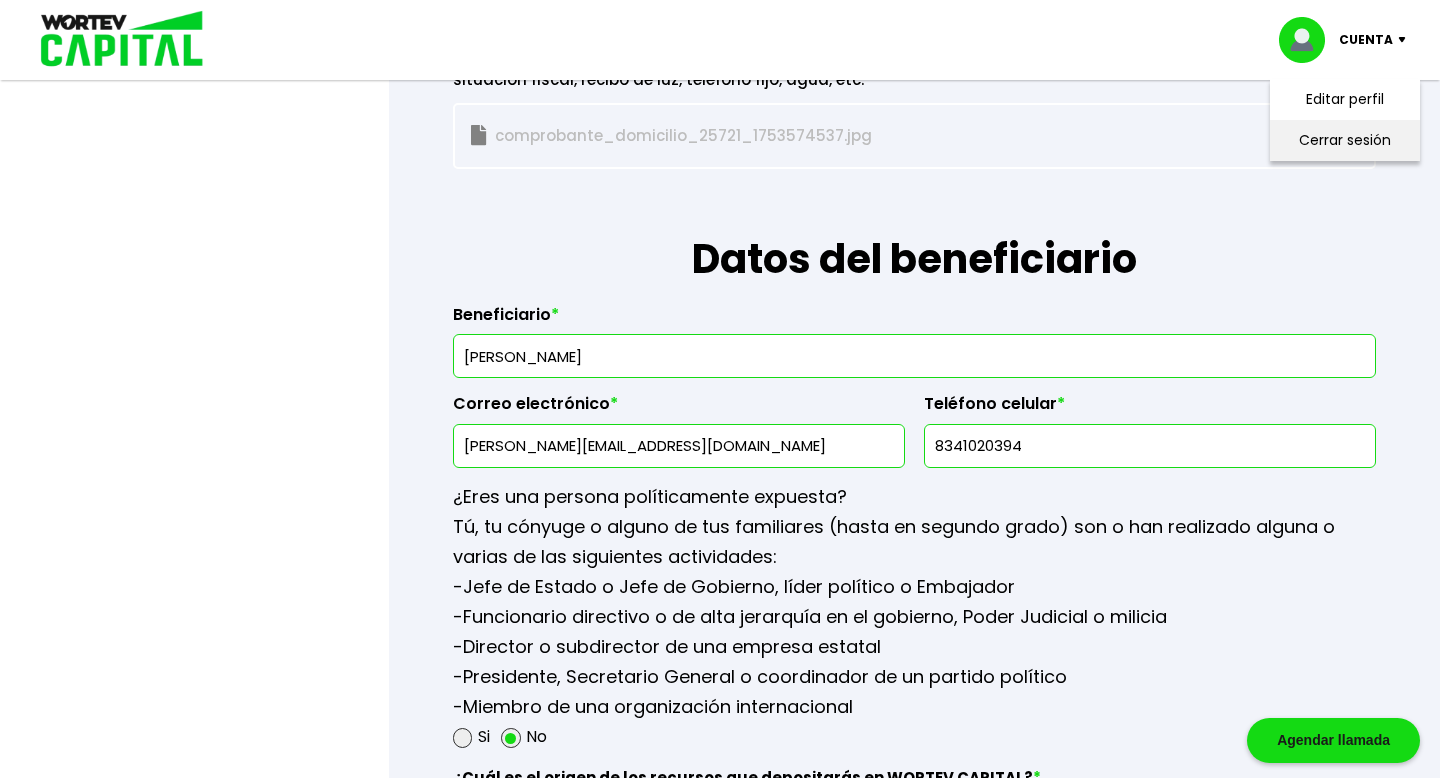 click on "Cerrar sesión" at bounding box center [1345, 140] 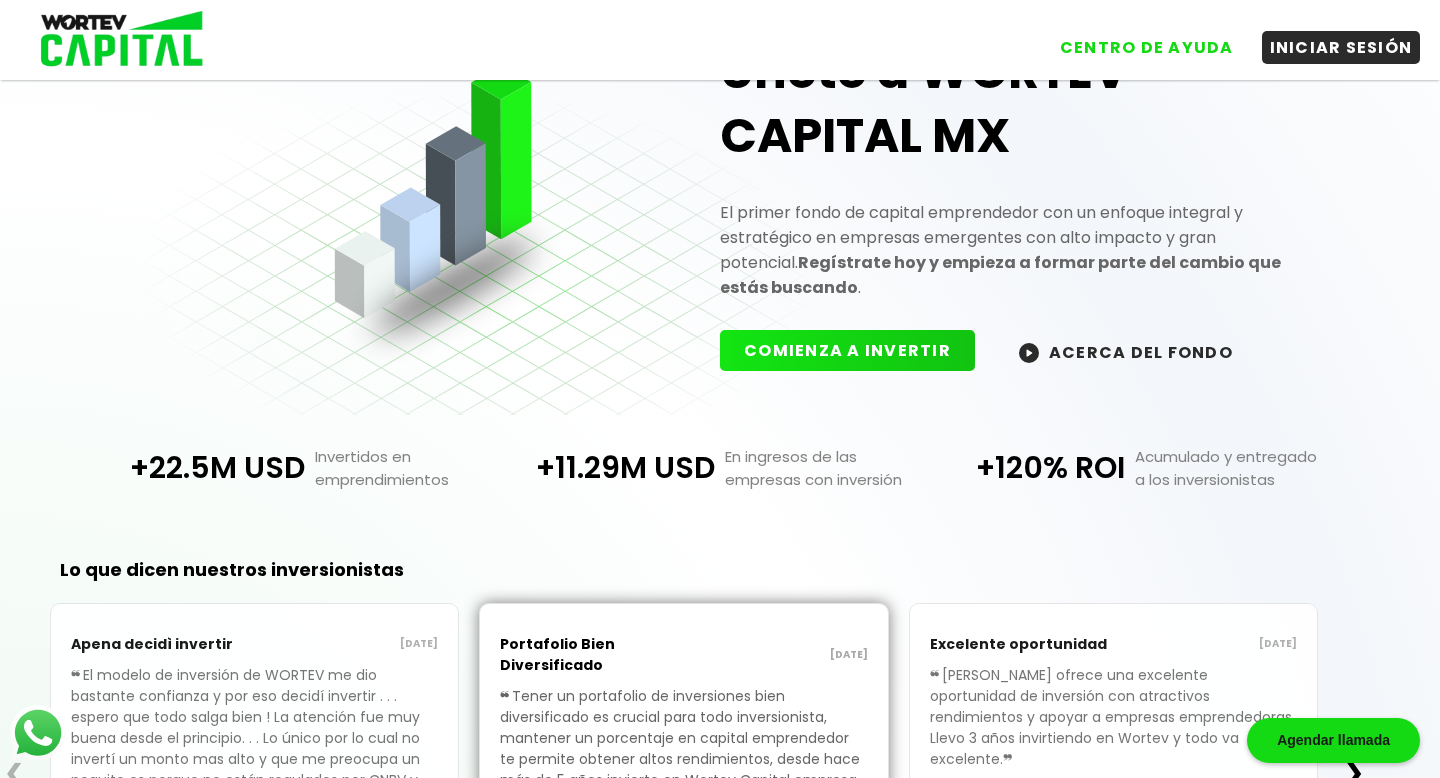 scroll, scrollTop: 81, scrollLeft: 0, axis: vertical 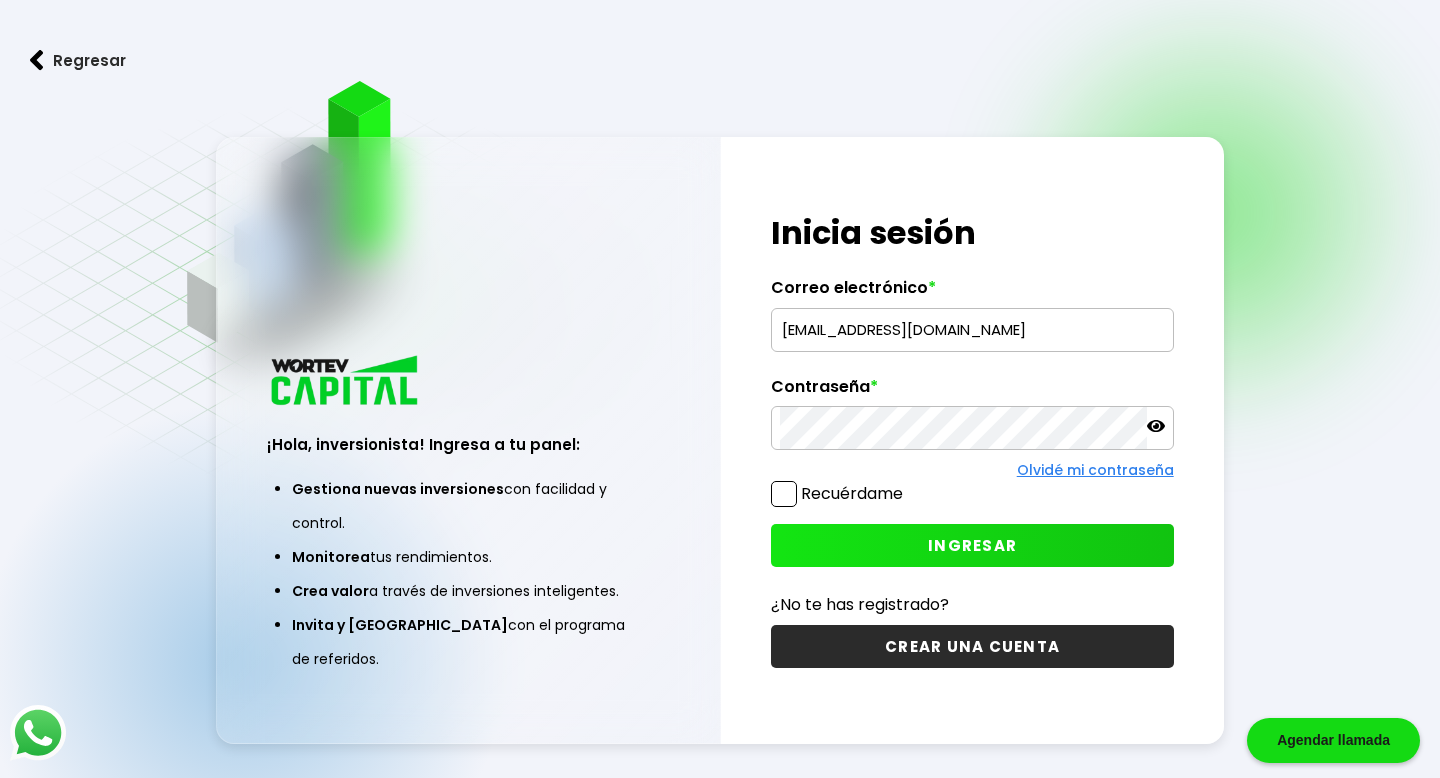click on "[EMAIL_ADDRESS][DOMAIN_NAME]" at bounding box center (972, 330) 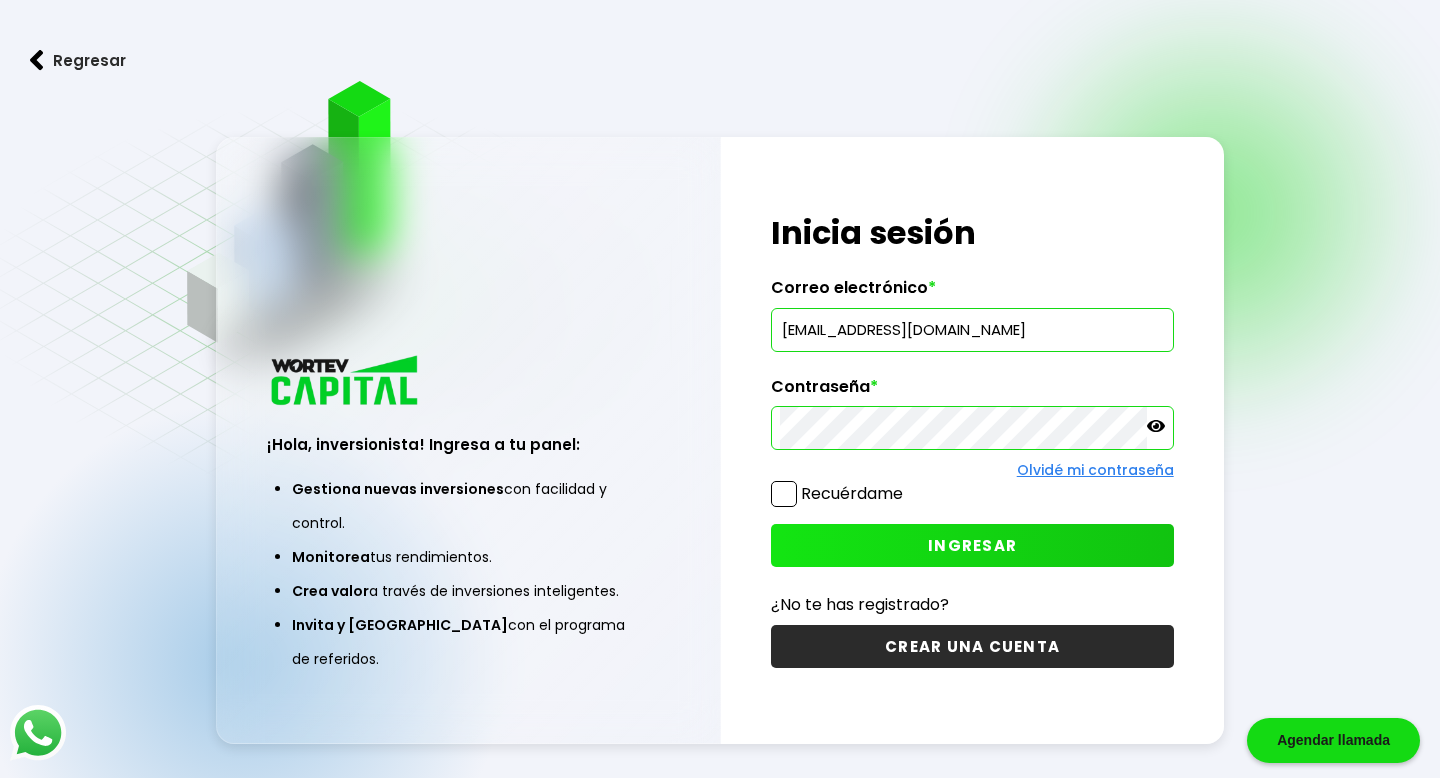 type on "RICHARD_TICTAC@HOTMAIL.COM" 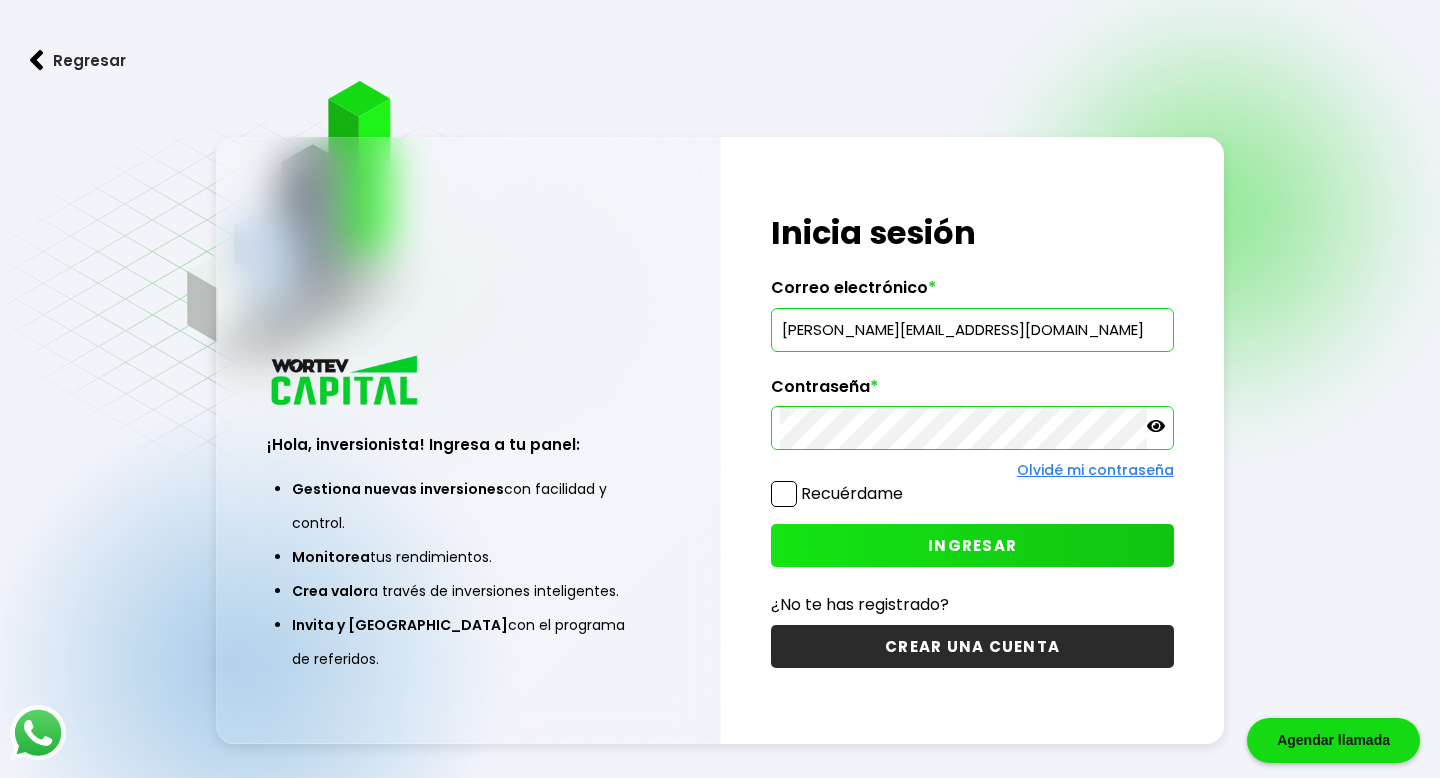 click on "INGRESAR" at bounding box center [972, 545] 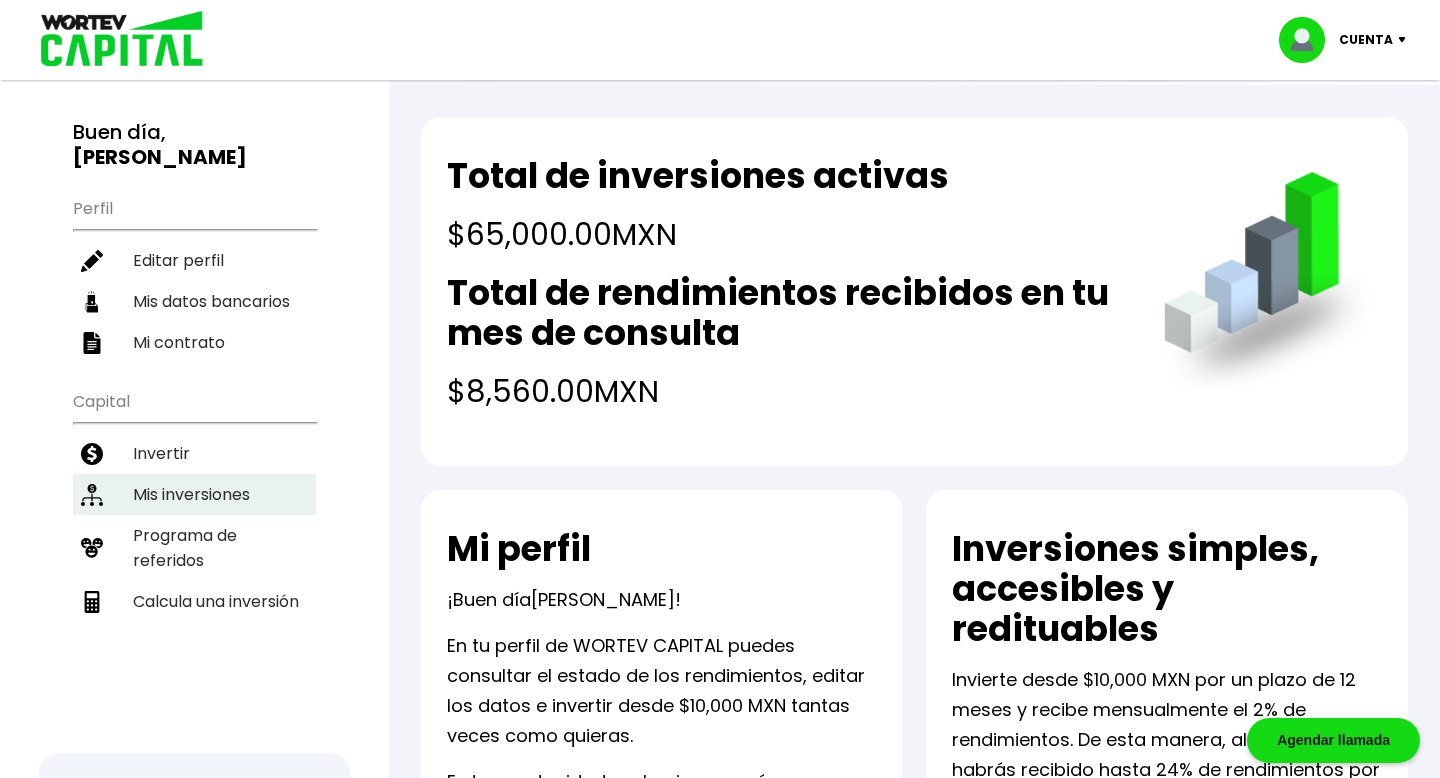 click on "Mis inversiones" at bounding box center (194, 494) 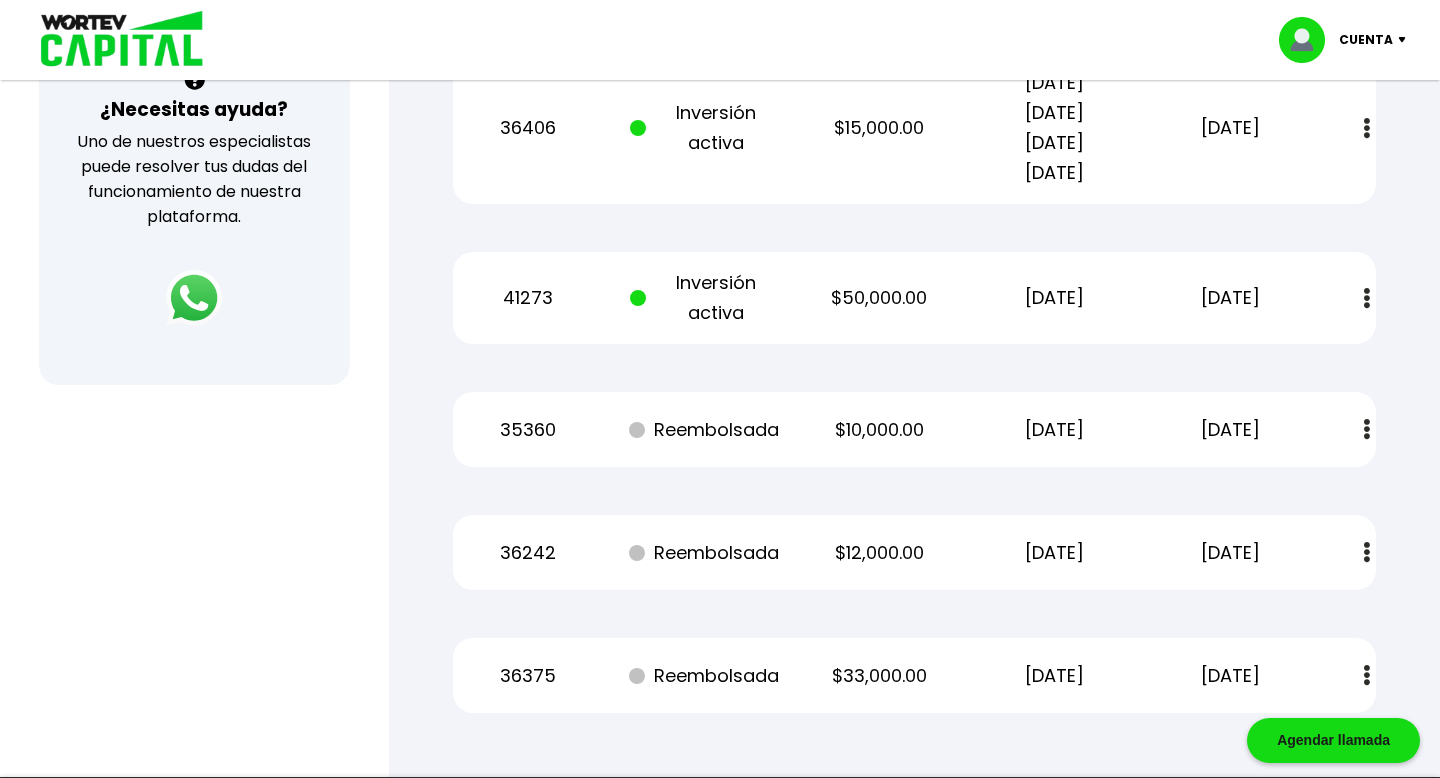 scroll, scrollTop: 705, scrollLeft: 0, axis: vertical 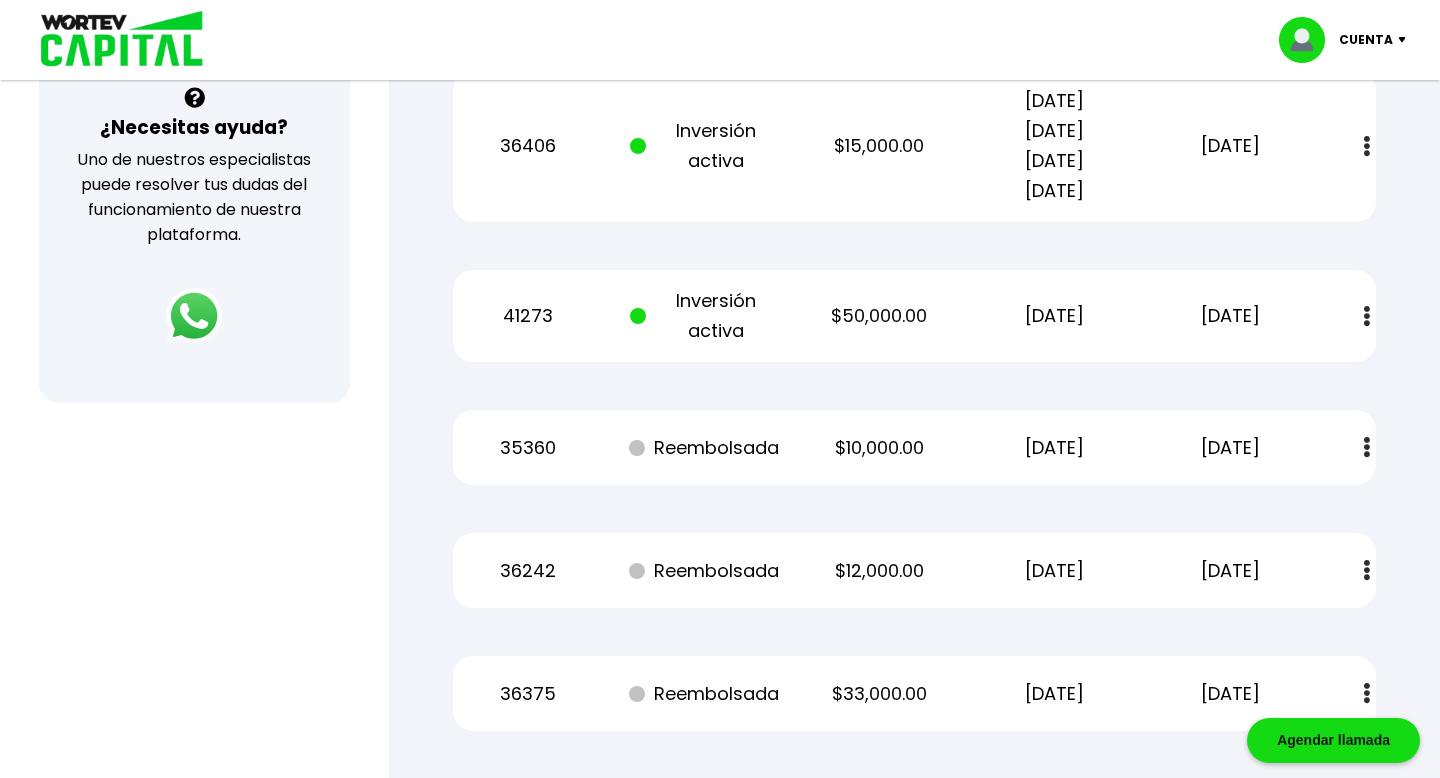 click at bounding box center (1367, 447) 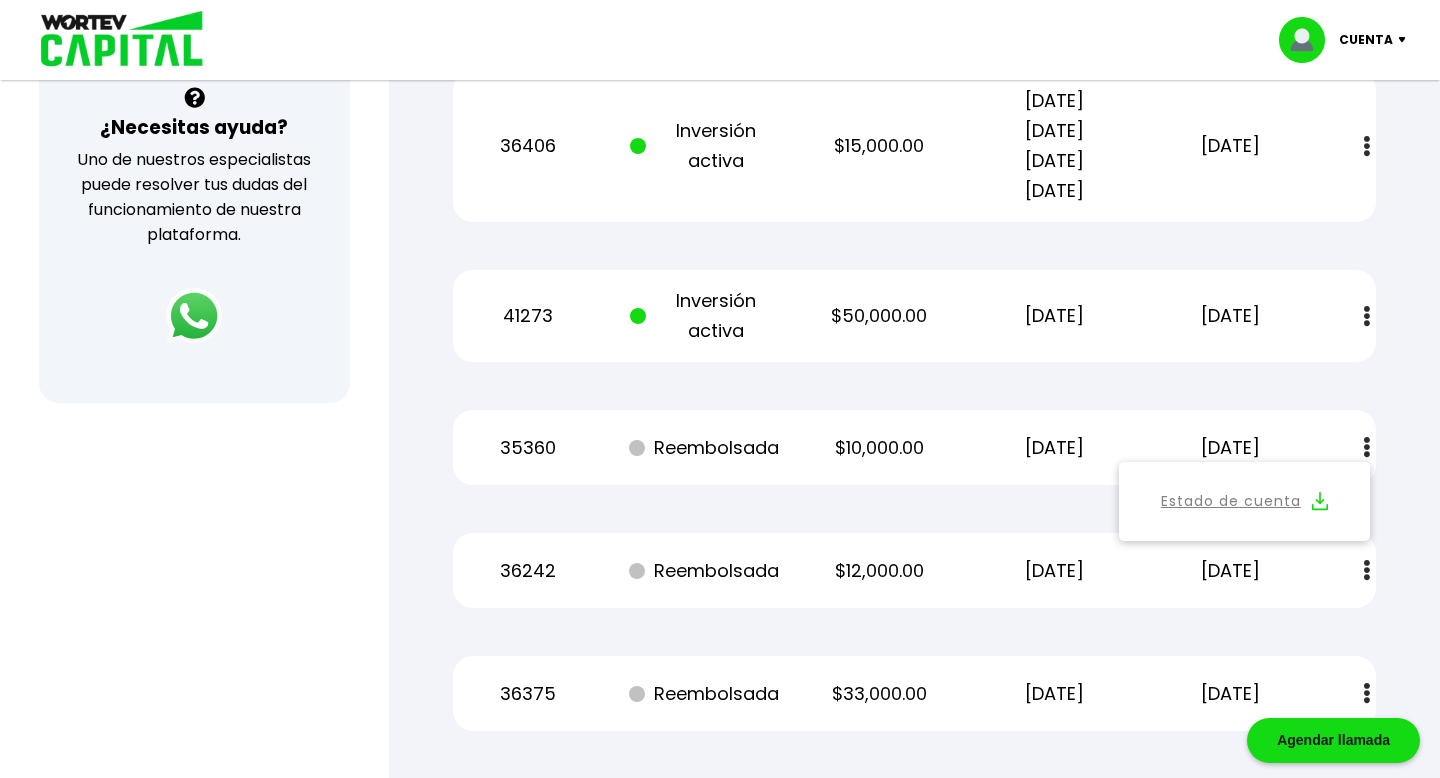 click on "Reembolsada" at bounding box center (704, 448) 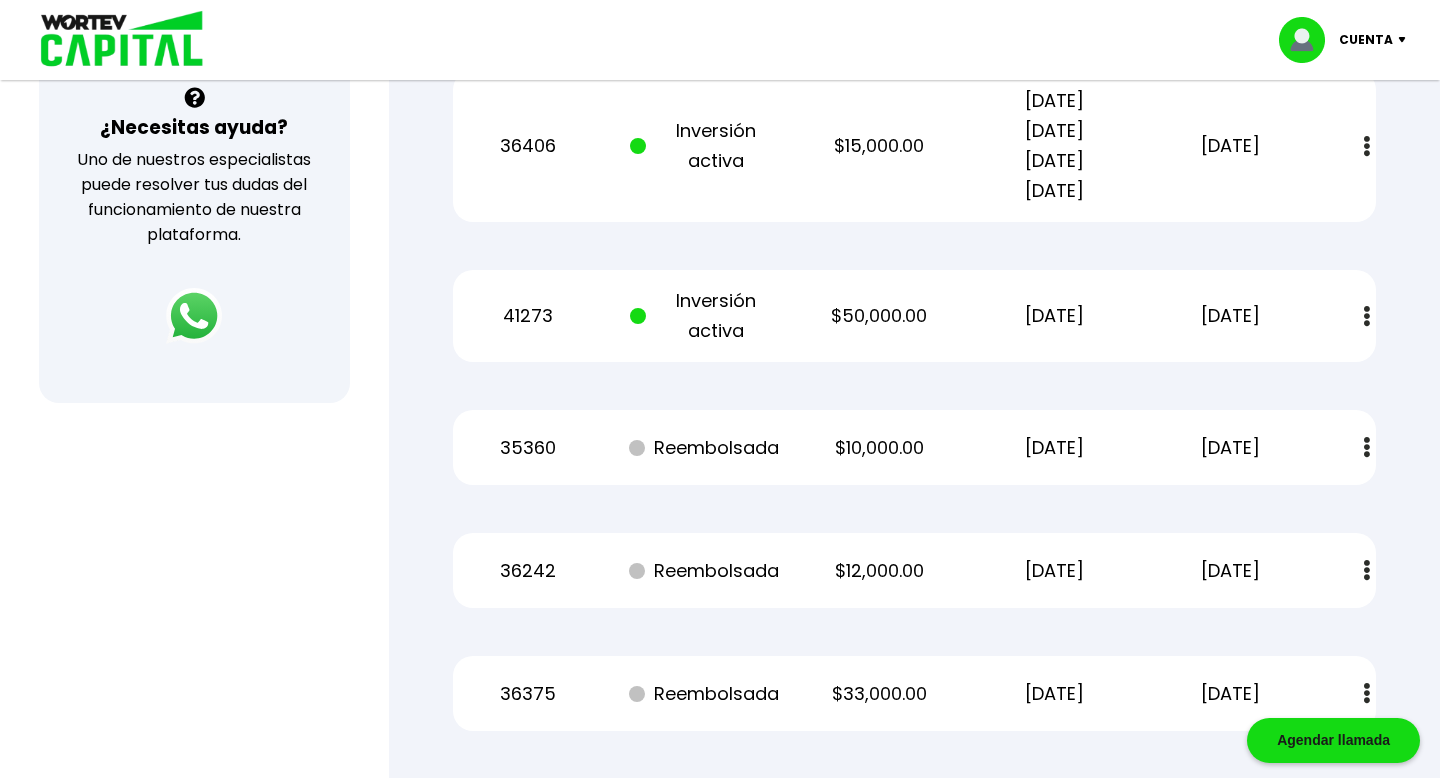 click at bounding box center [1367, 447] 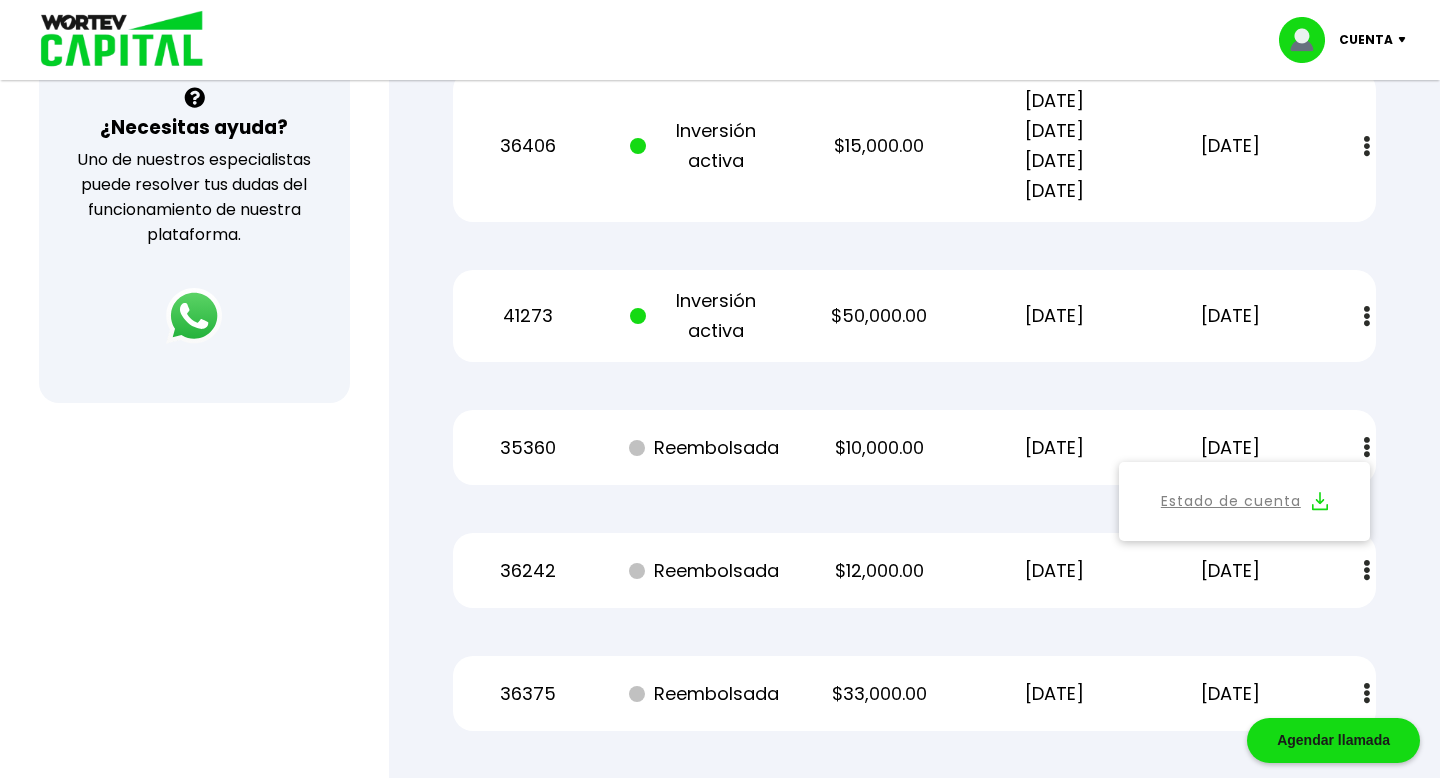 click on "Mis inversiones Como inversionista activo de WORTEV CAPITAL, apoyas el crecimiento de emprendimientos mexicanos de alto impacto mientras recibes excelentes rendimientos mensuales. Recuerda enviar tu comprobante de tu transferencia a    info@wortev.capital Recibirás un correo de confirmación cuando tu depósito sea validado por el banco. Datos bancarios VER MENOS IMPULSO EMPRENDIMEINTOS MX S.A.P.I. DE C.V. Banco:  Número de cuenta:  CLABE Interbancaria:  R.F.C.:  REFERENCIA:  BBVA Bancomer 0125 098173 01 21 8000125 098 1734 IEM250423D31 (Tu número de pedido) Banco:  BBVA Bancomer Número de cuenta:  0125 098173 CLABE Interbancaria:  01 21 8000125 098 1734 R.F.C.:  IEM250423D31 REFERENCIA:  (Tu número de pedido) Recuerda enviar tu comprobante de tu transferencia a  info@wortev.capital Recibirás un correo de confirmación cuando tu depósito sea validado por el banco. Constancias de retención de impuestos  2024 Formato zip  Pedido Estado Monto Fecha inicio Fecha finalización 36406 Inversión activa 41273" at bounding box center (914, 122) 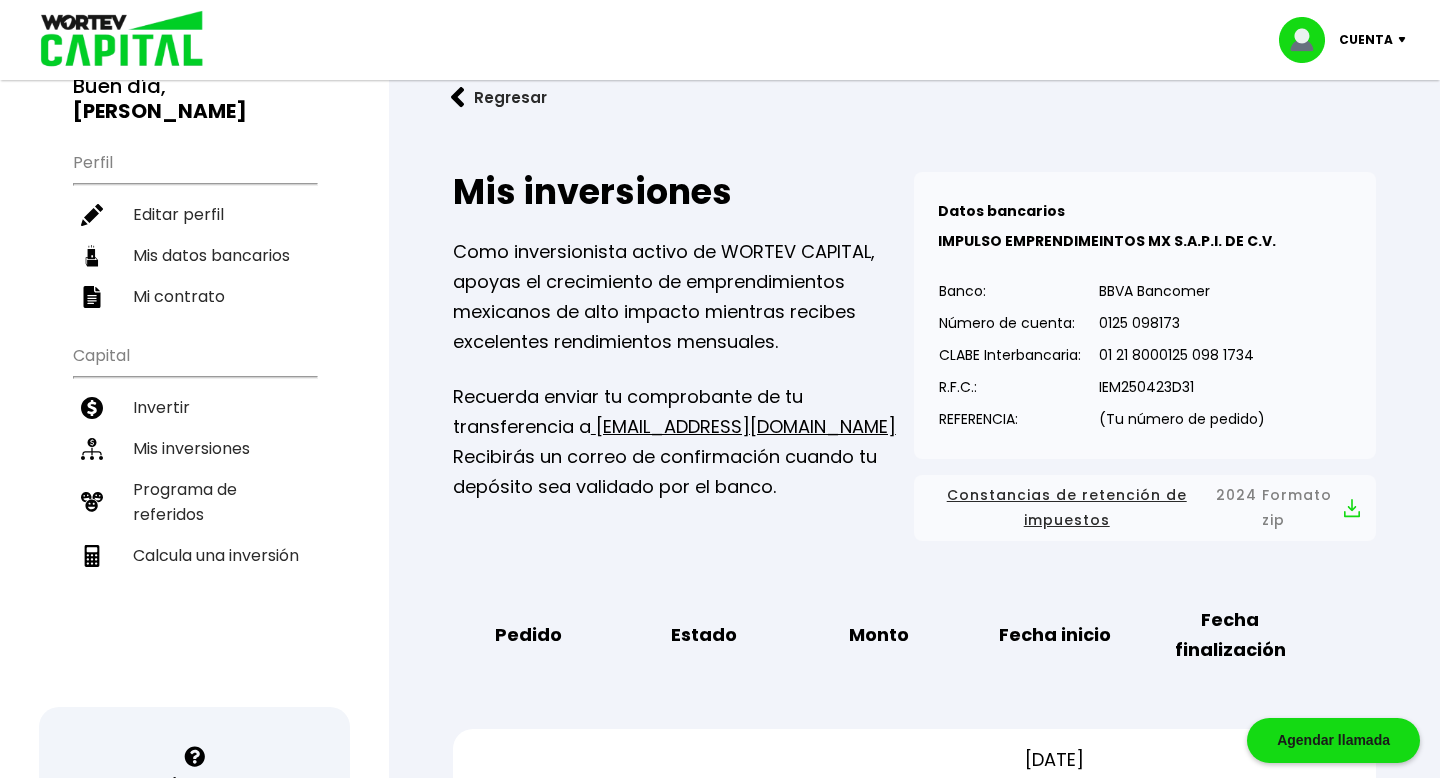 scroll, scrollTop: 0, scrollLeft: 0, axis: both 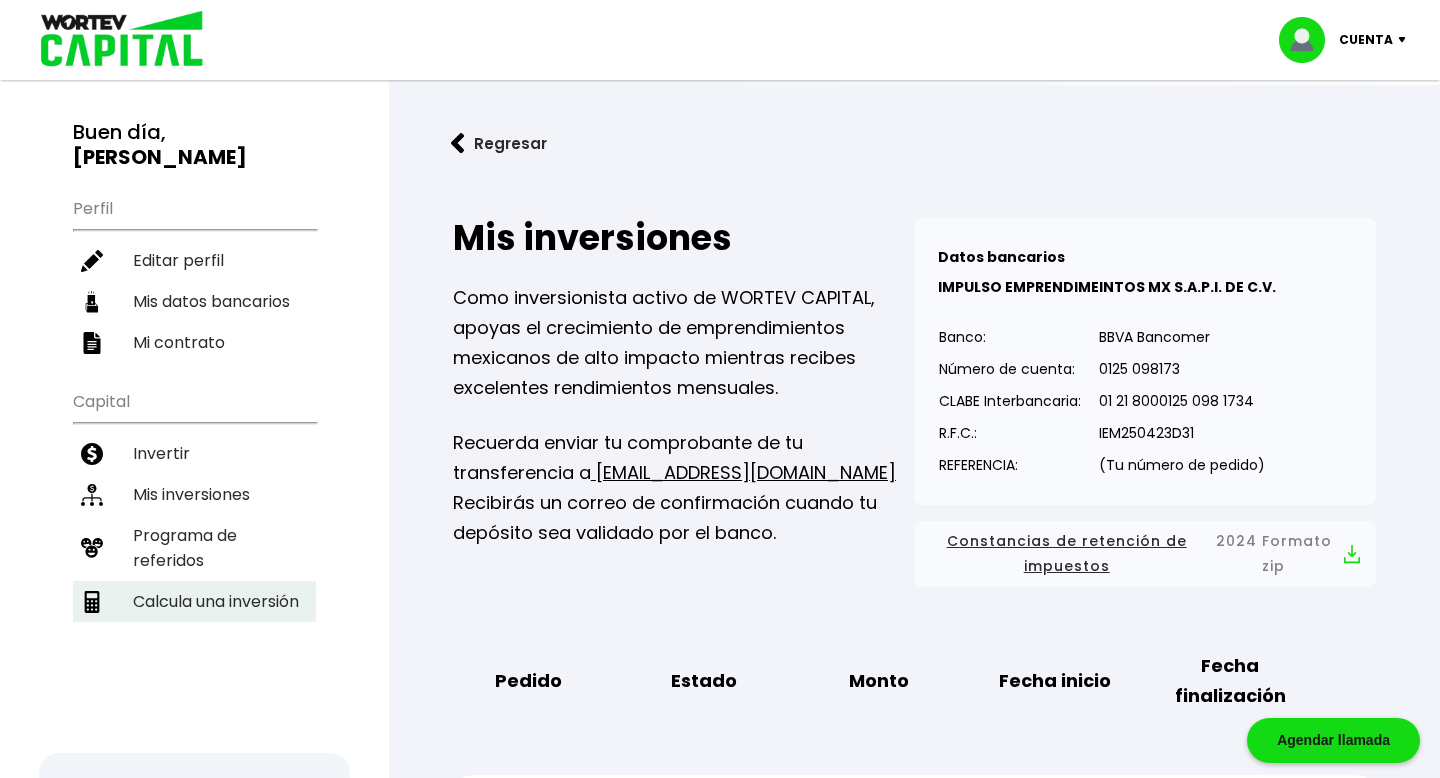 click on "Calcula una inversión" at bounding box center [194, 601] 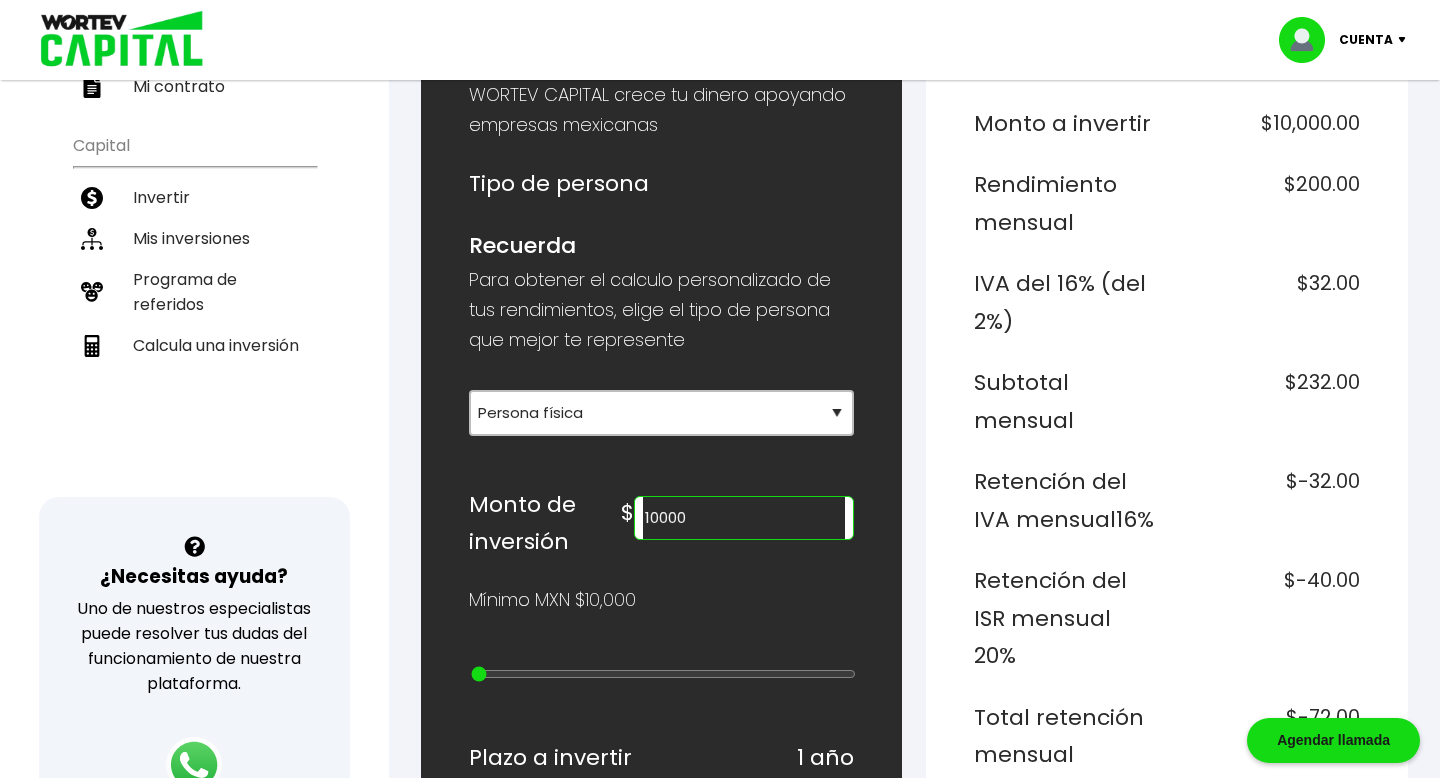 scroll, scrollTop: 264, scrollLeft: 0, axis: vertical 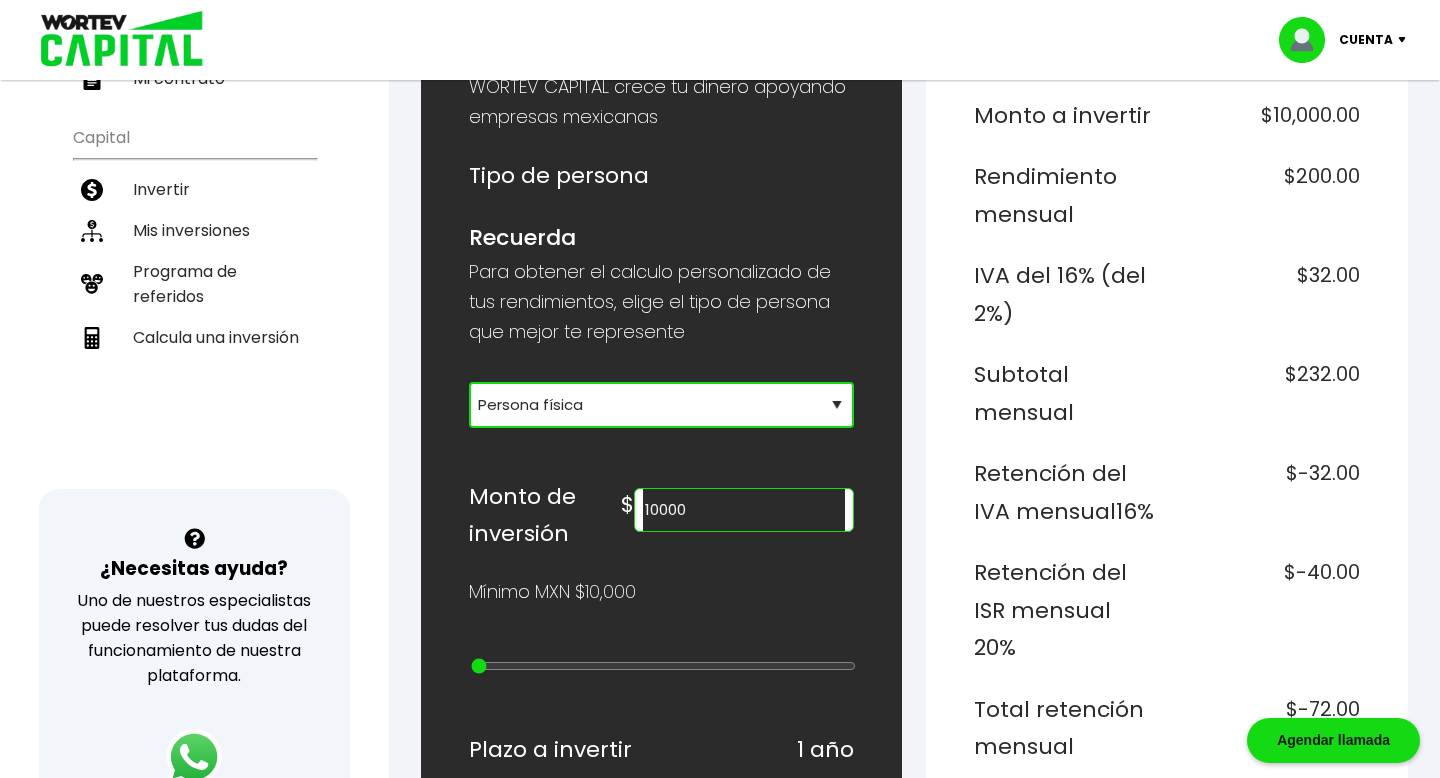 click on "Selecciona tu tipo de persona Persona Física que emite factura Persona física Persona moral" at bounding box center (662, 405) 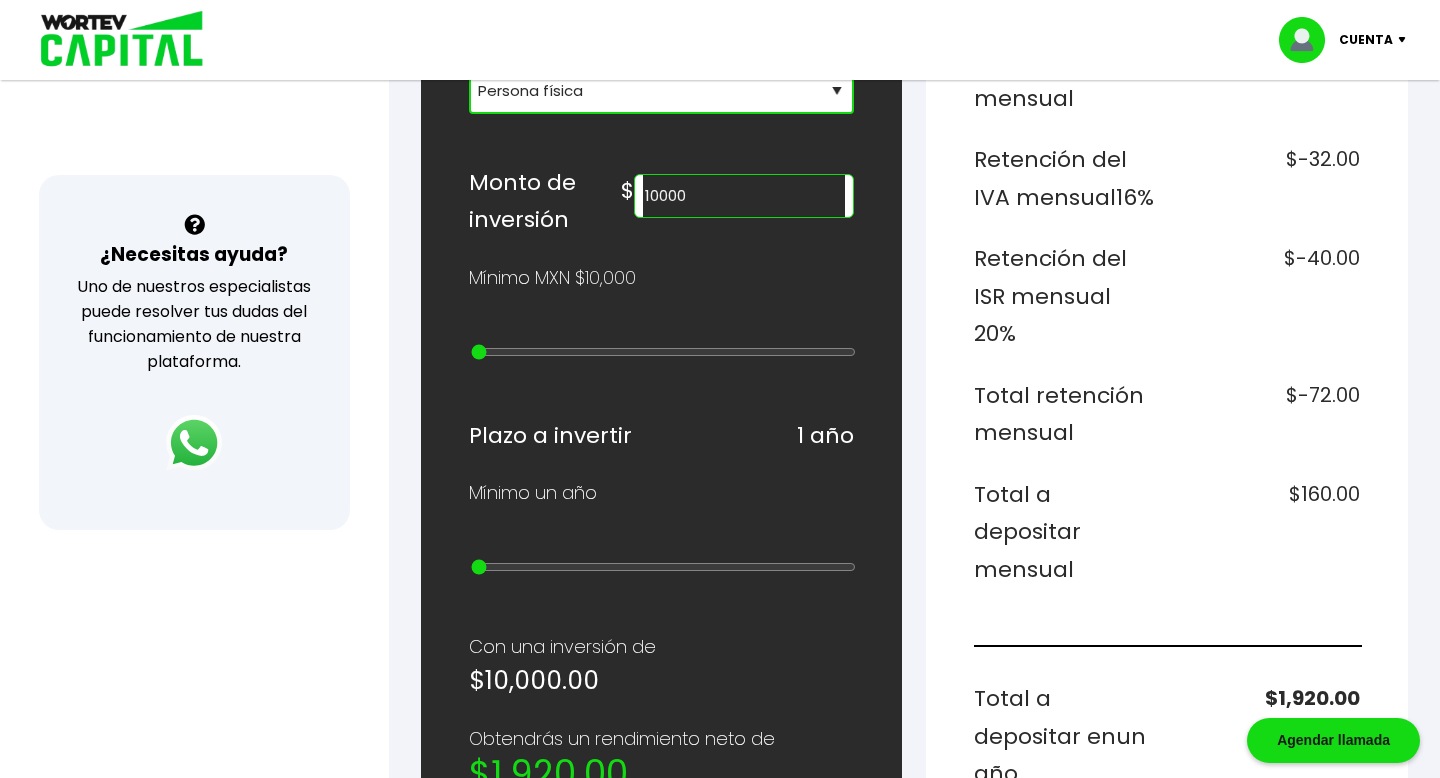 scroll, scrollTop: 583, scrollLeft: 0, axis: vertical 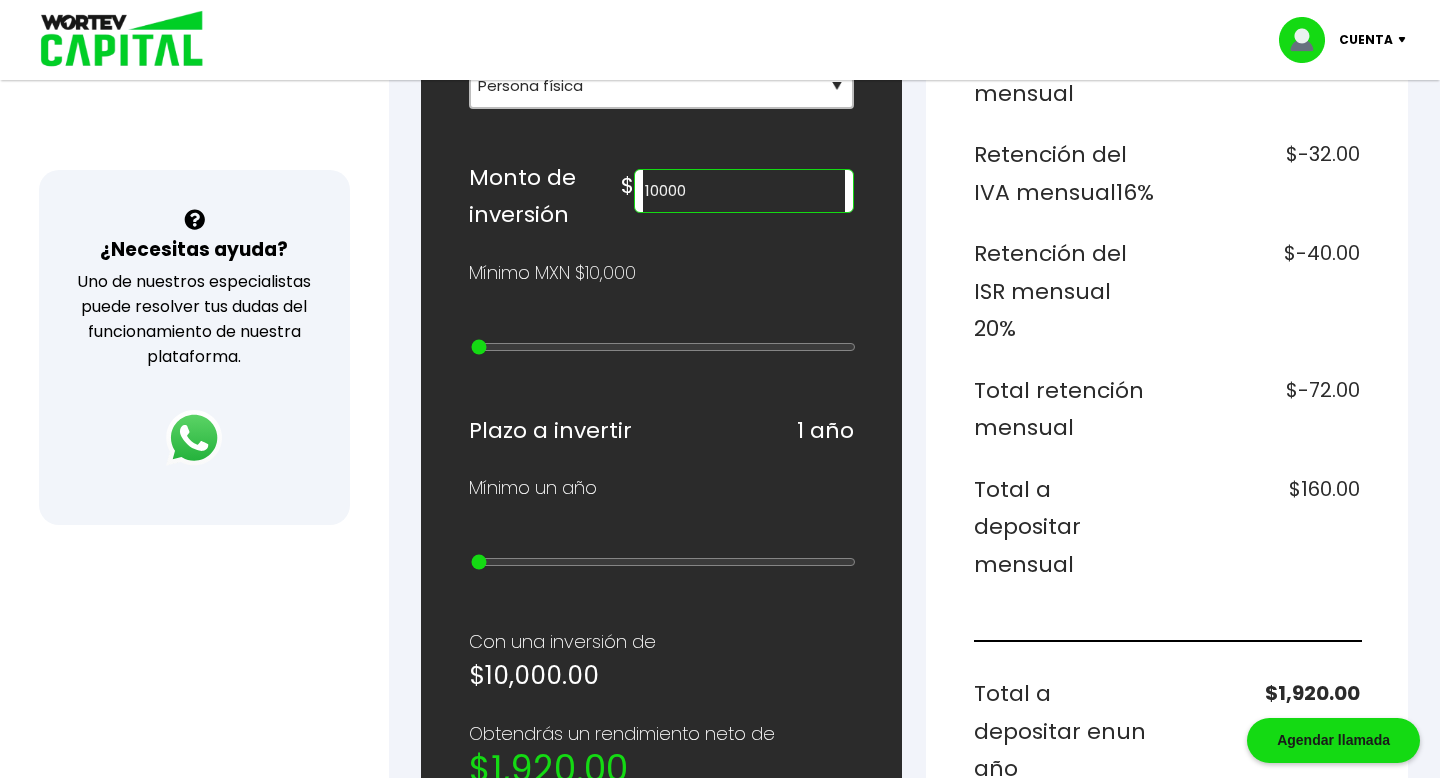 click on "10000" at bounding box center (744, 191) 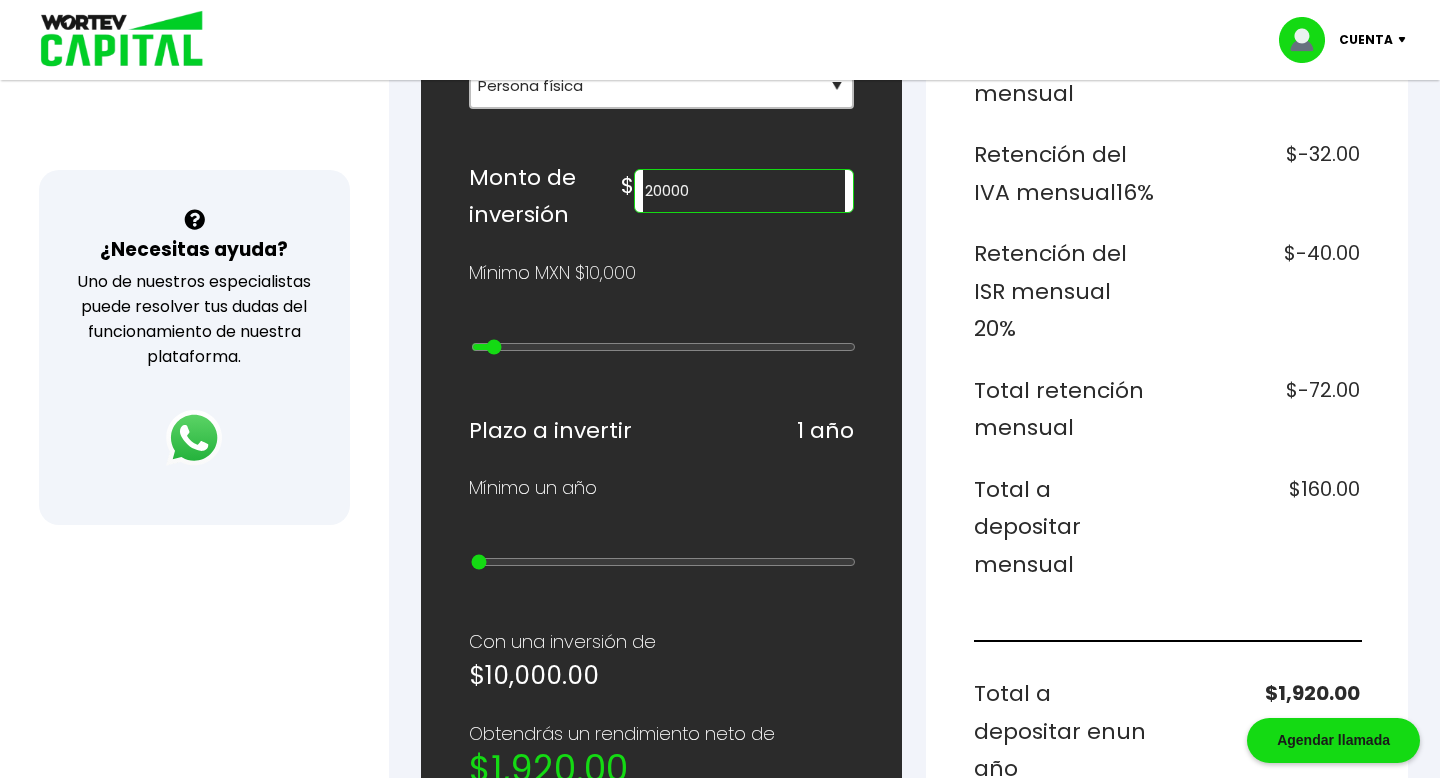 type on "30000" 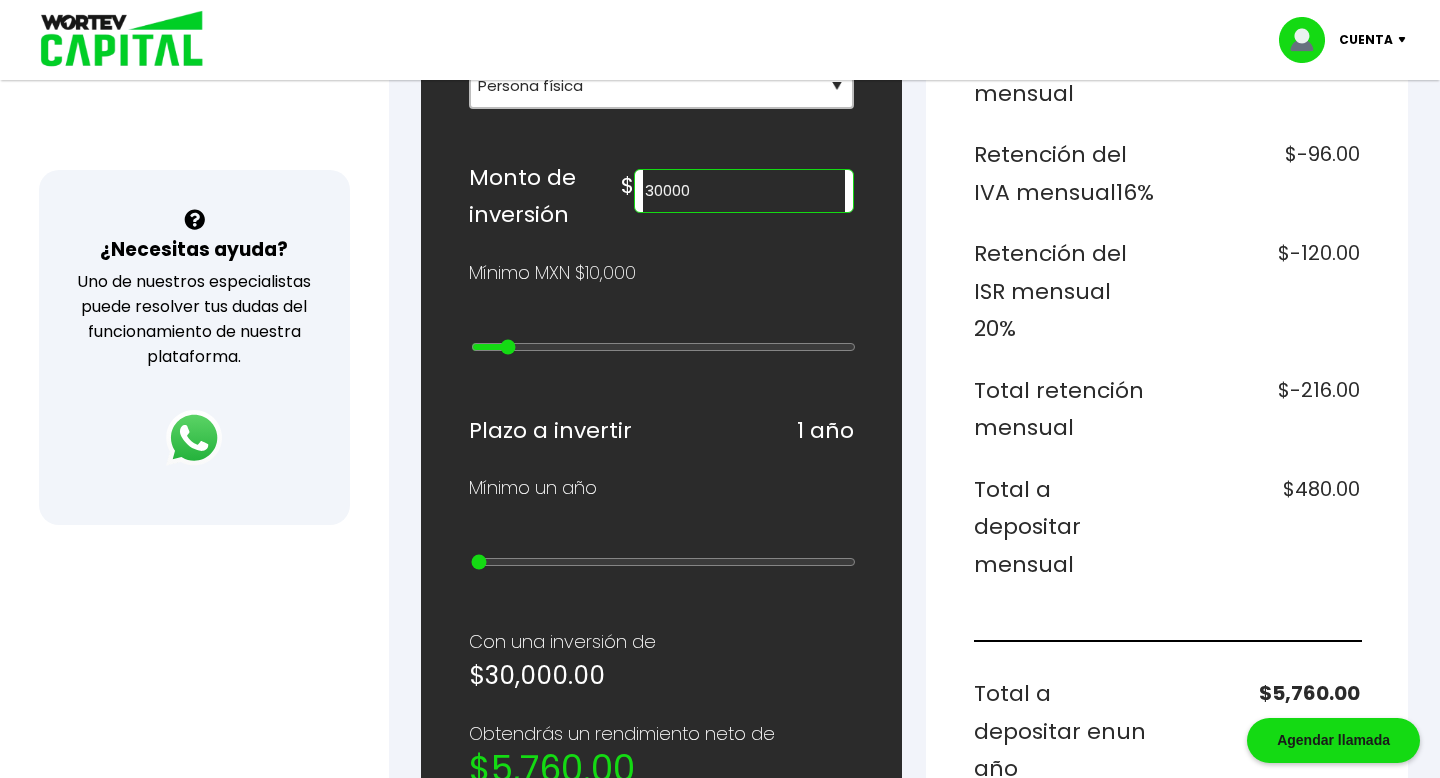 type on "40000" 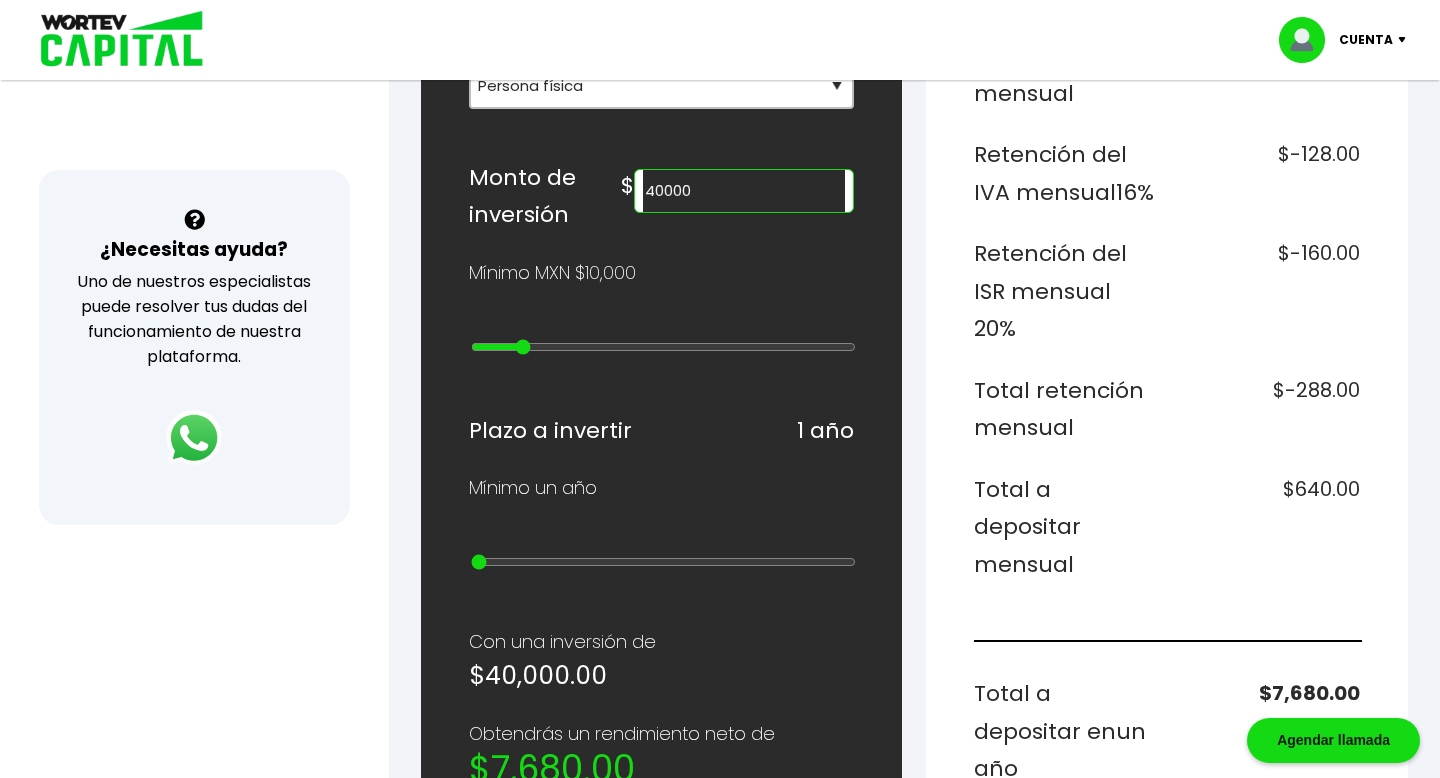 type on "50000" 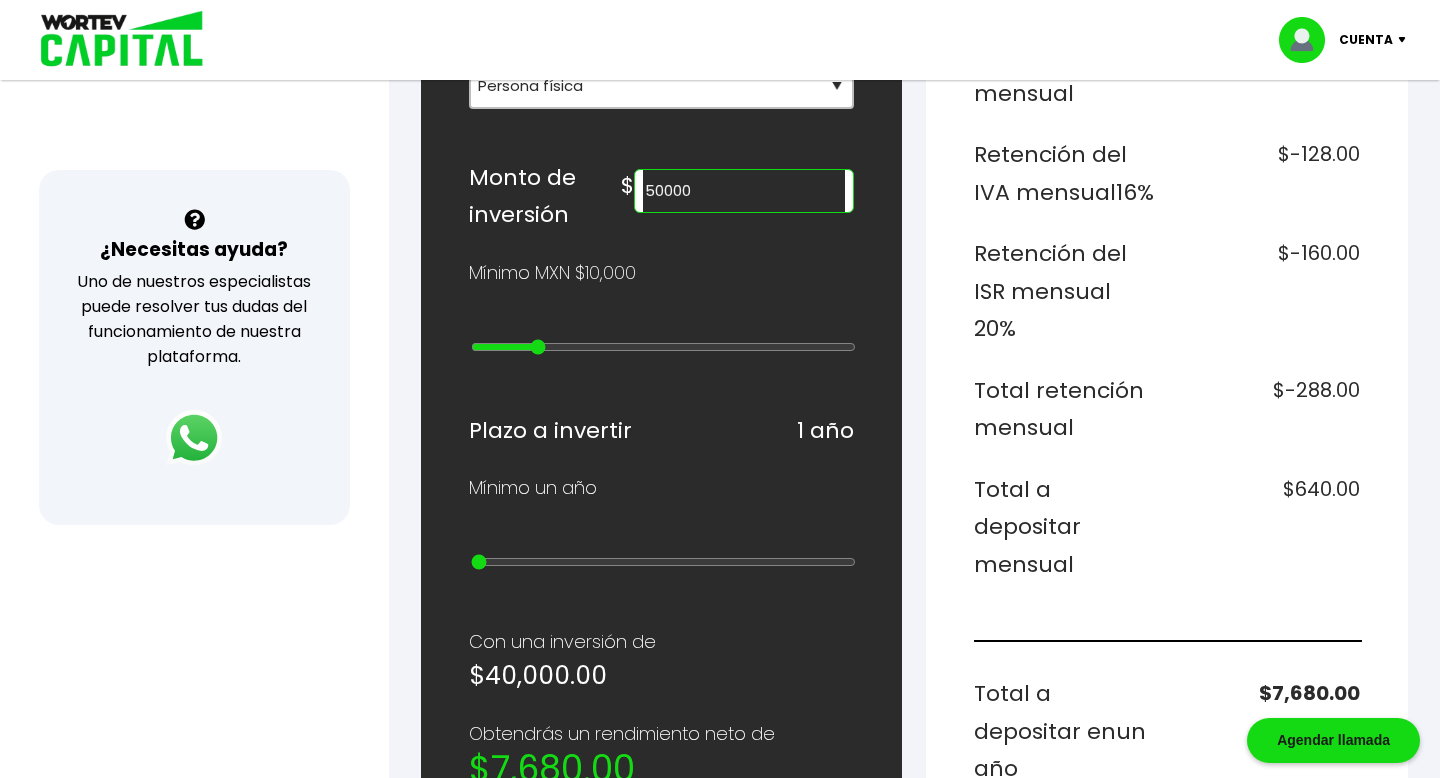 type on "60000" 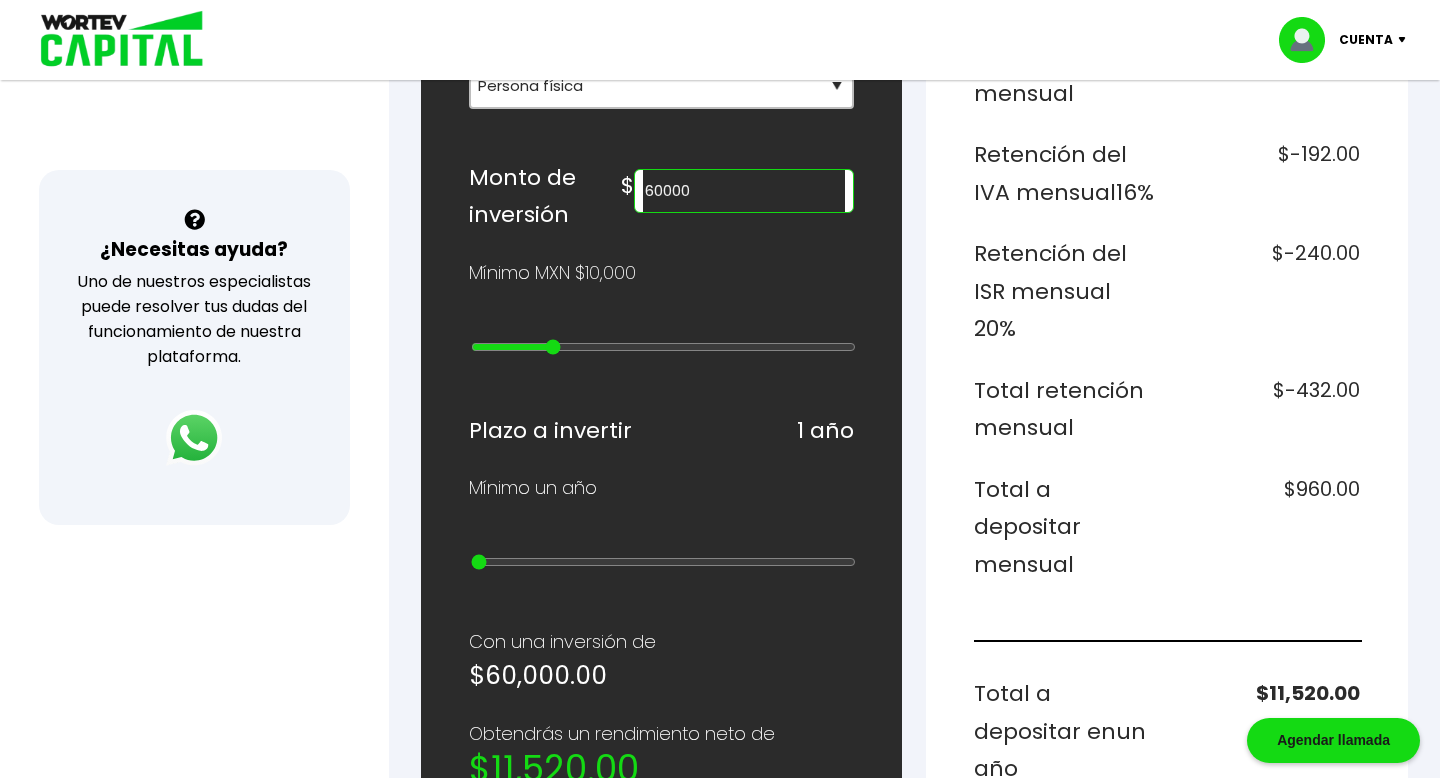type on "70000" 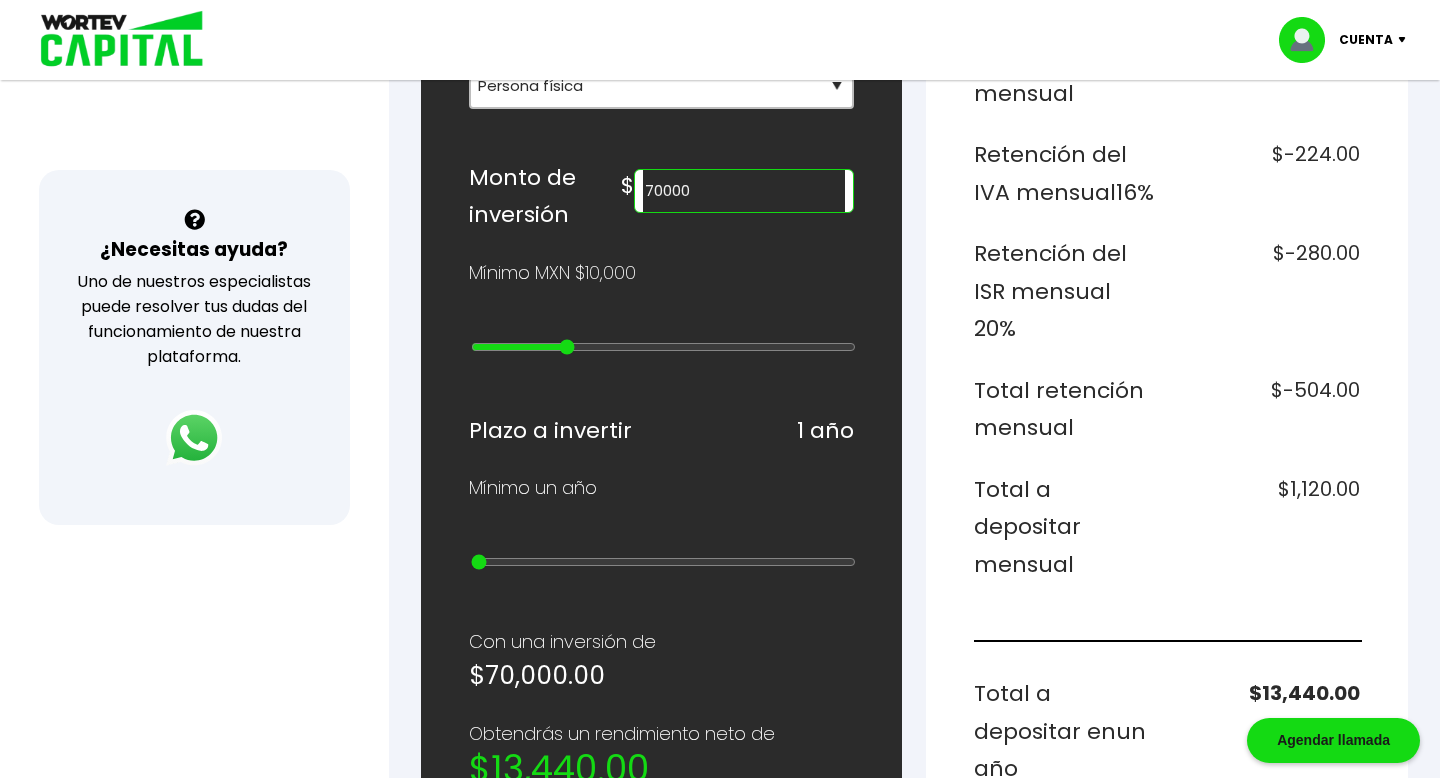 type on "80000" 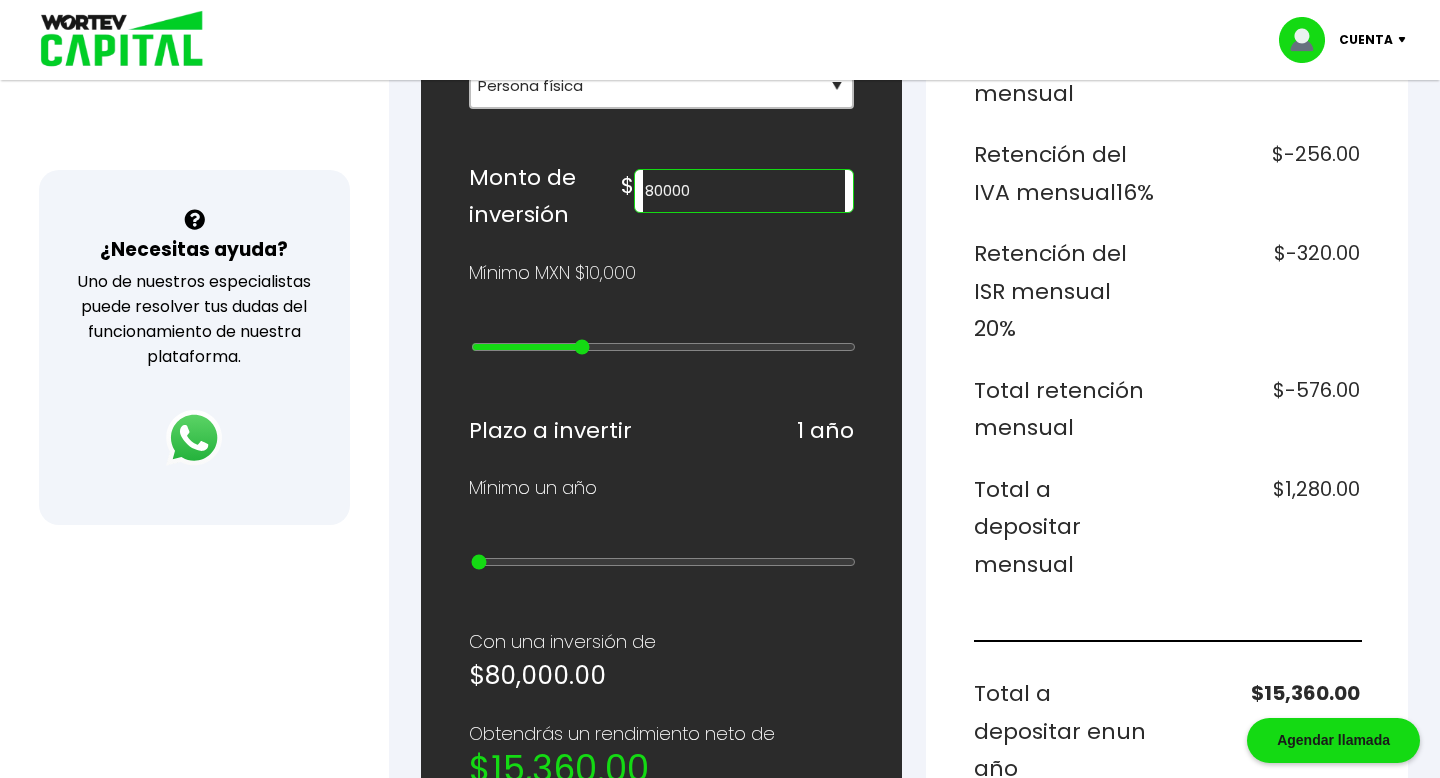 type on "90000" 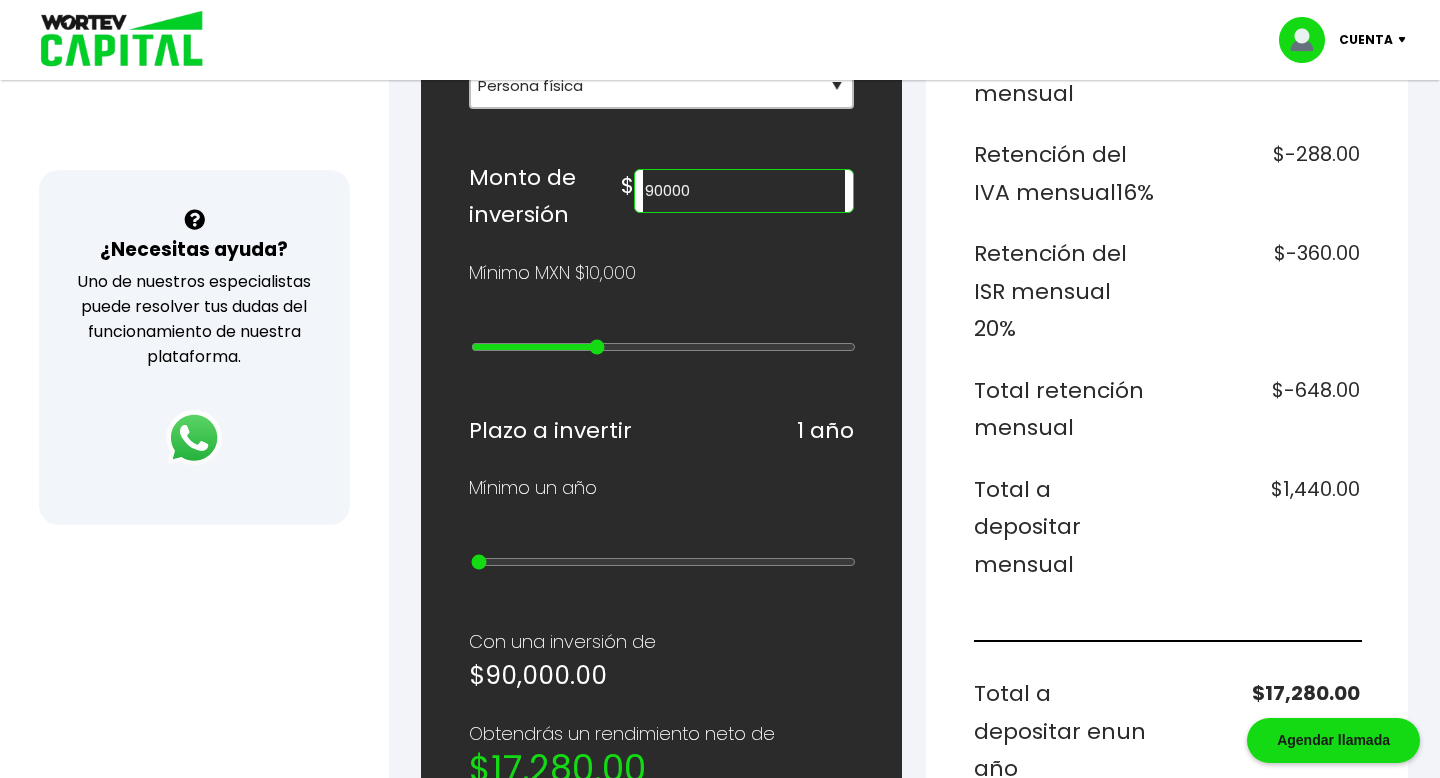 type on "100000" 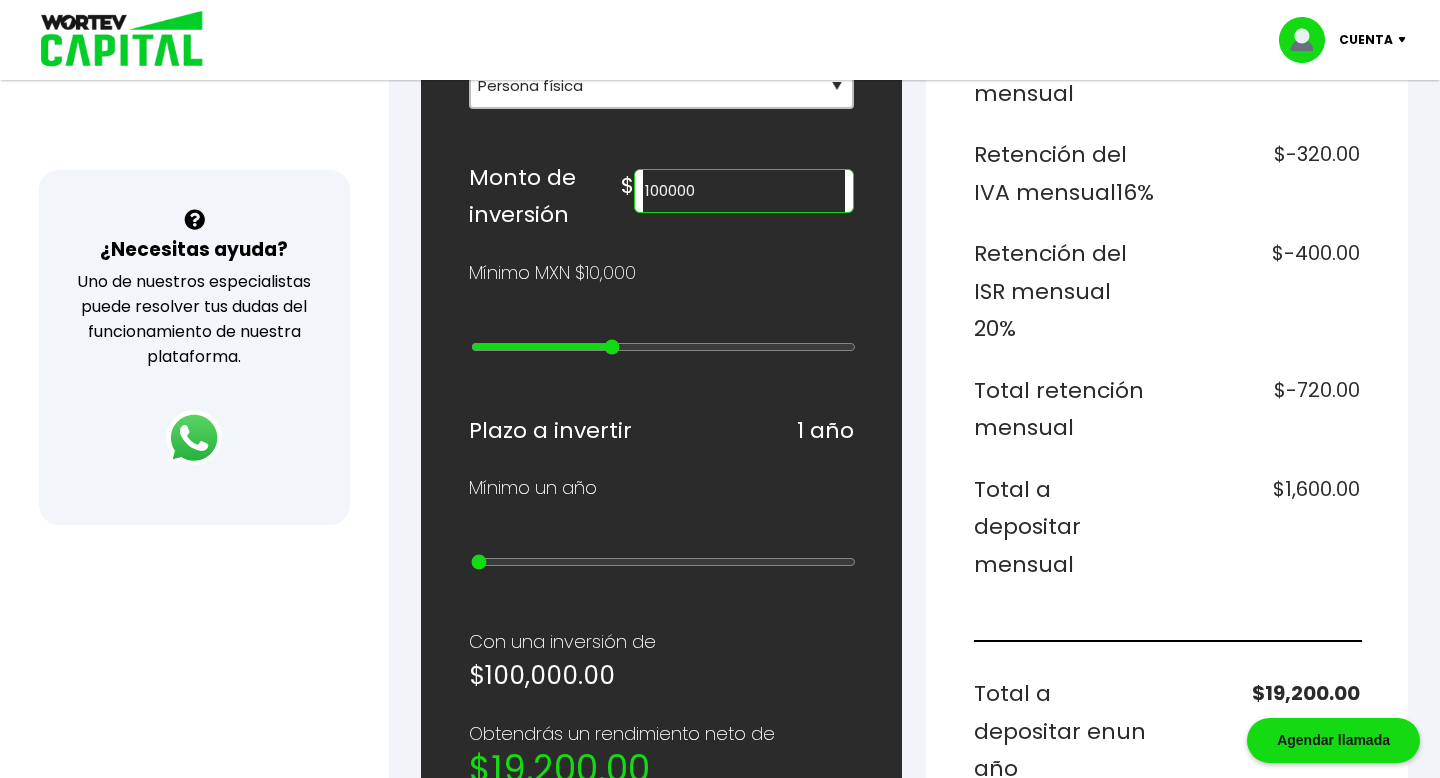 type on "200000" 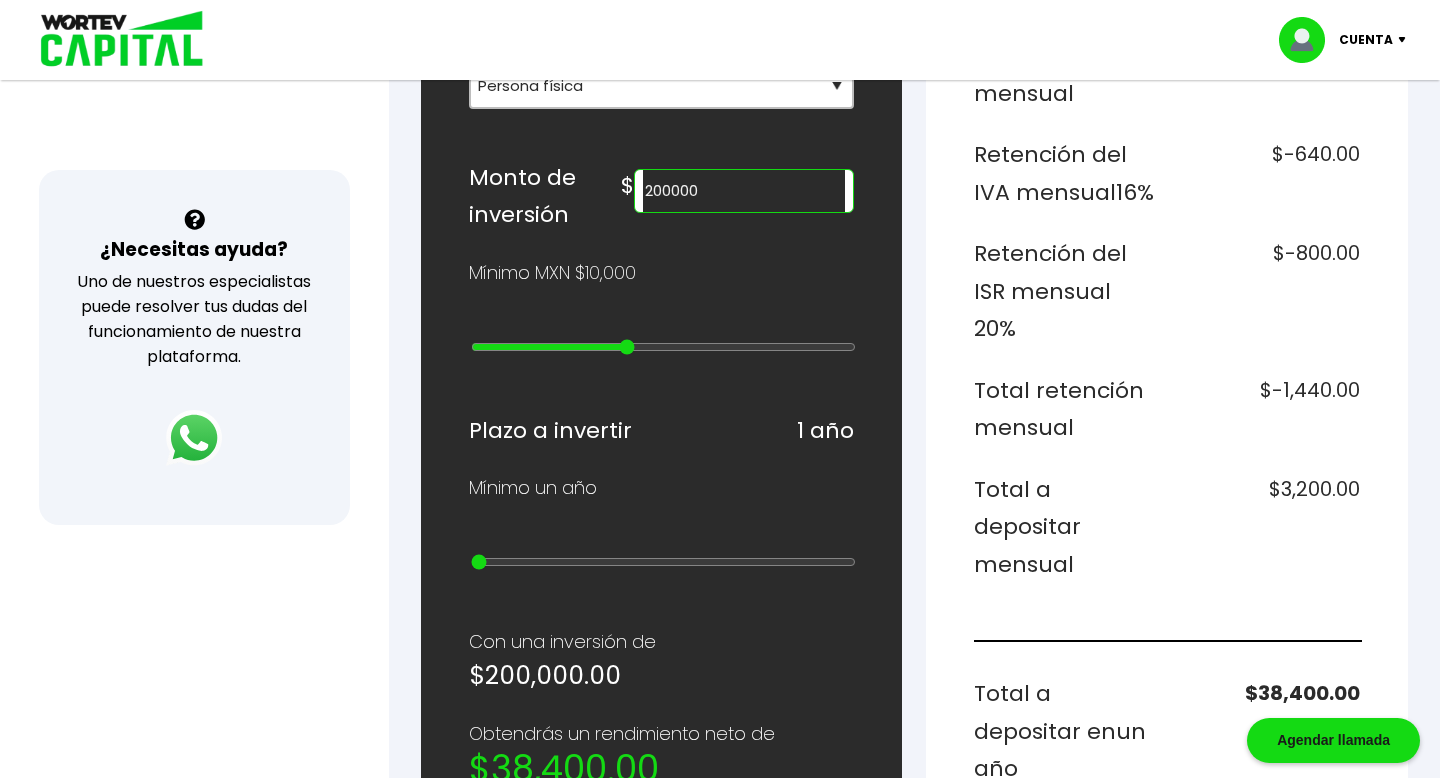 type on "100000" 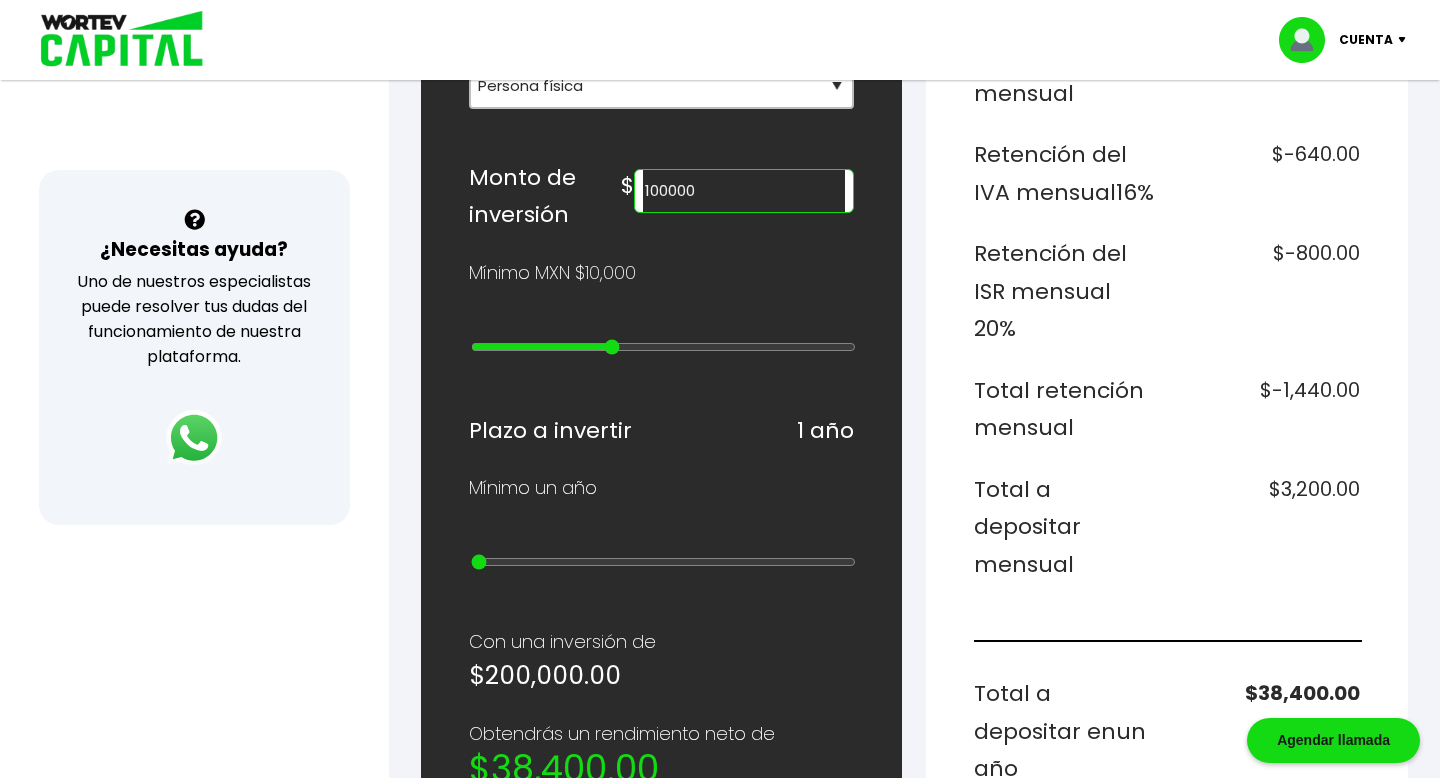 type on "90000" 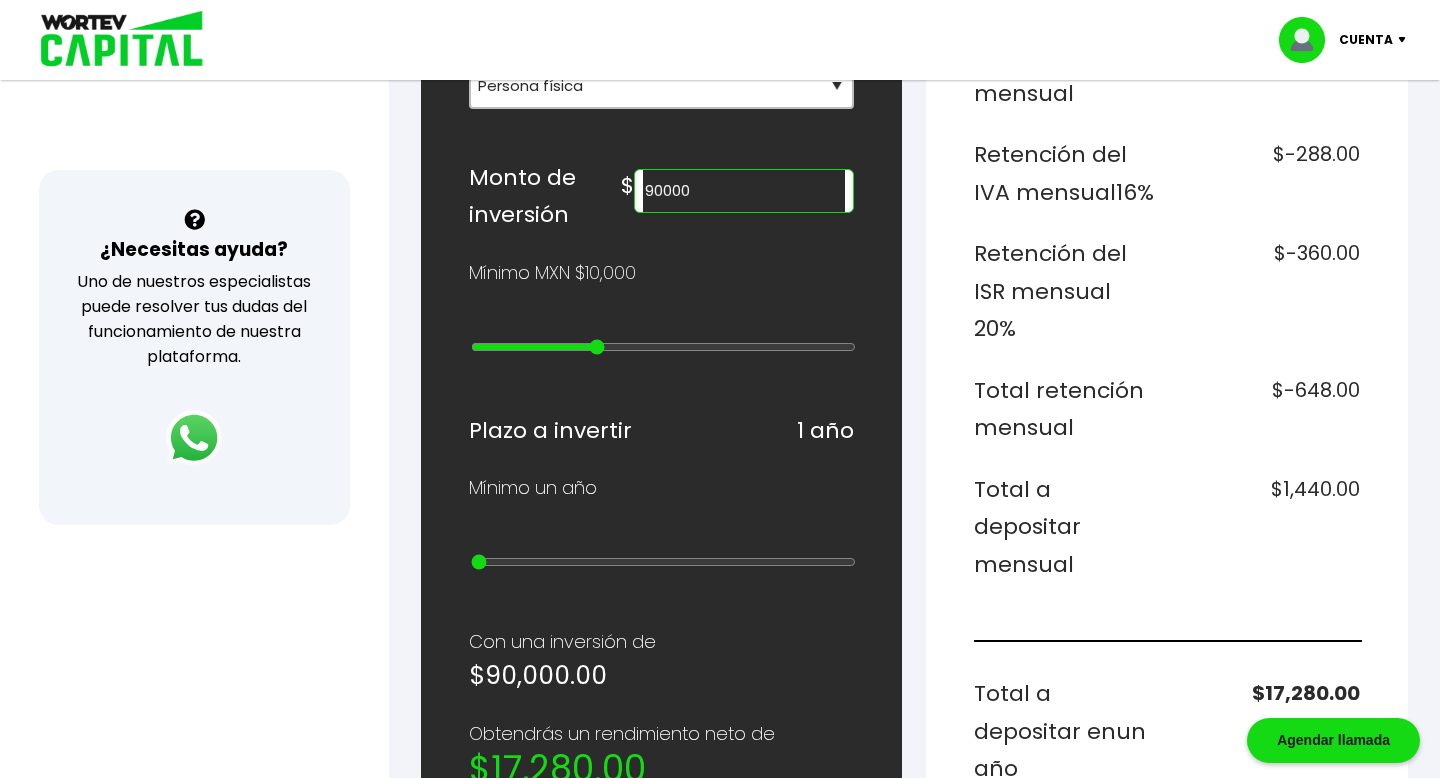 type on "80000" 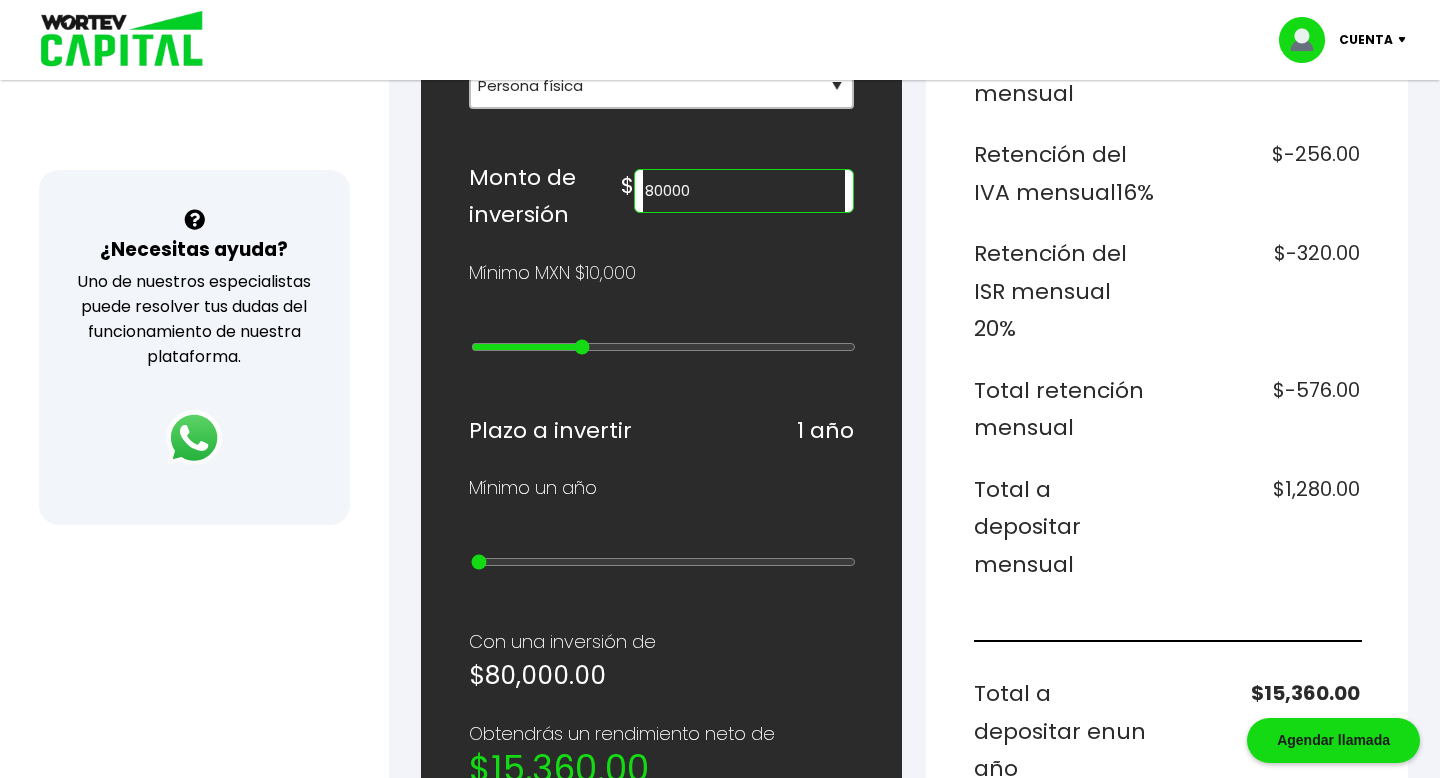 type on "70000" 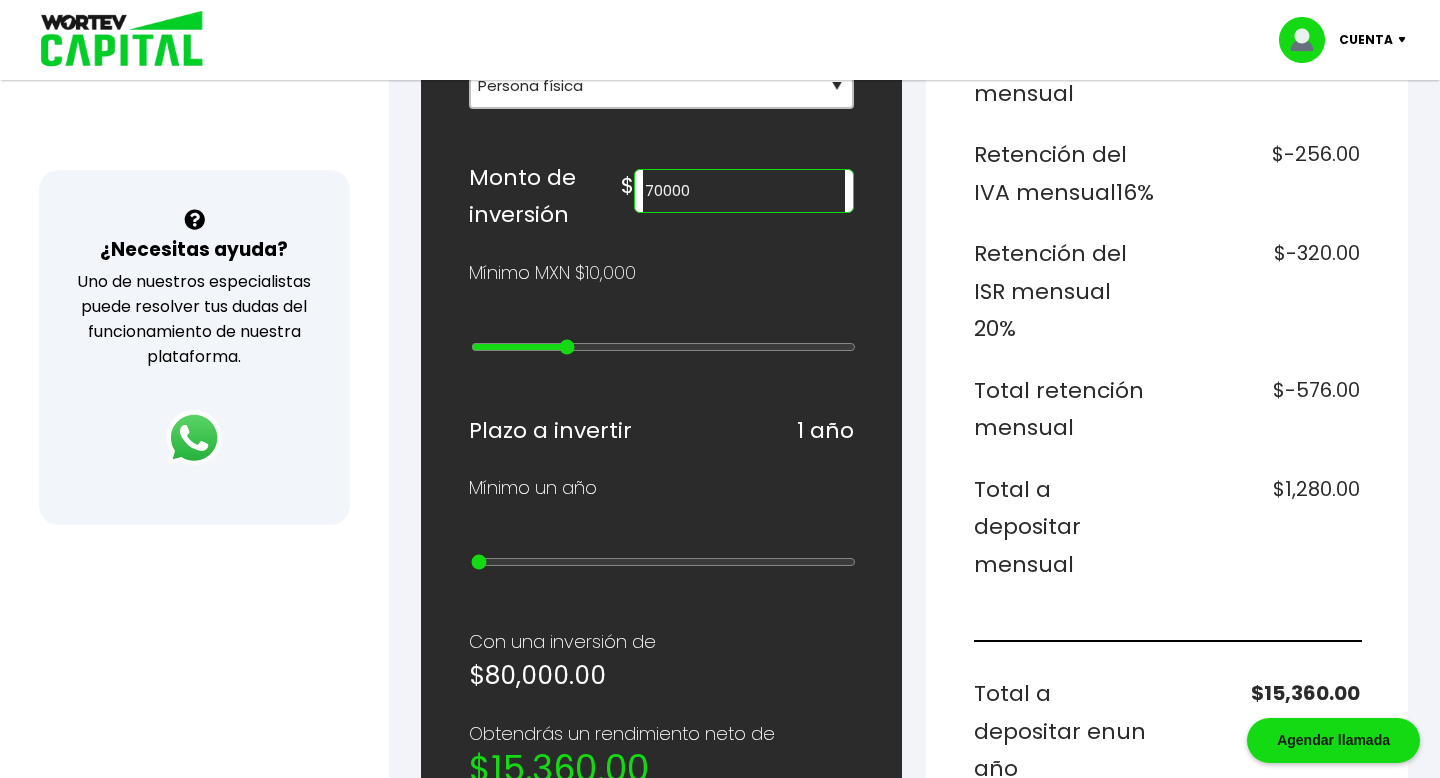 type on "60000" 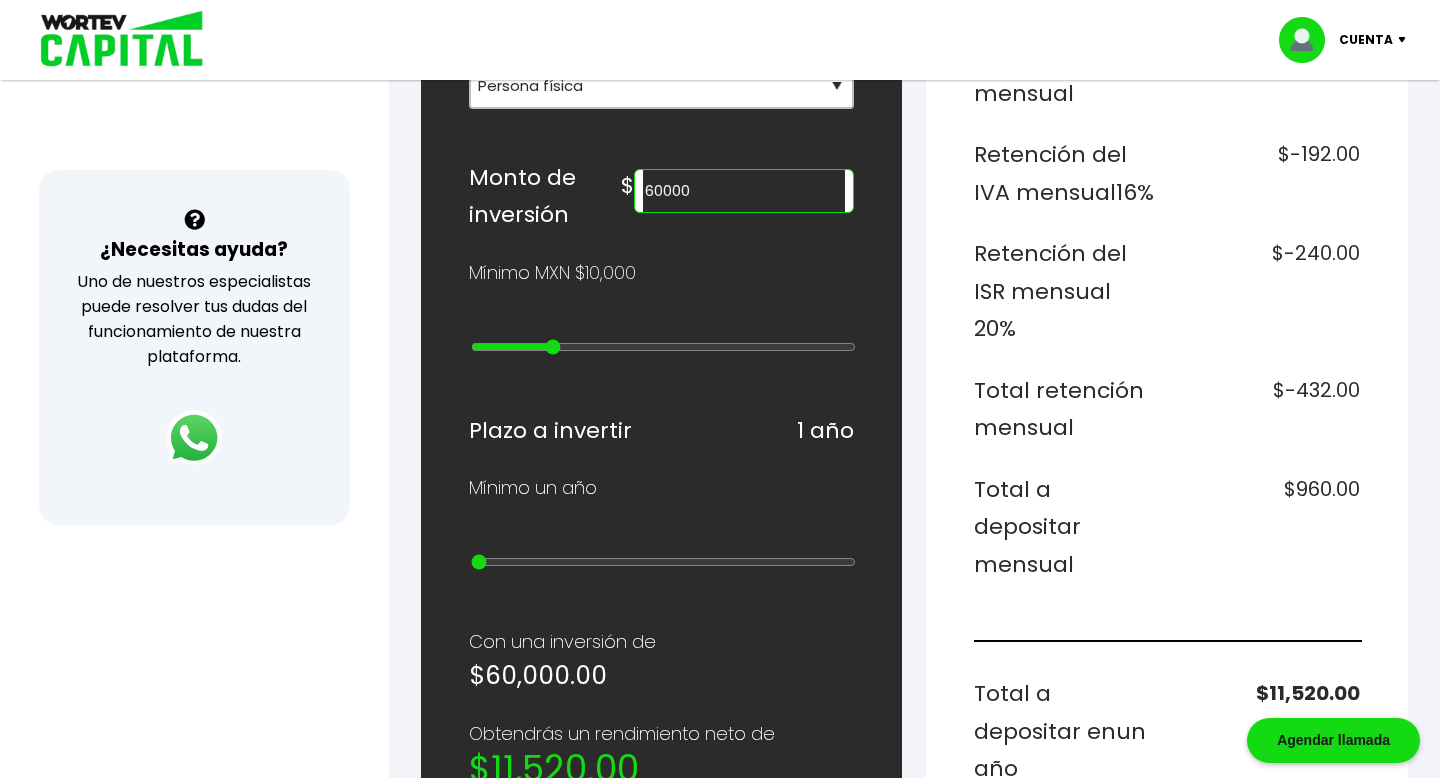 type on "50000" 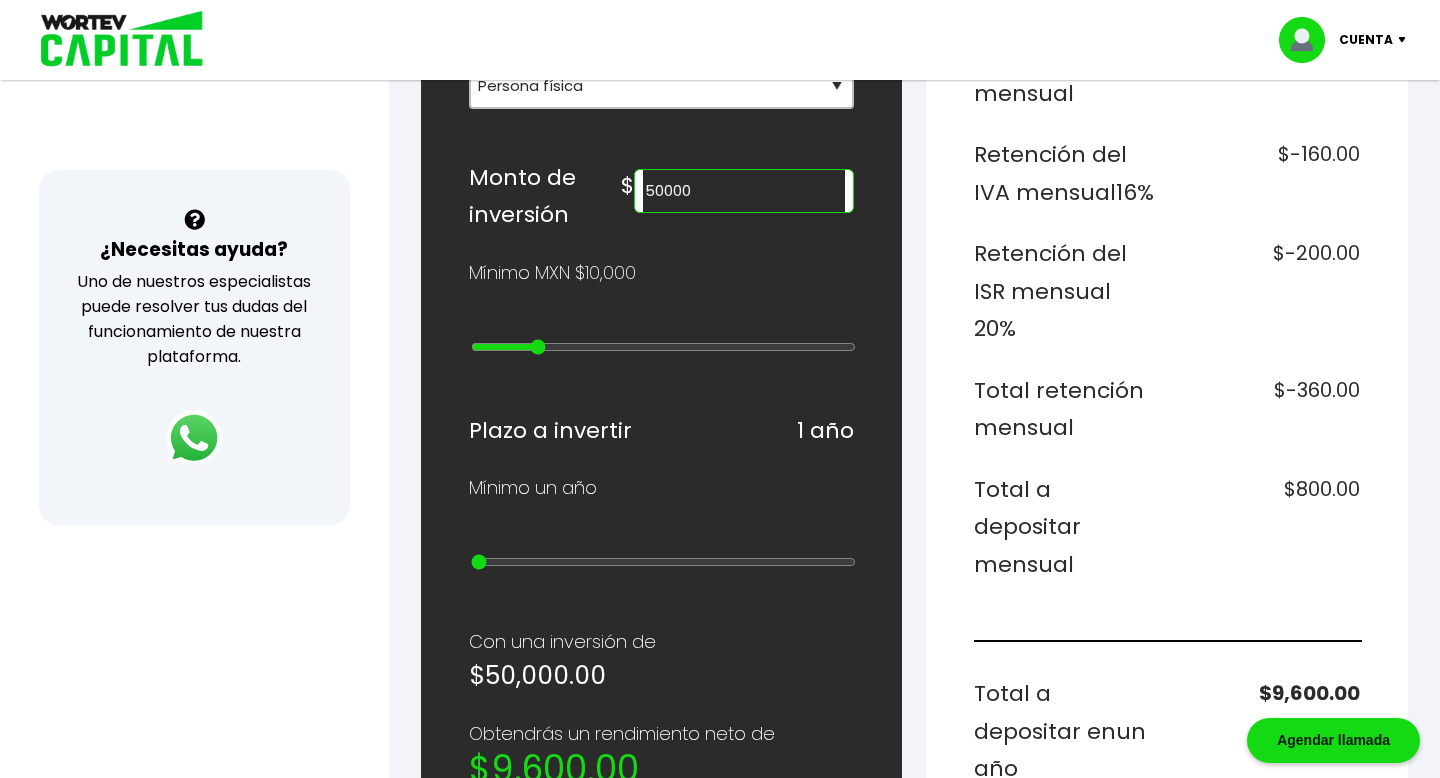 drag, startPoint x: 485, startPoint y: 344, endPoint x: 534, endPoint y: 349, distance: 49.25444 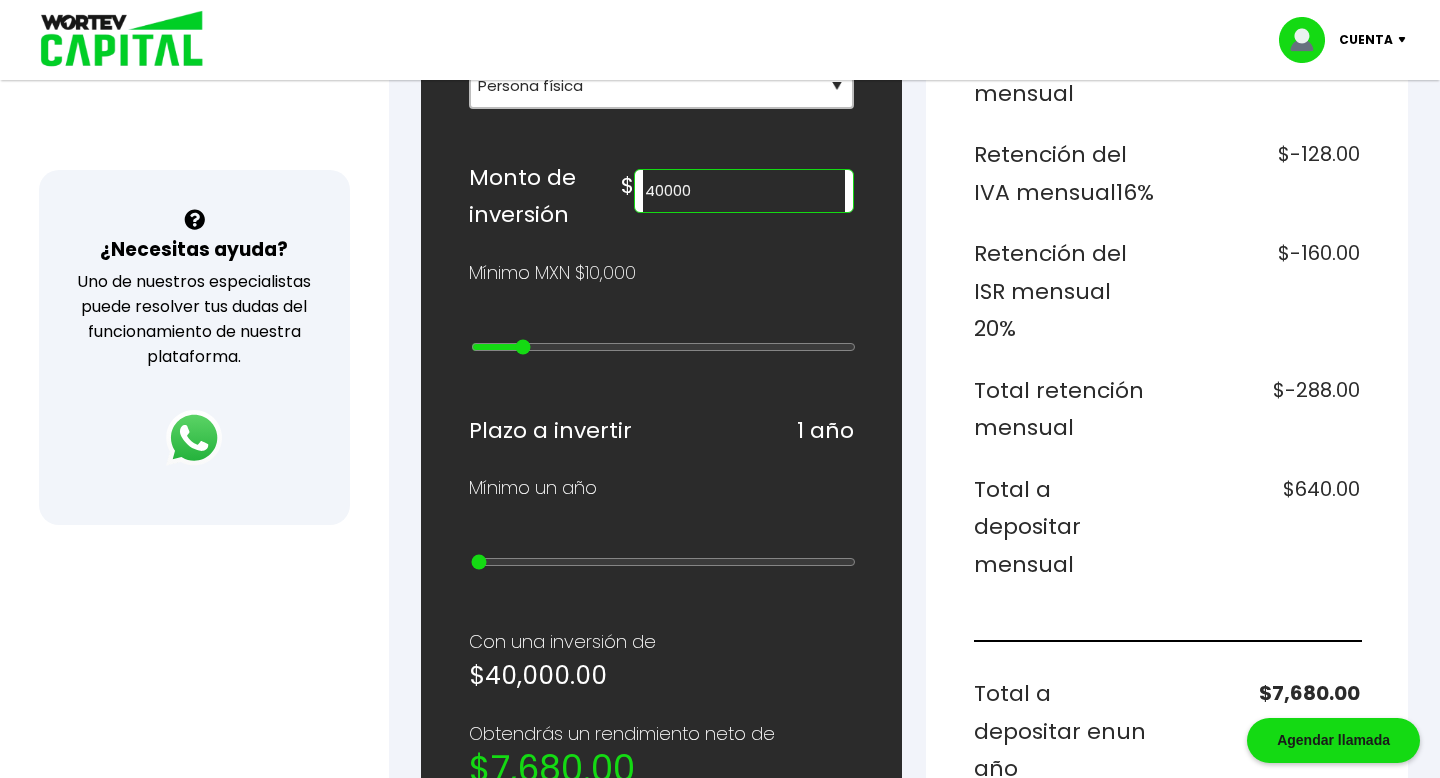 type on "30000" 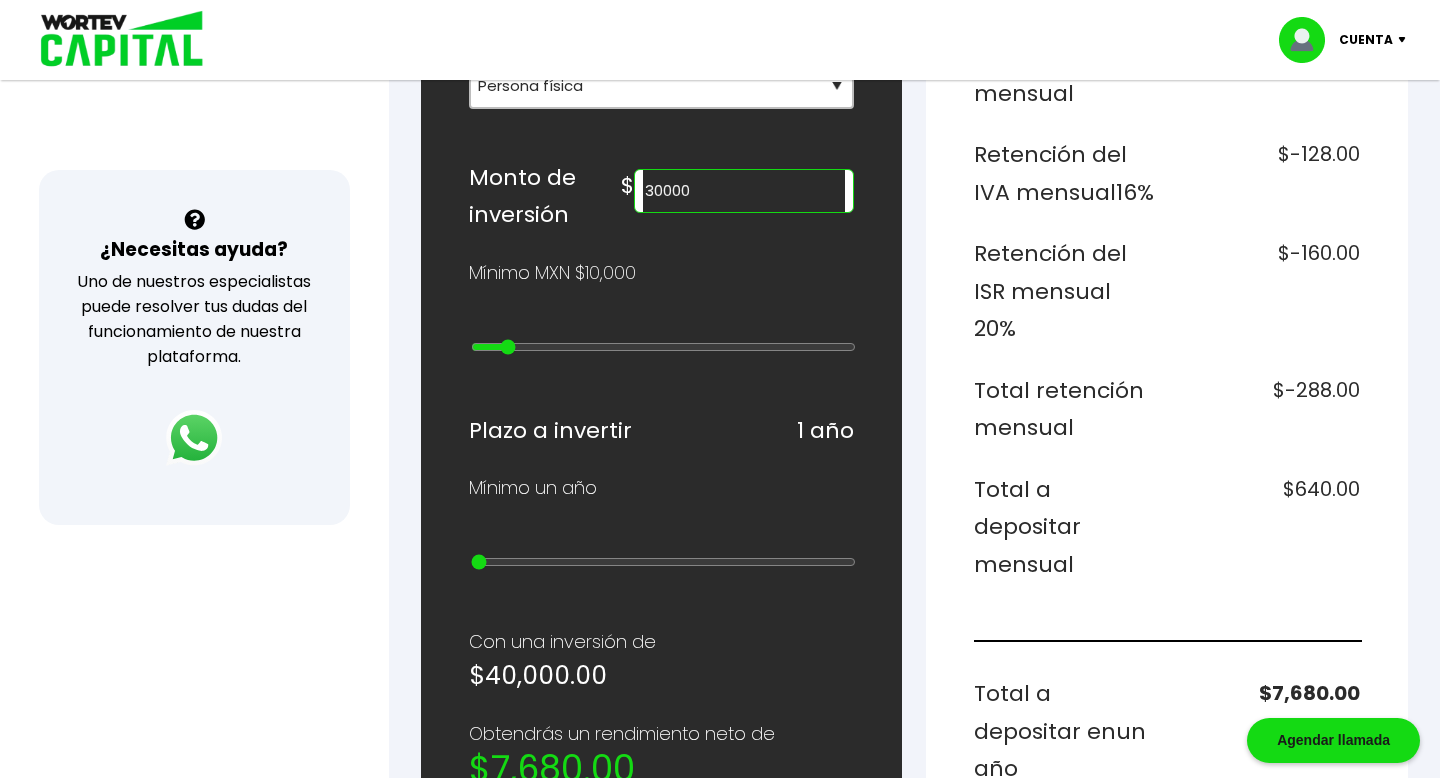type on "20000" 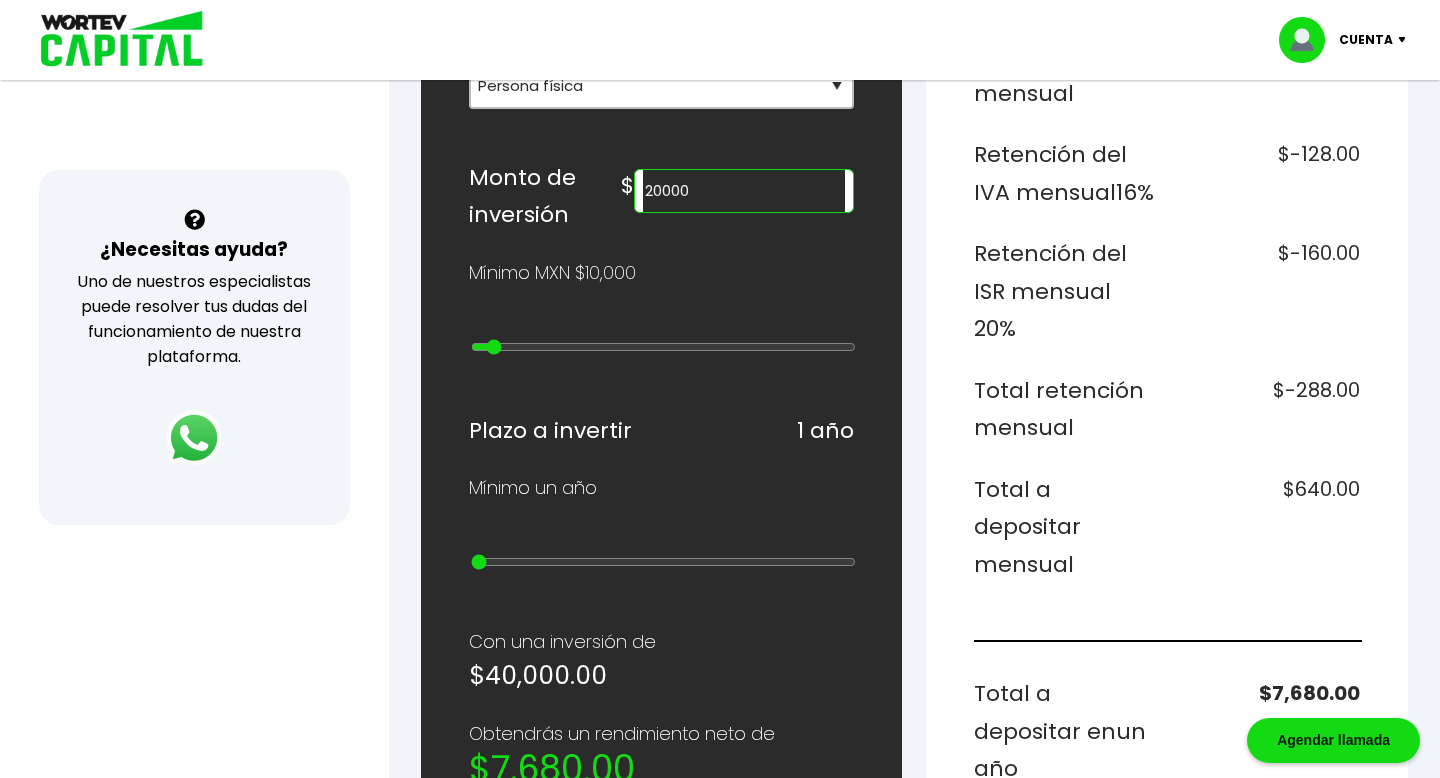 type on "10000" 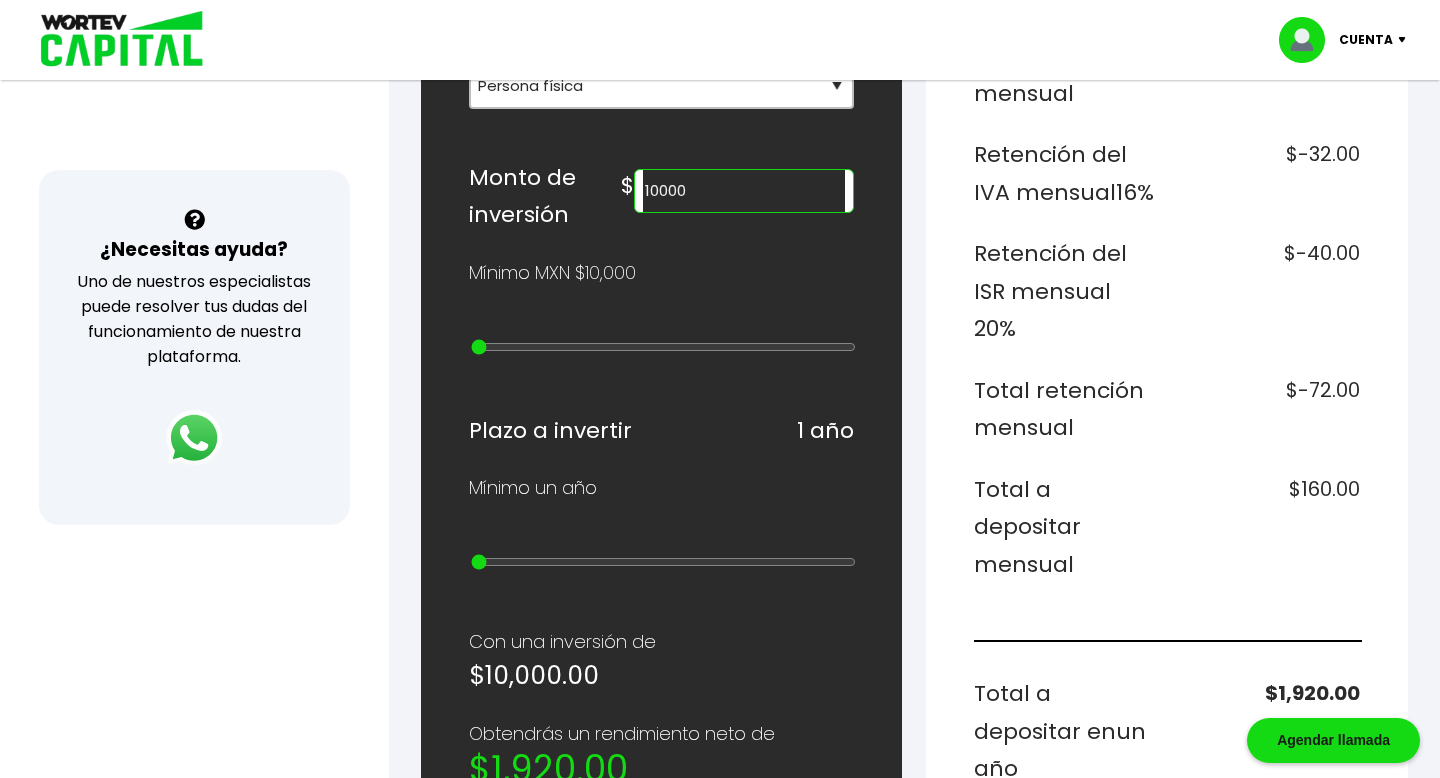 drag, startPoint x: 540, startPoint y: 341, endPoint x: 430, endPoint y: 341, distance: 110 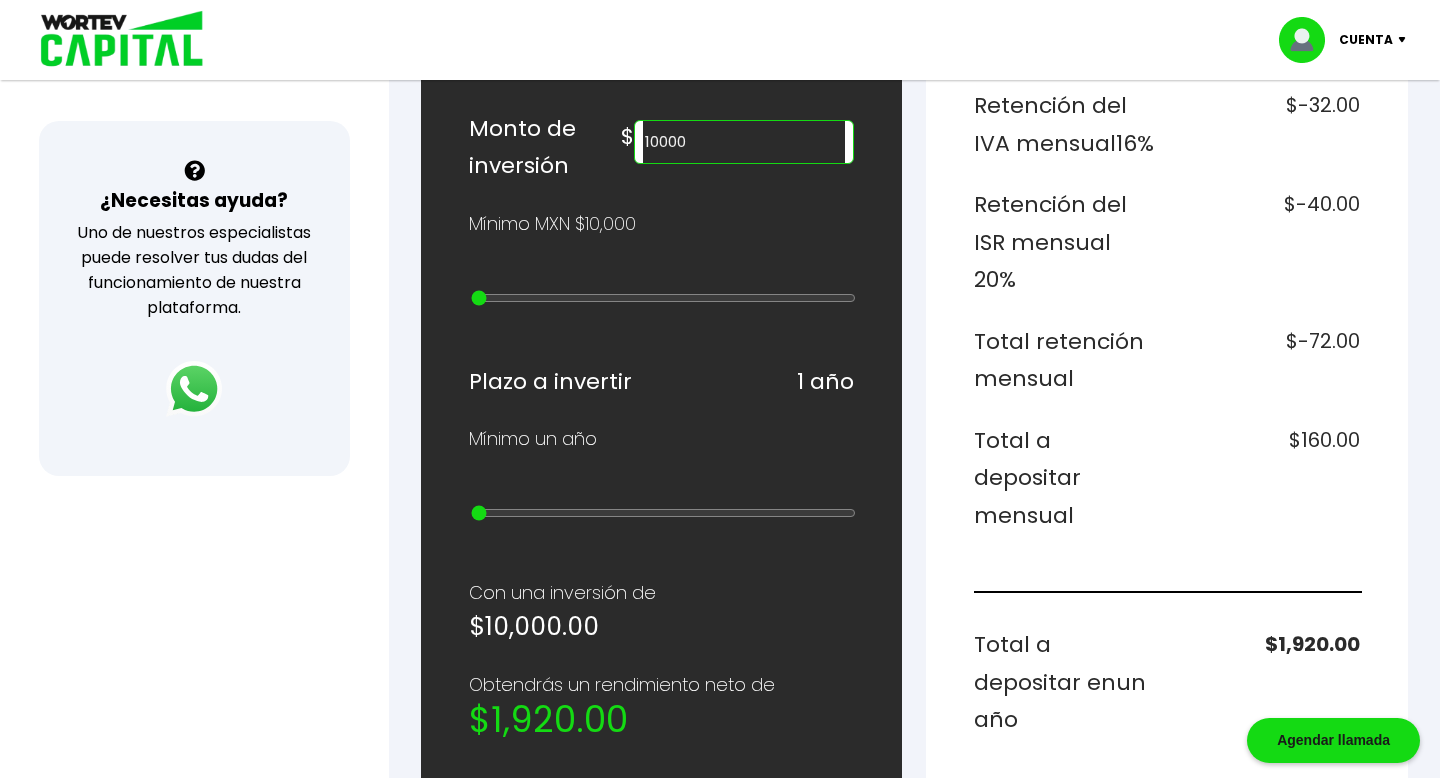 scroll, scrollTop: 634, scrollLeft: 0, axis: vertical 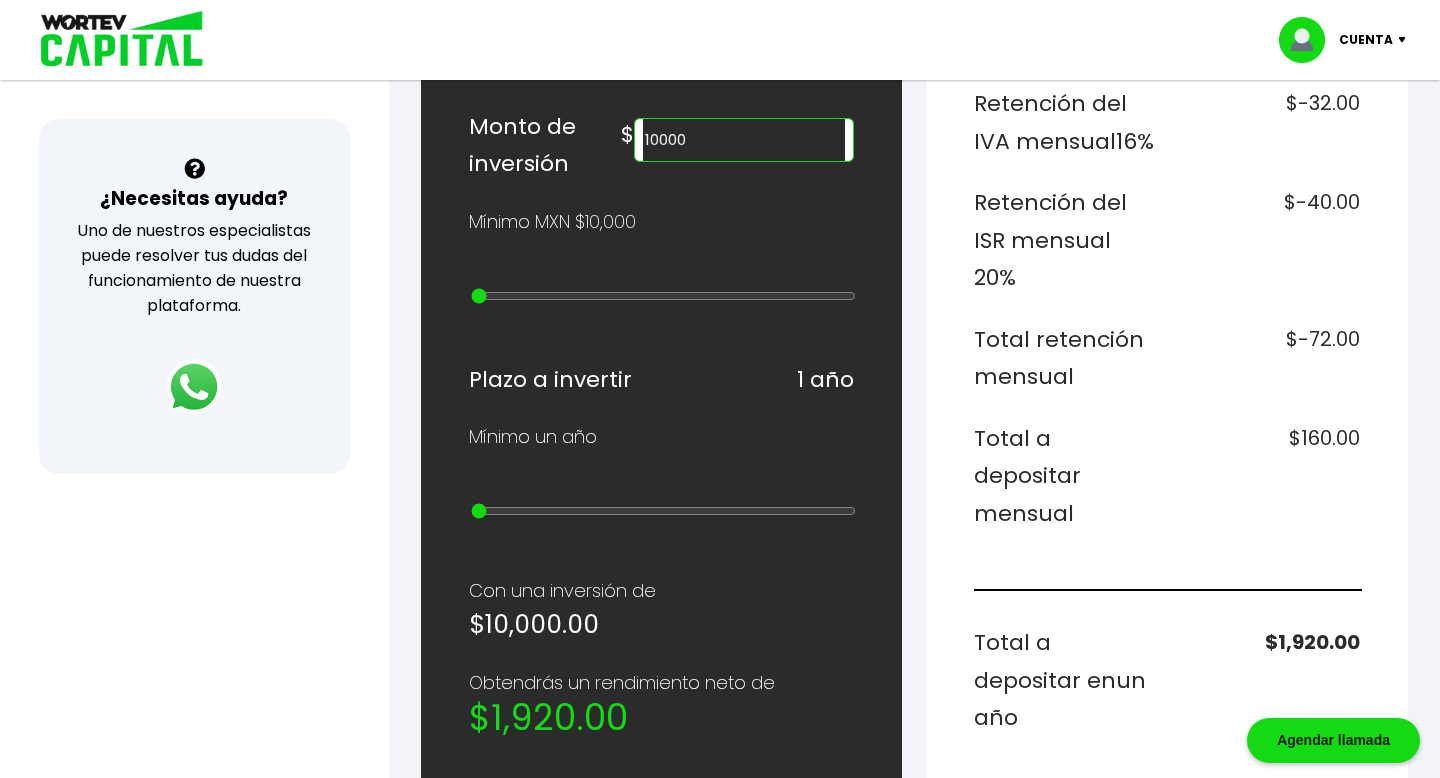 type on "20000" 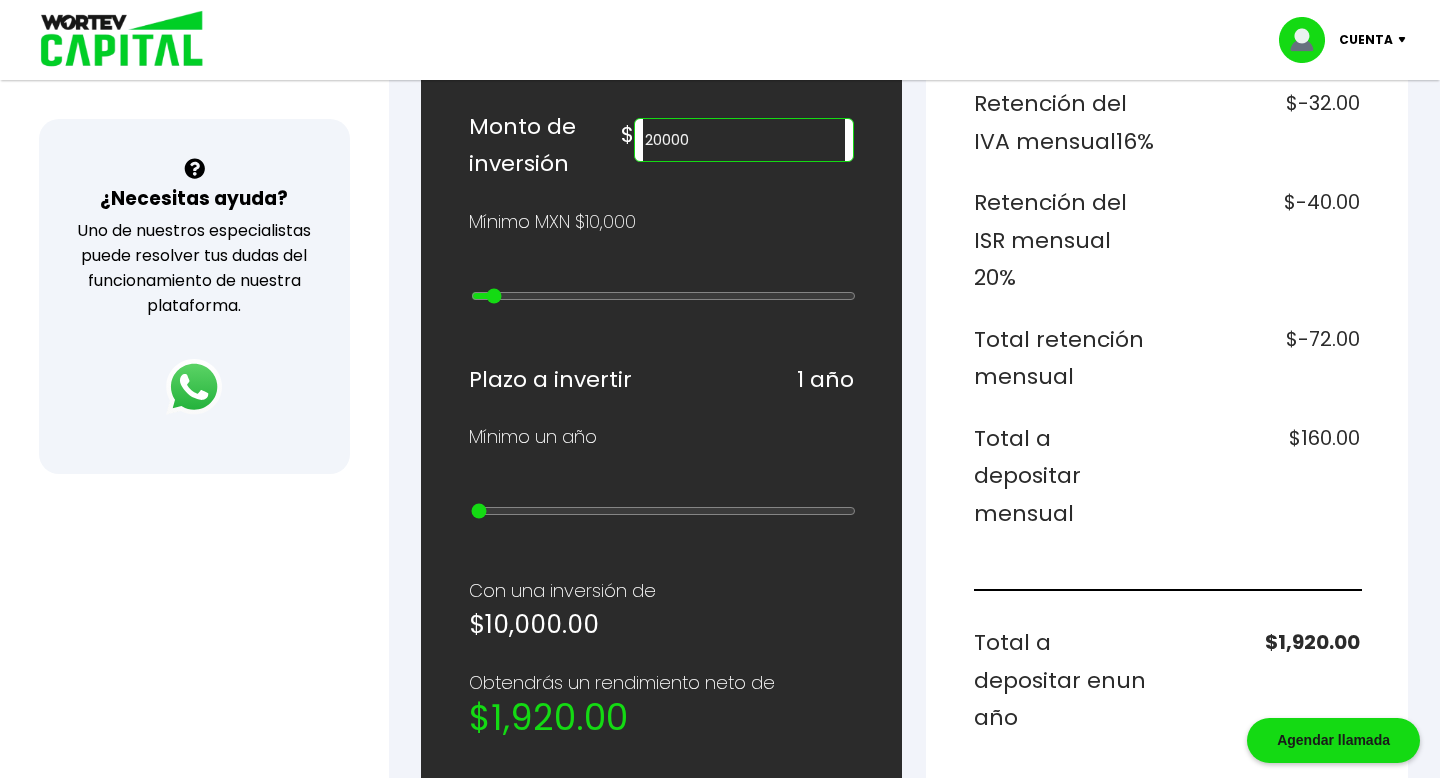 type on "30000" 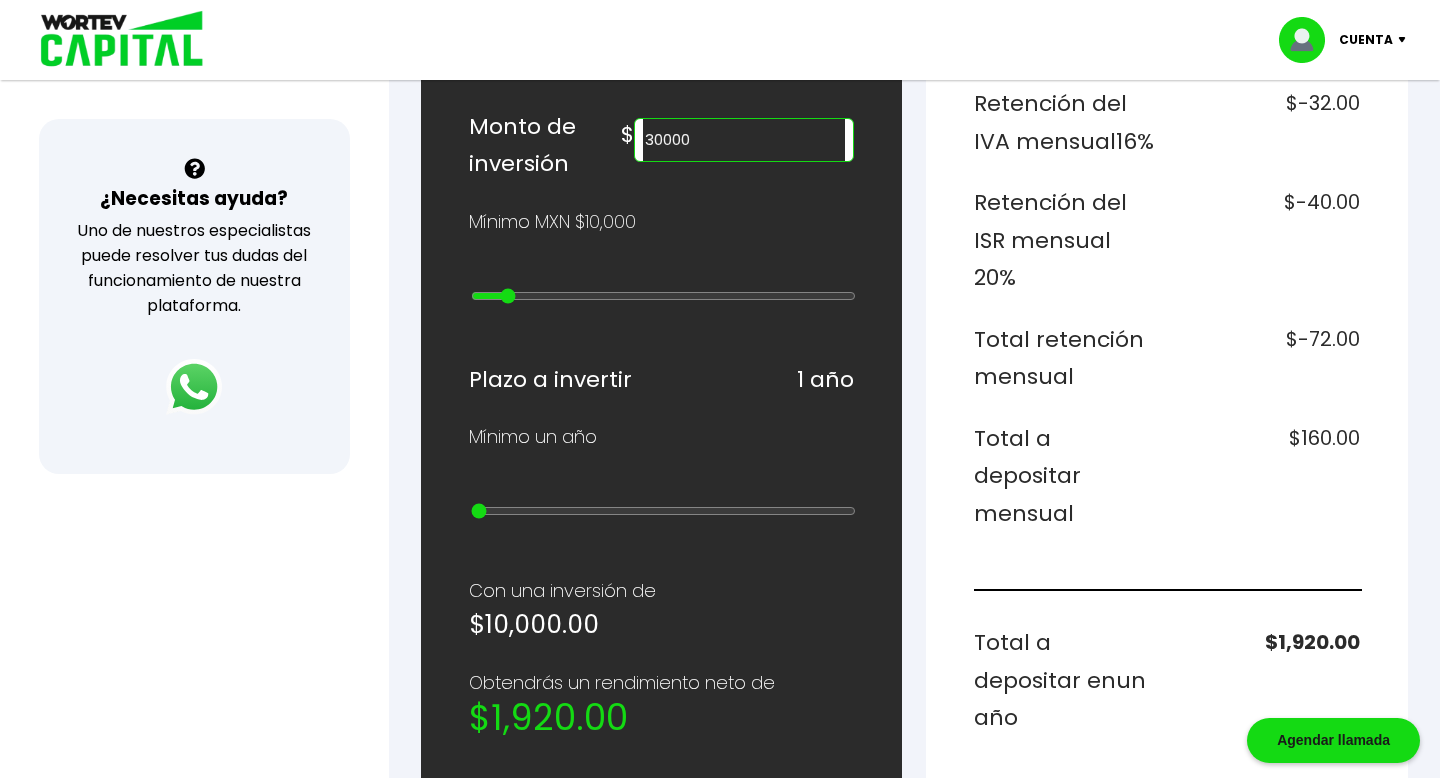 type on "40000" 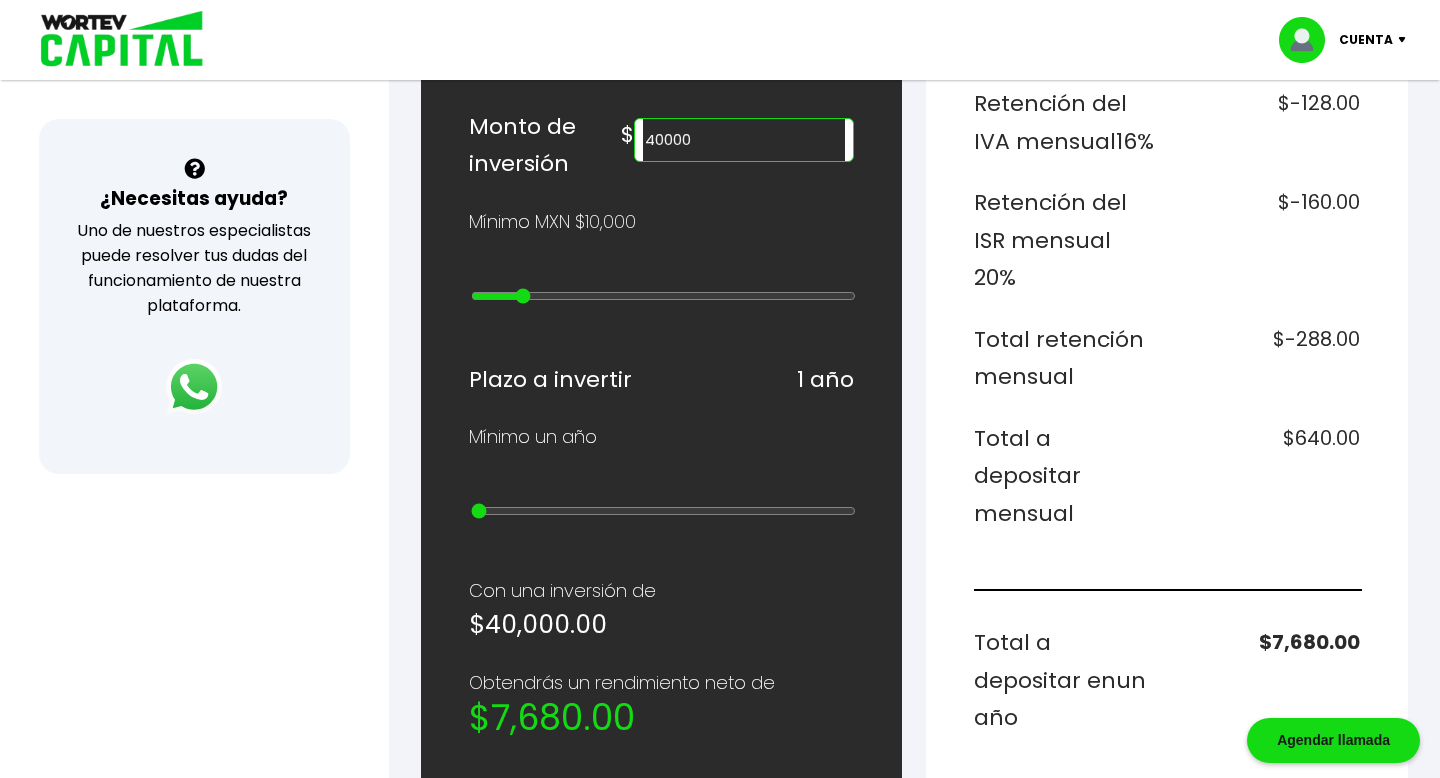 type on "50000" 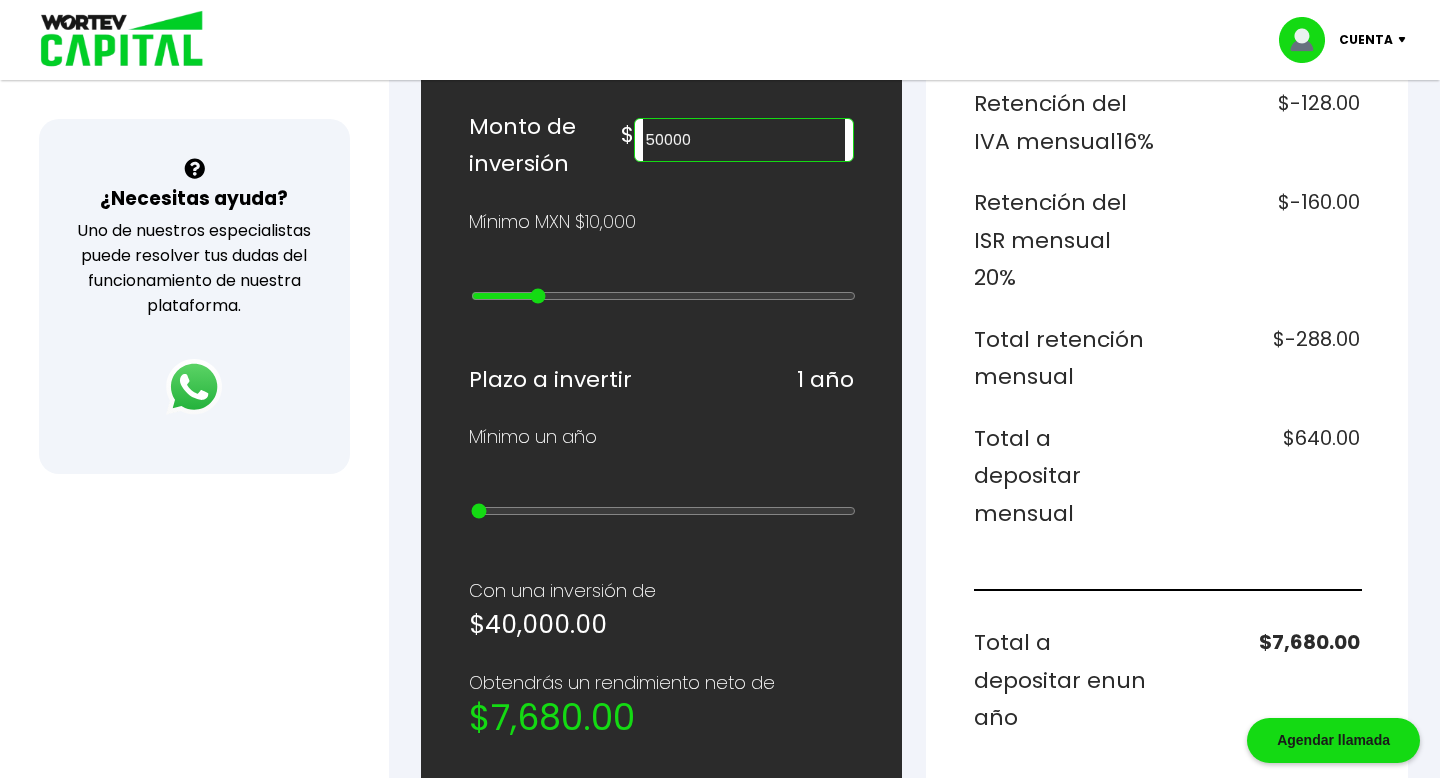 type on "60000" 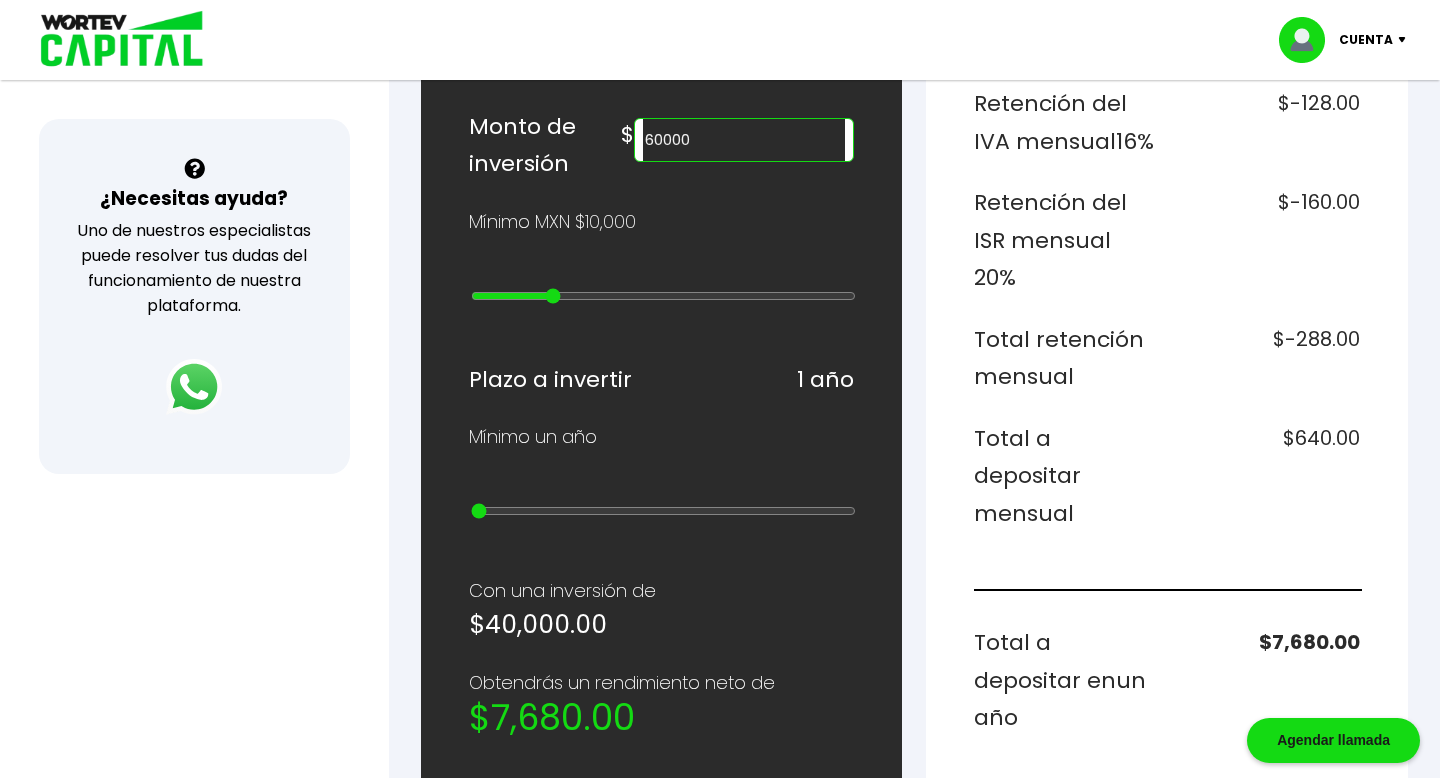 type on "70000" 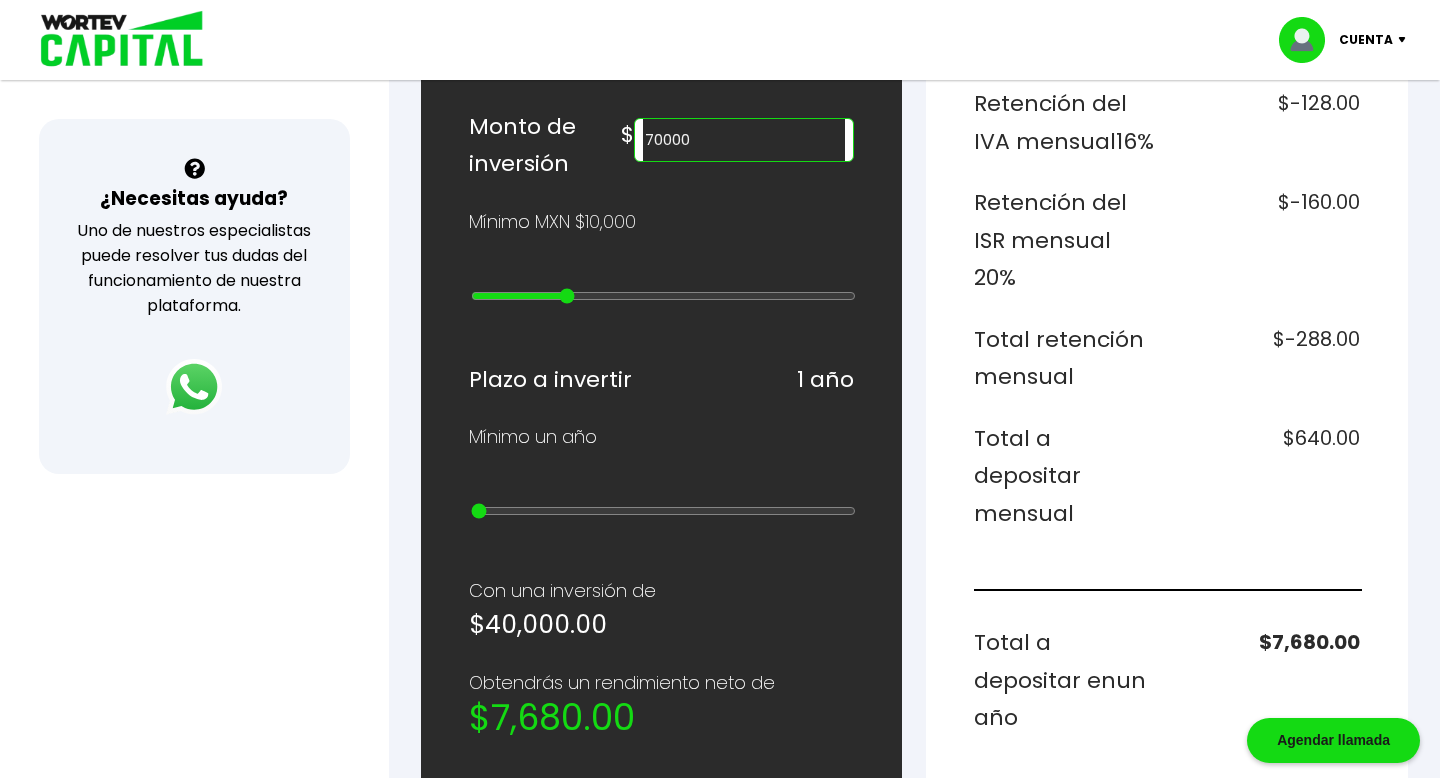 type on "80000" 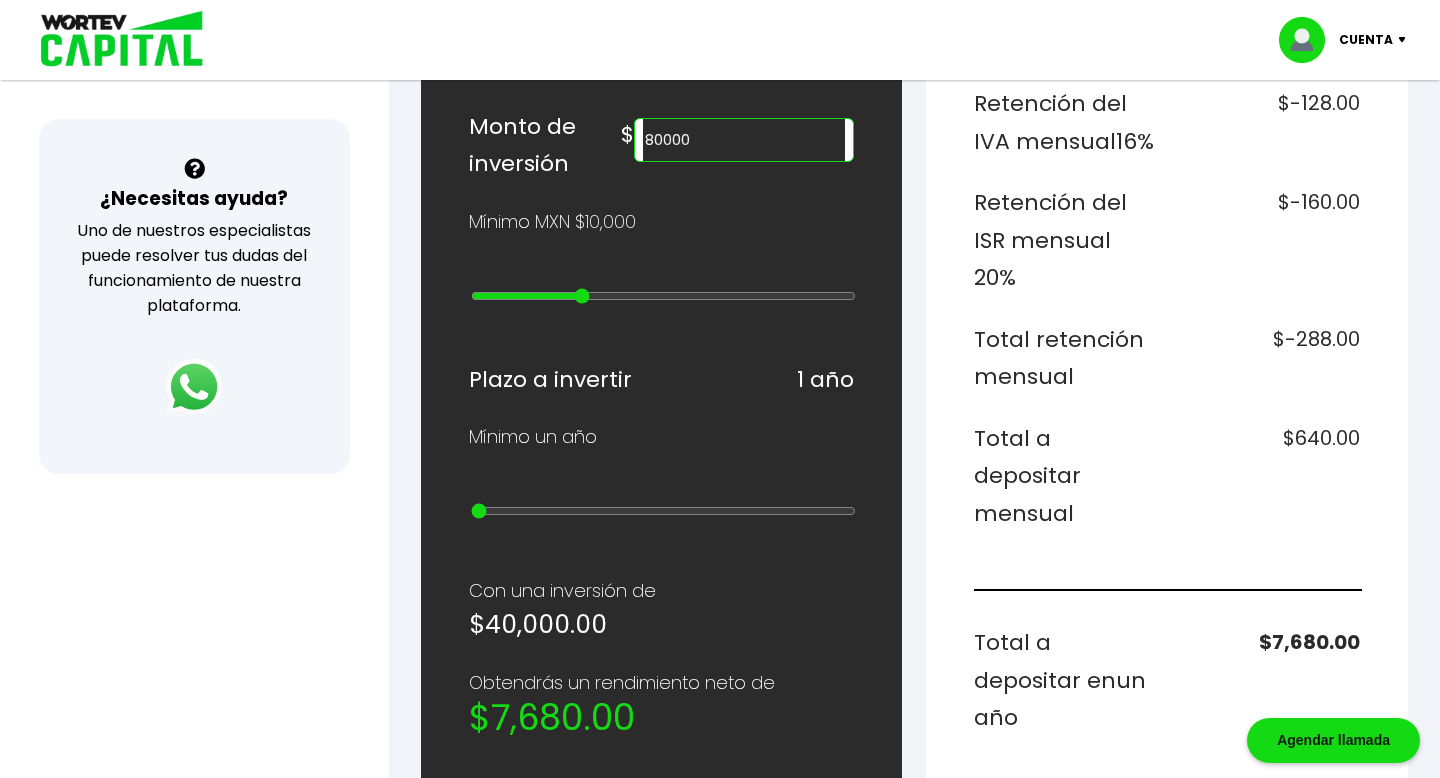 type on "90000" 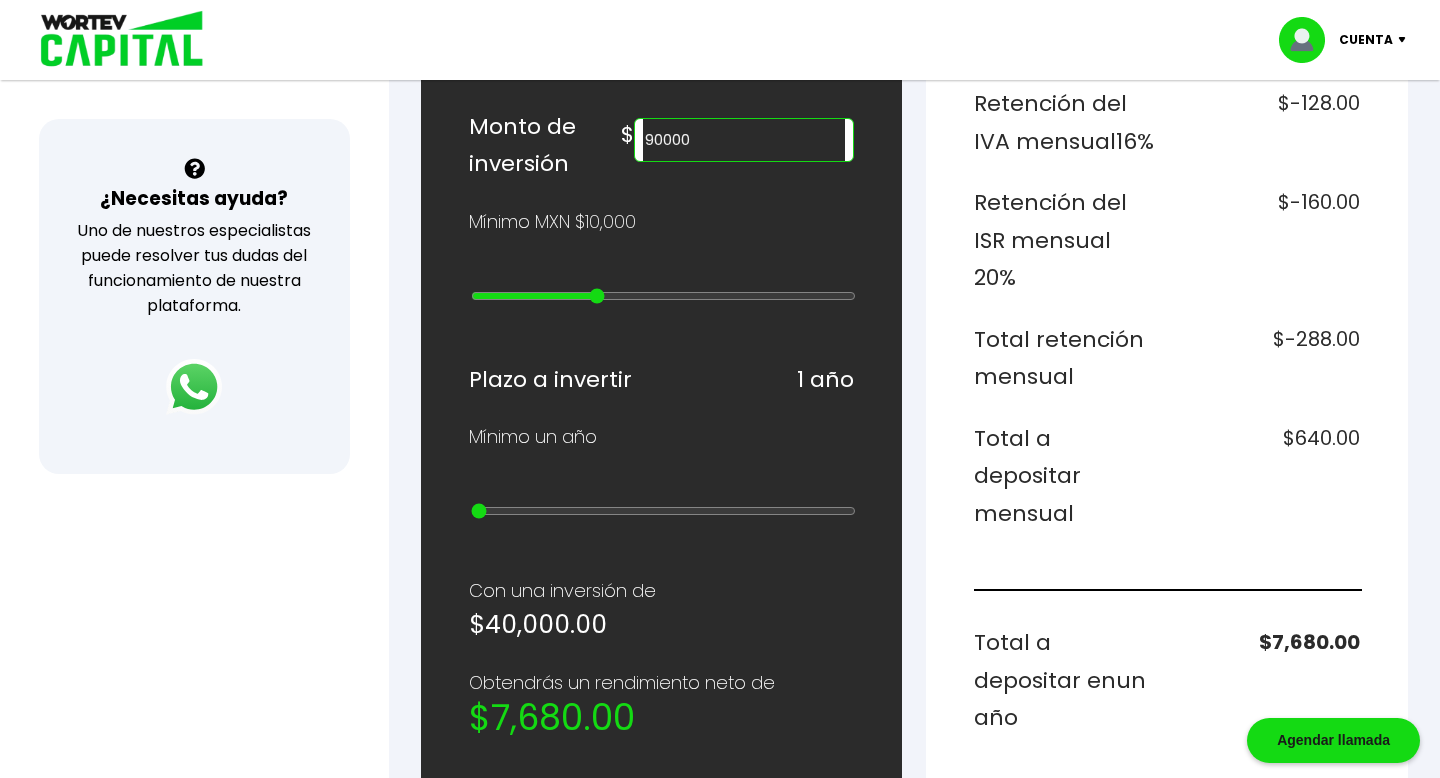 type on "100000" 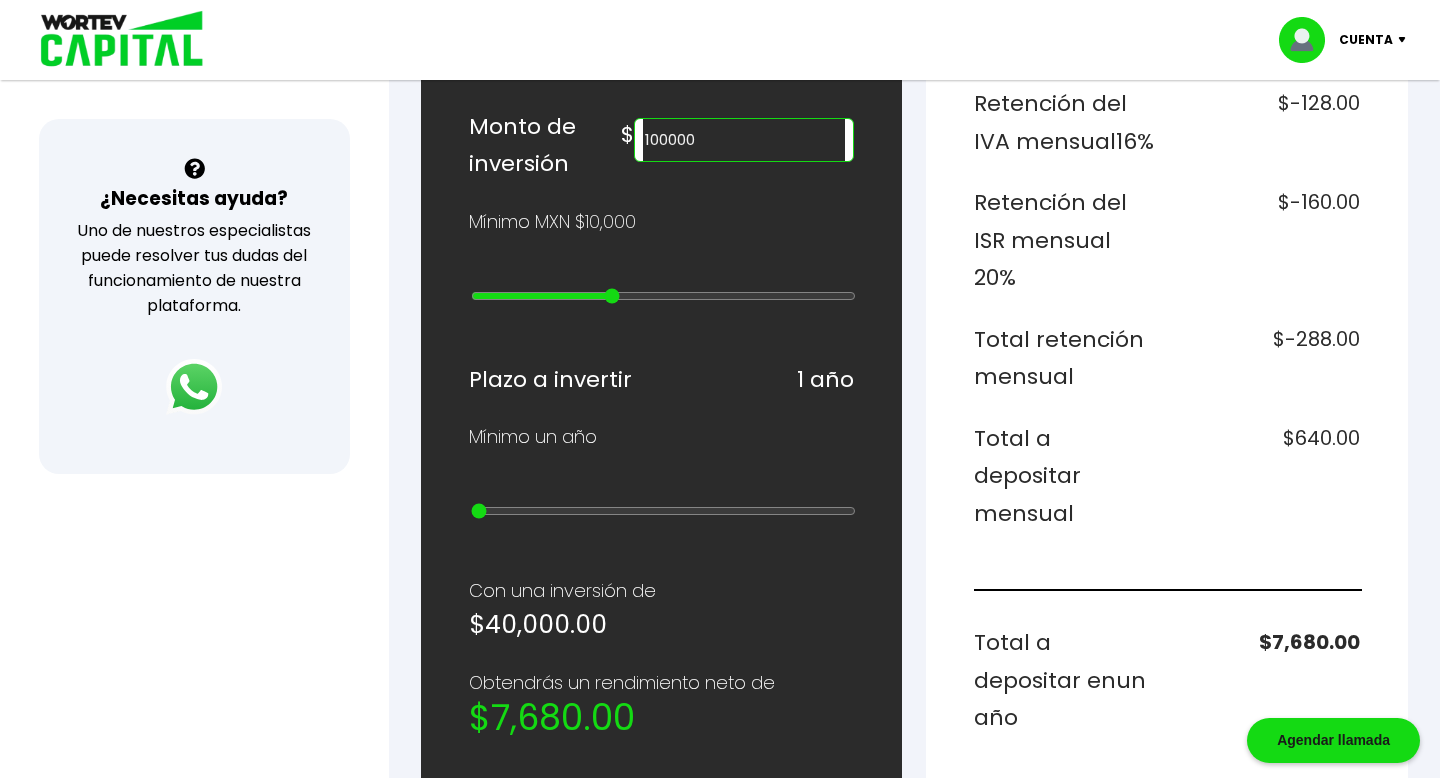 type on "200000" 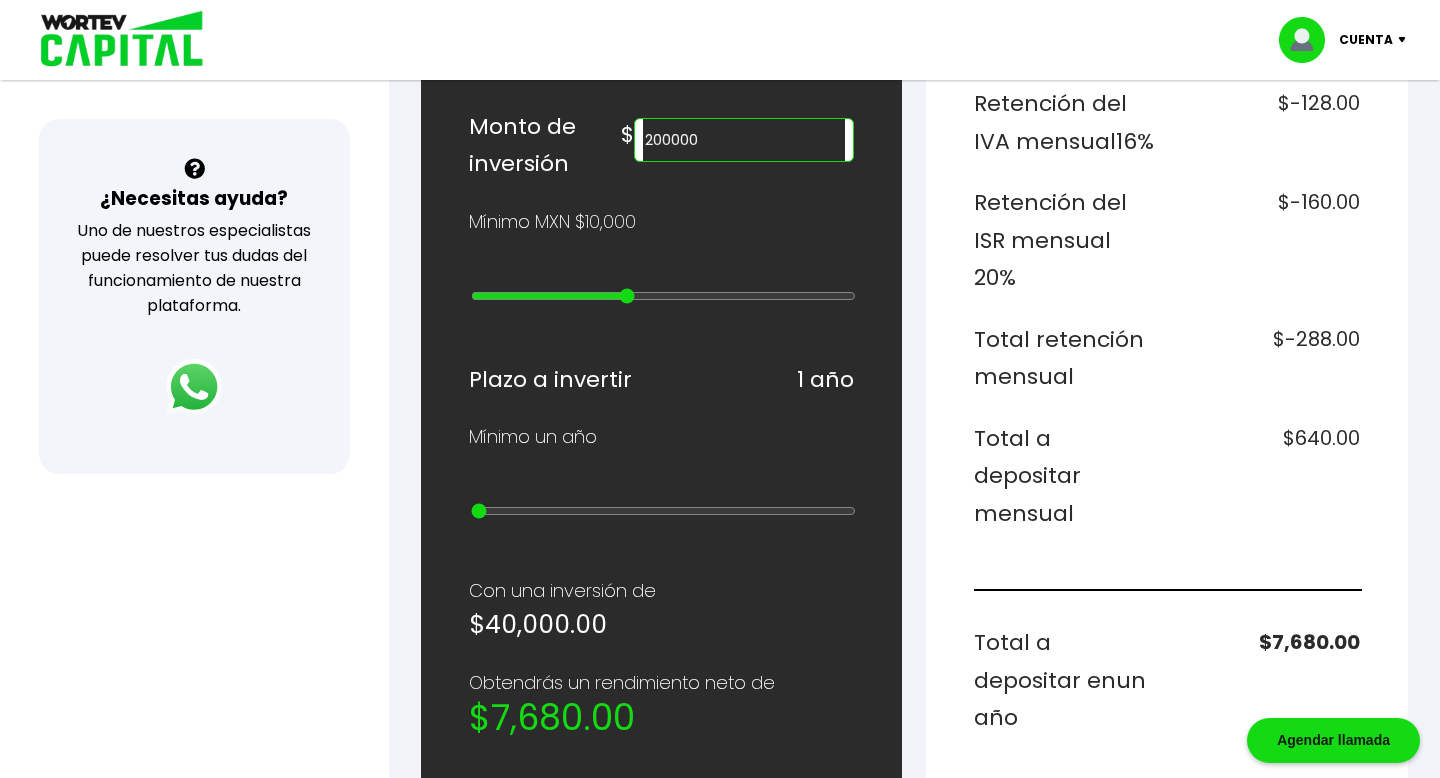 type on "300000" 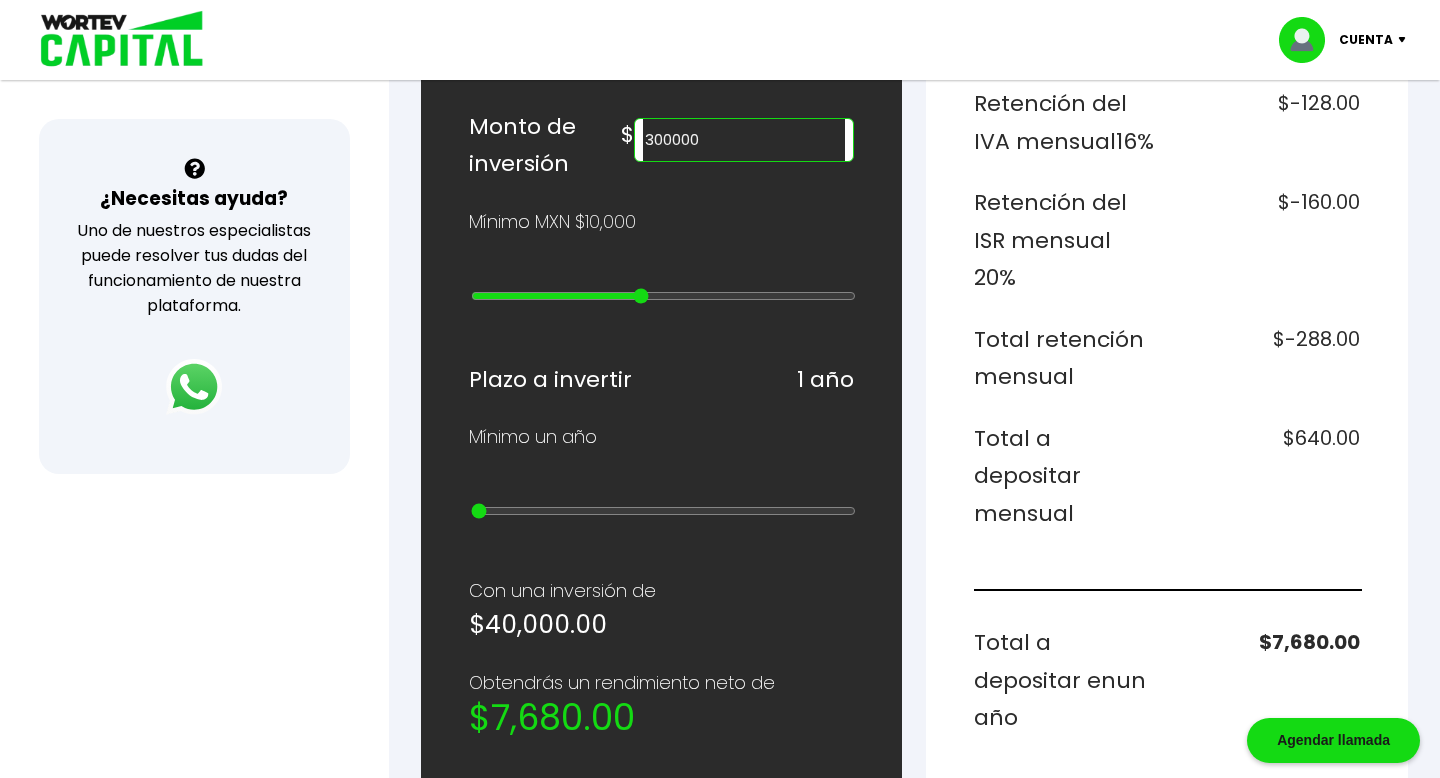 type on "400000" 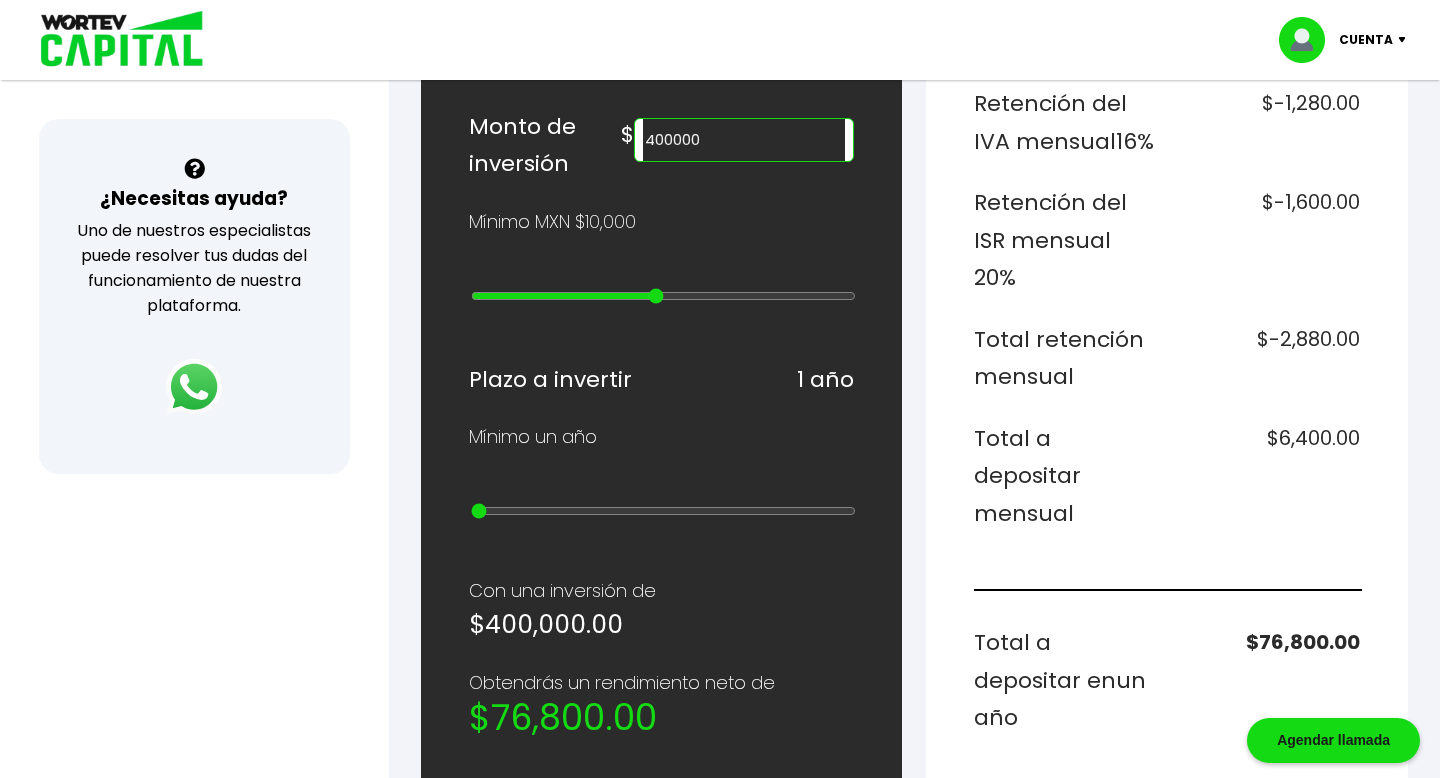 type on "500000" 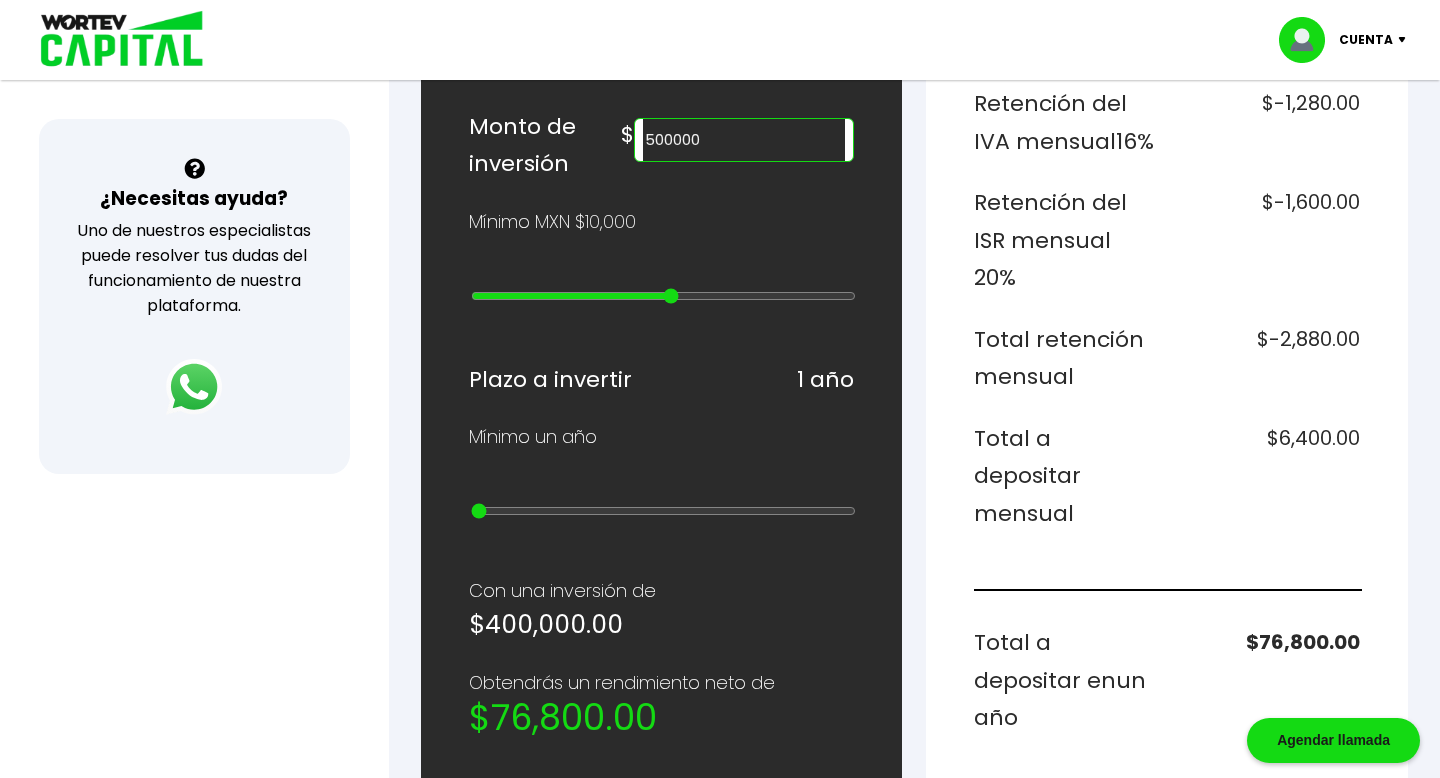 type on "600000" 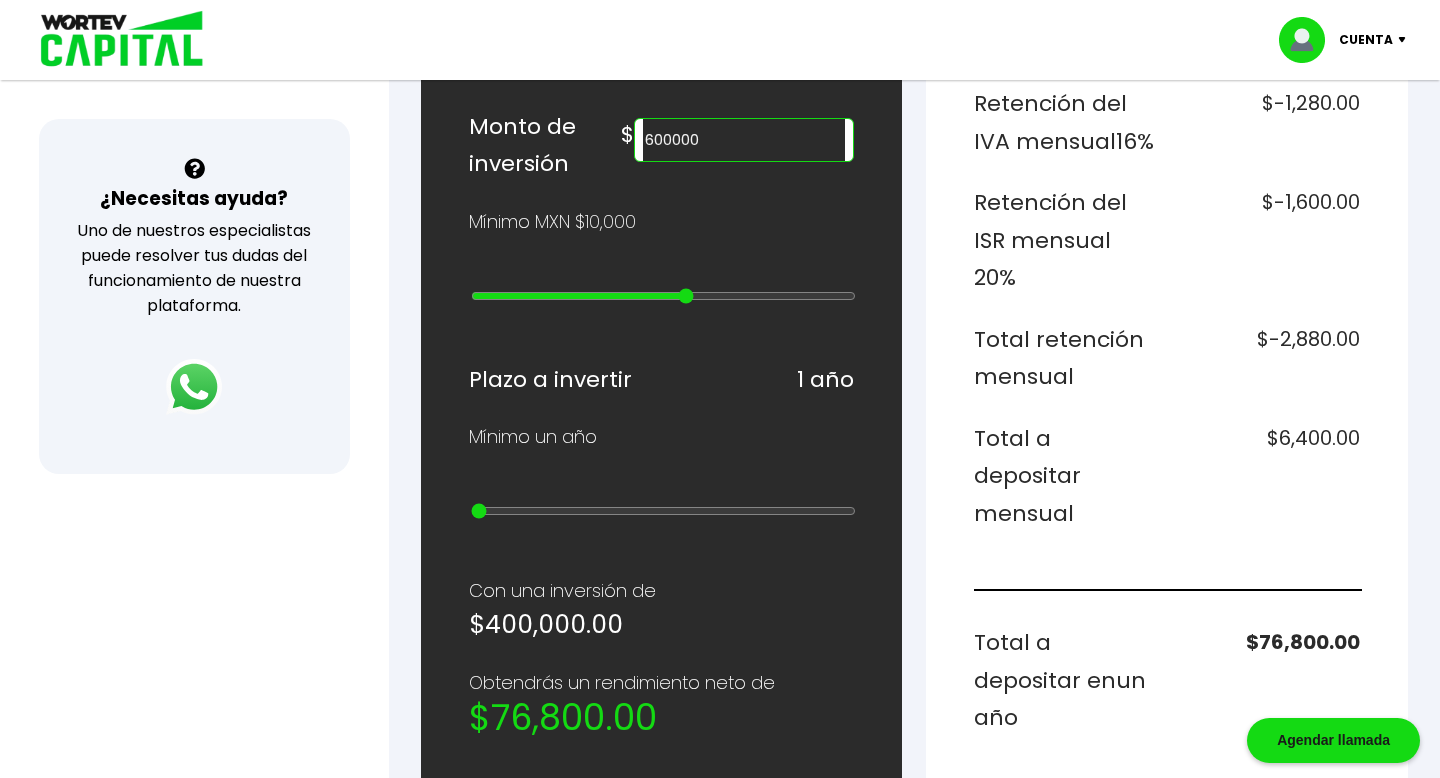 type on "700000" 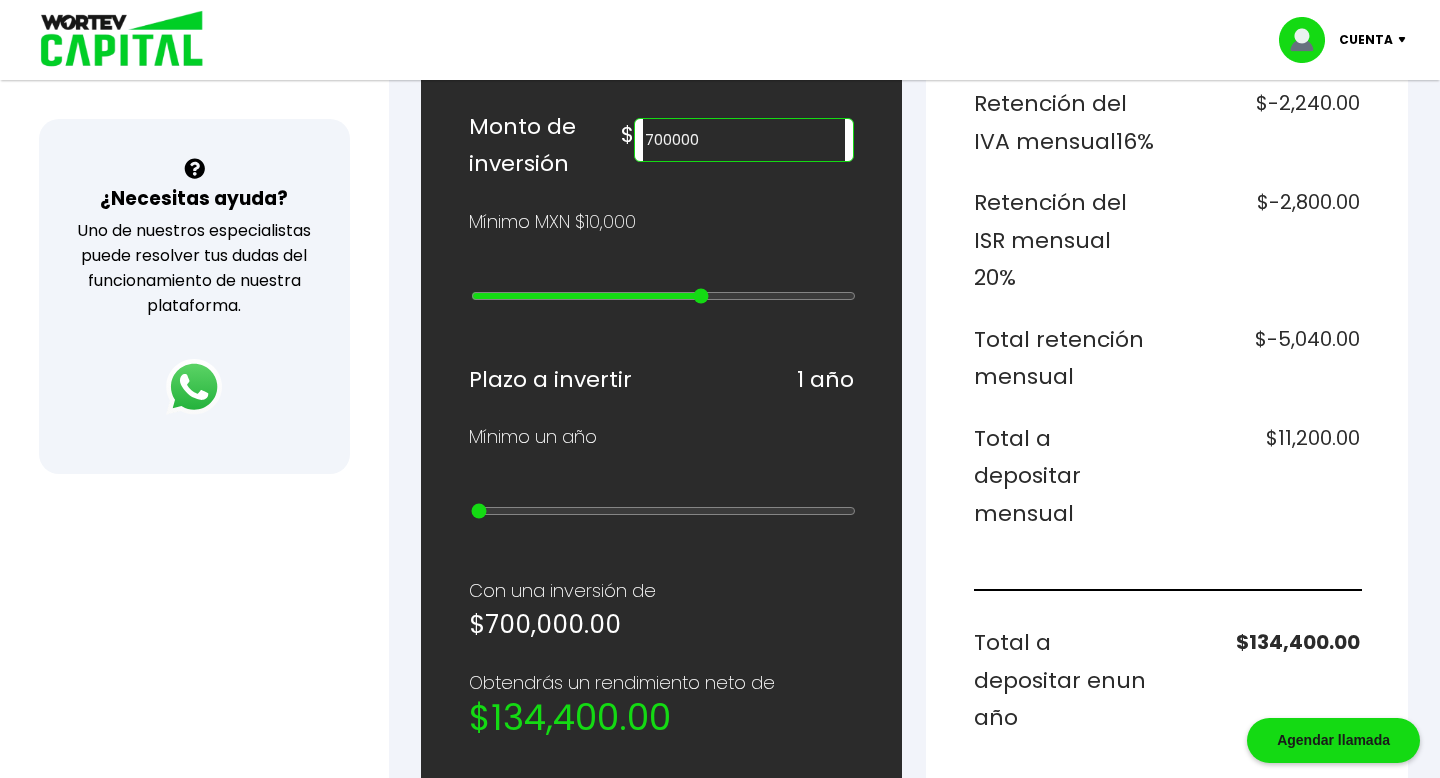 type on "800000" 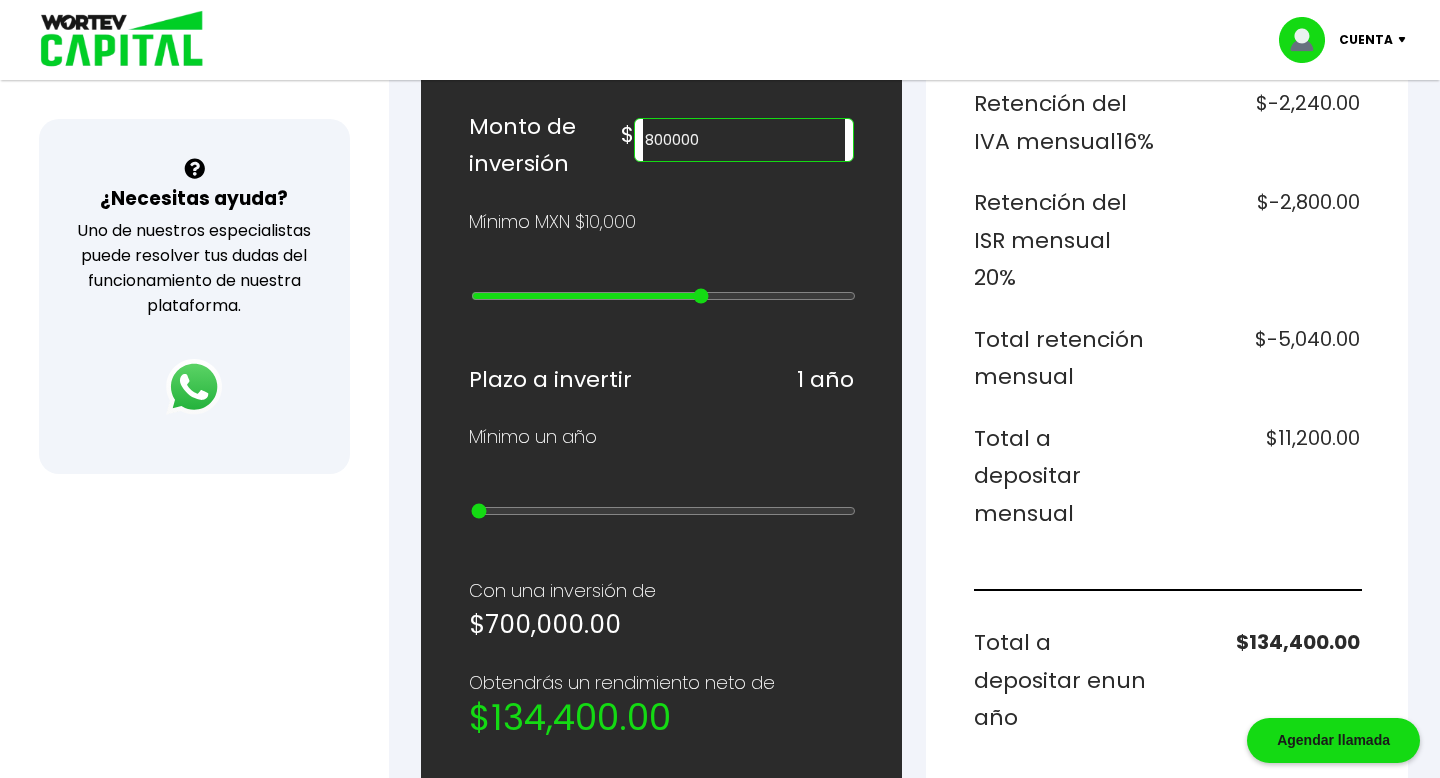 type on "16" 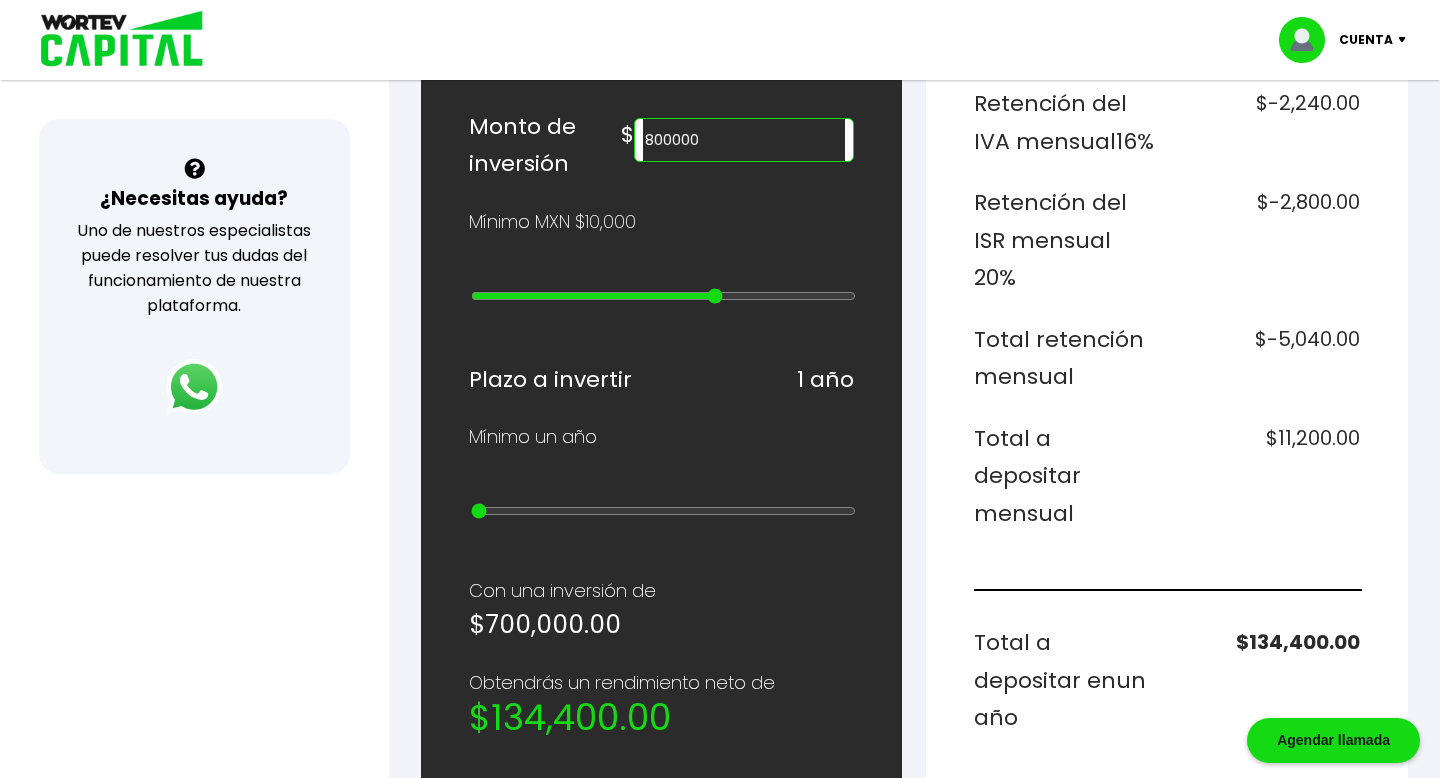 type on "900000" 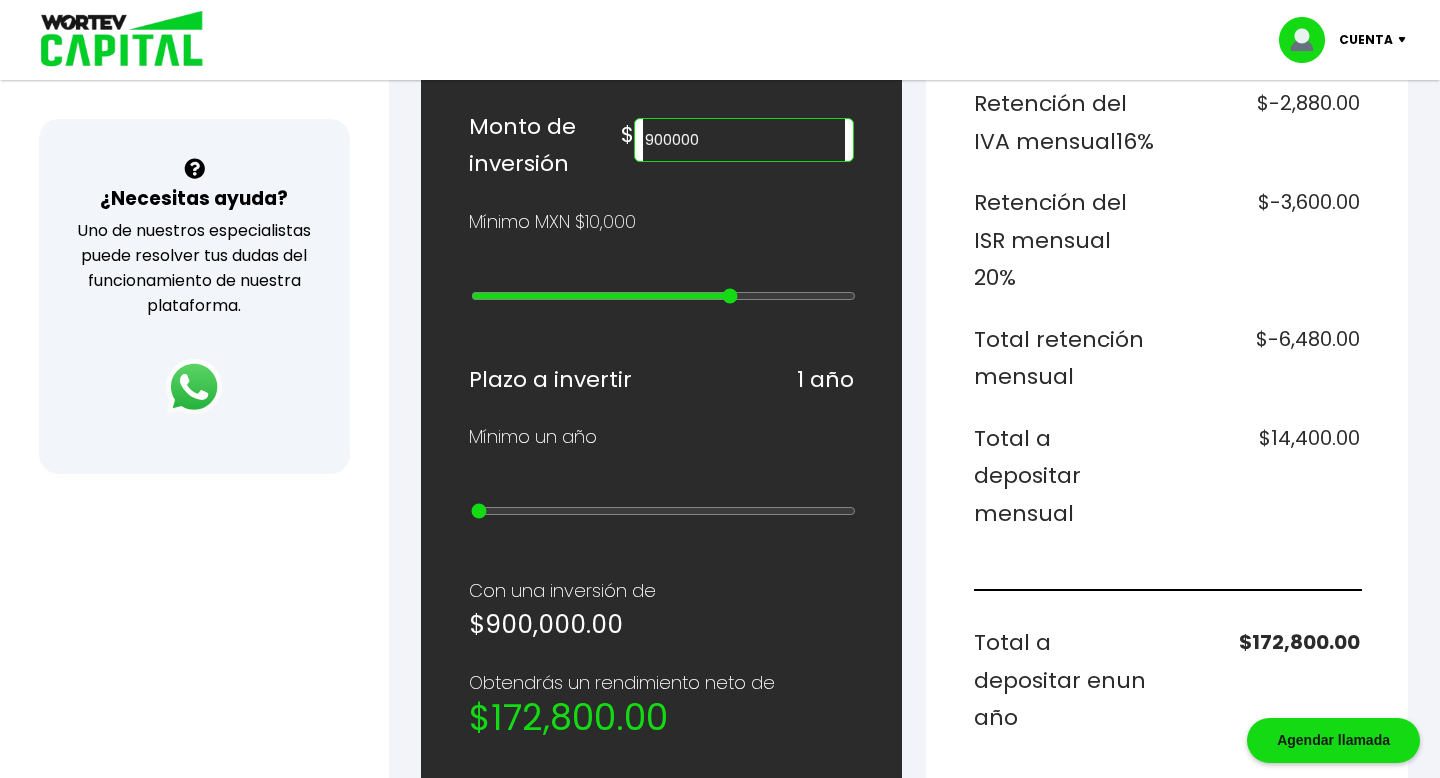 type on "1000000" 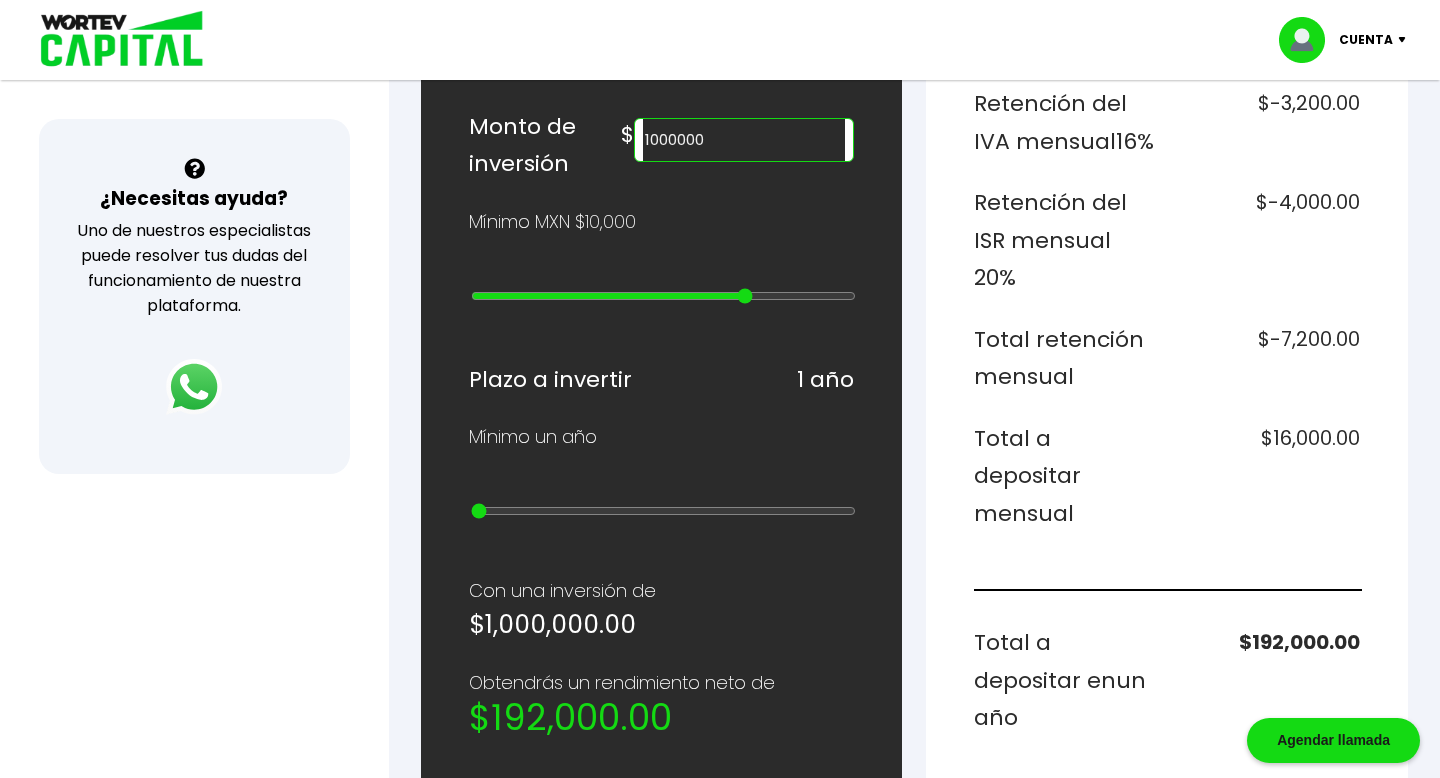type on "2000000" 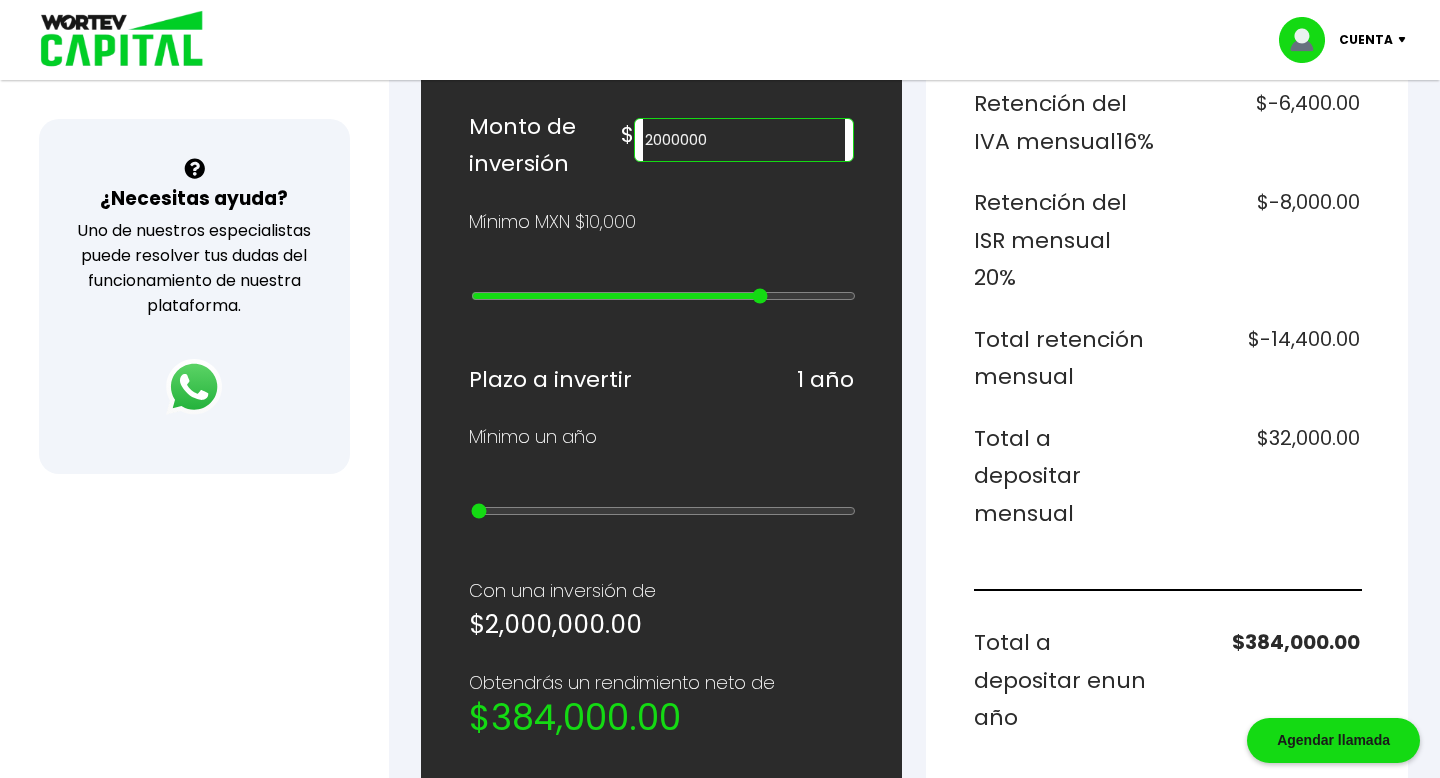 type on "3000000" 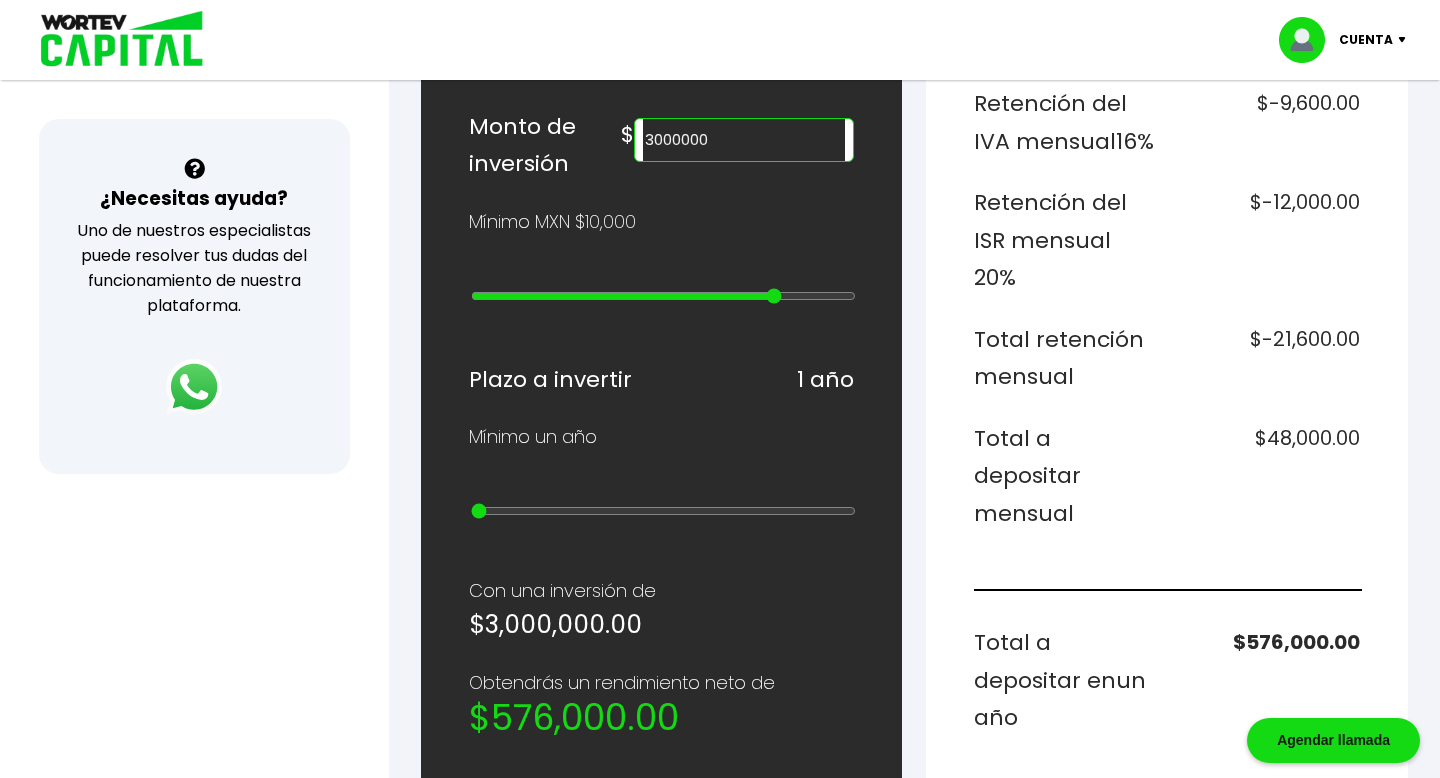 type on "2000000" 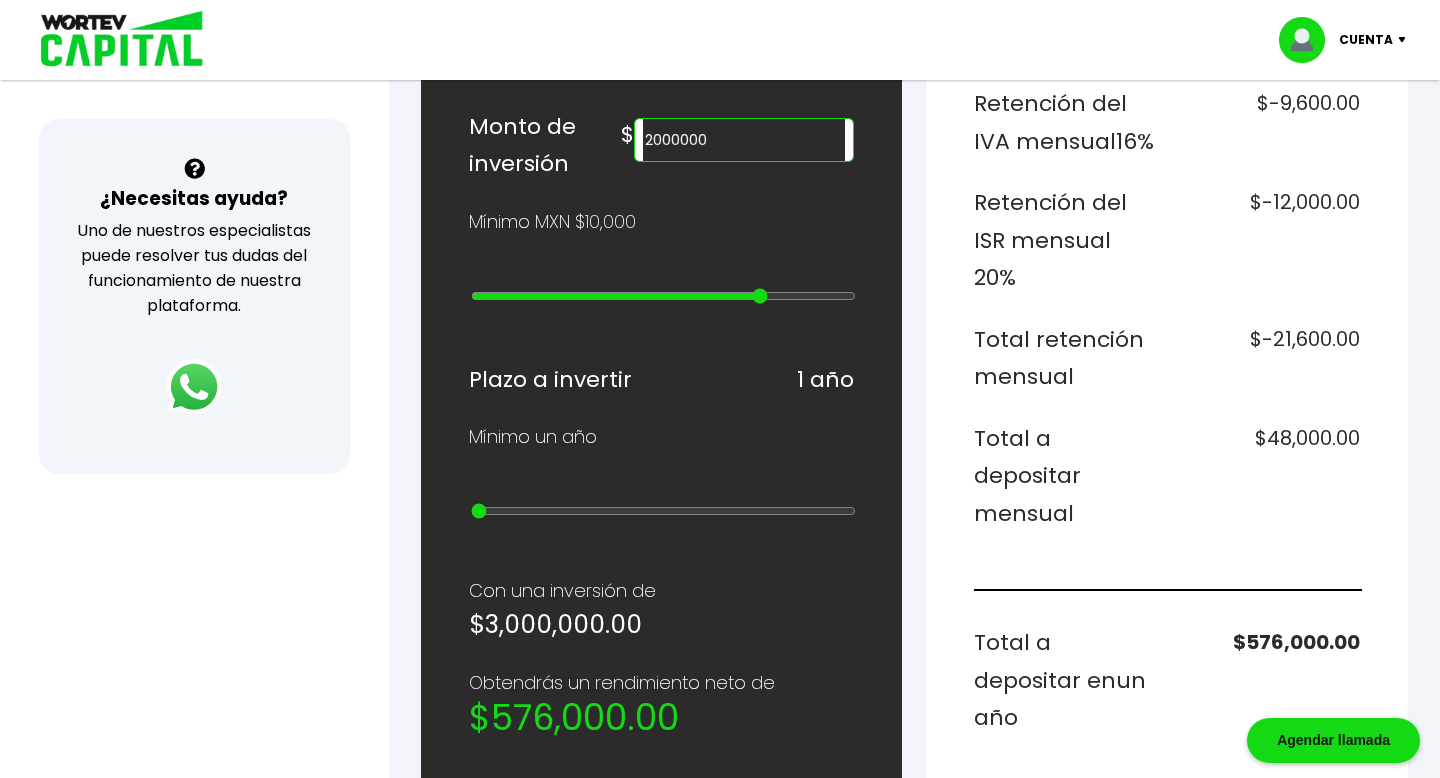 type on "1000000" 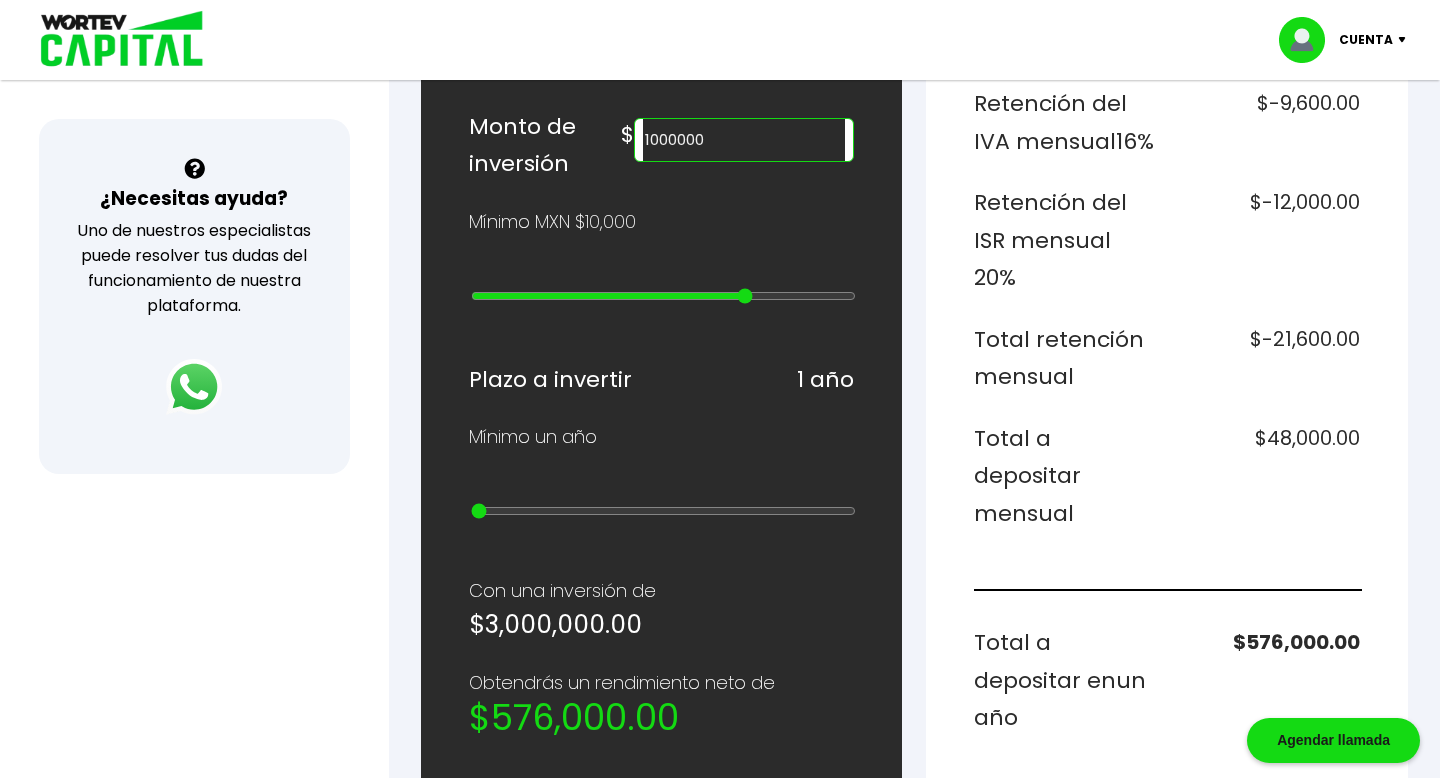 type on "900000" 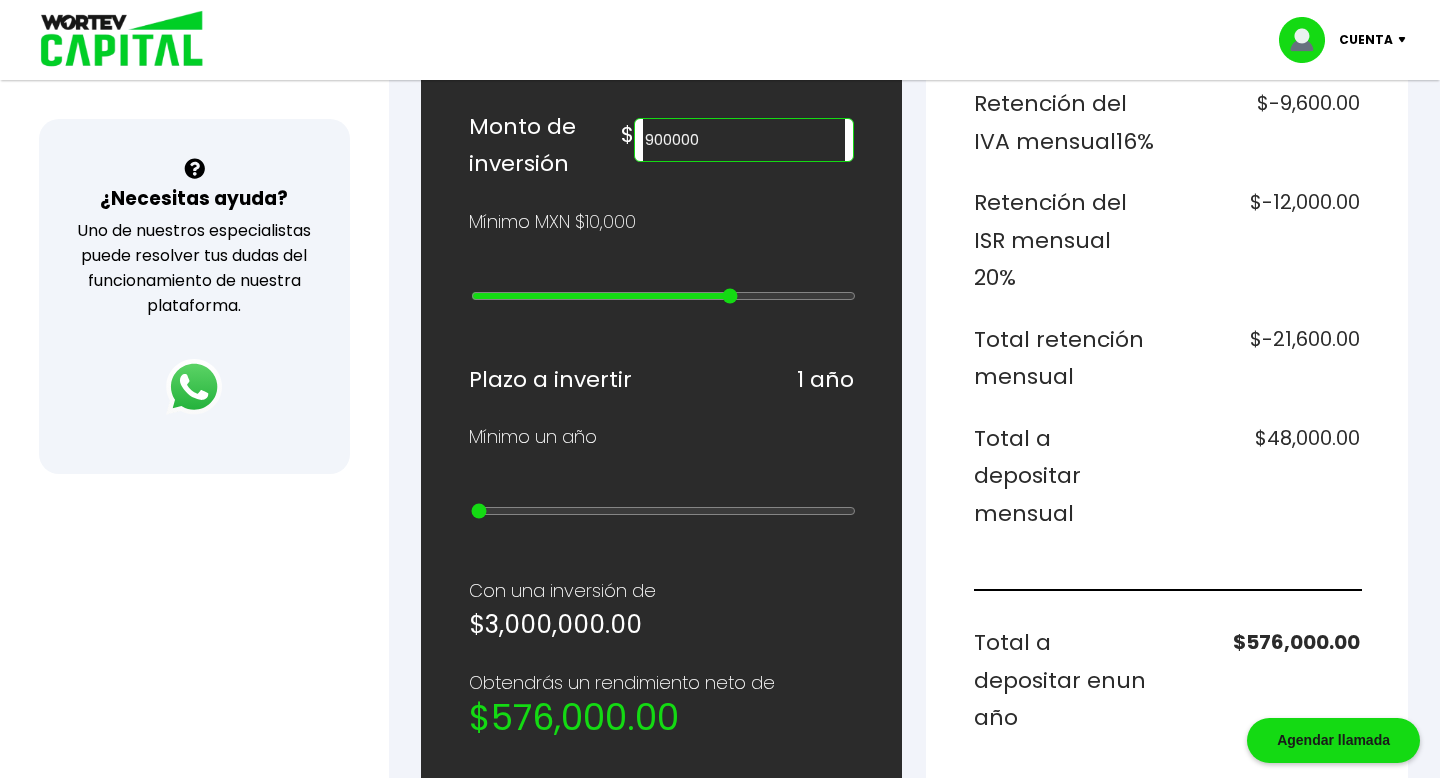 type on "800000" 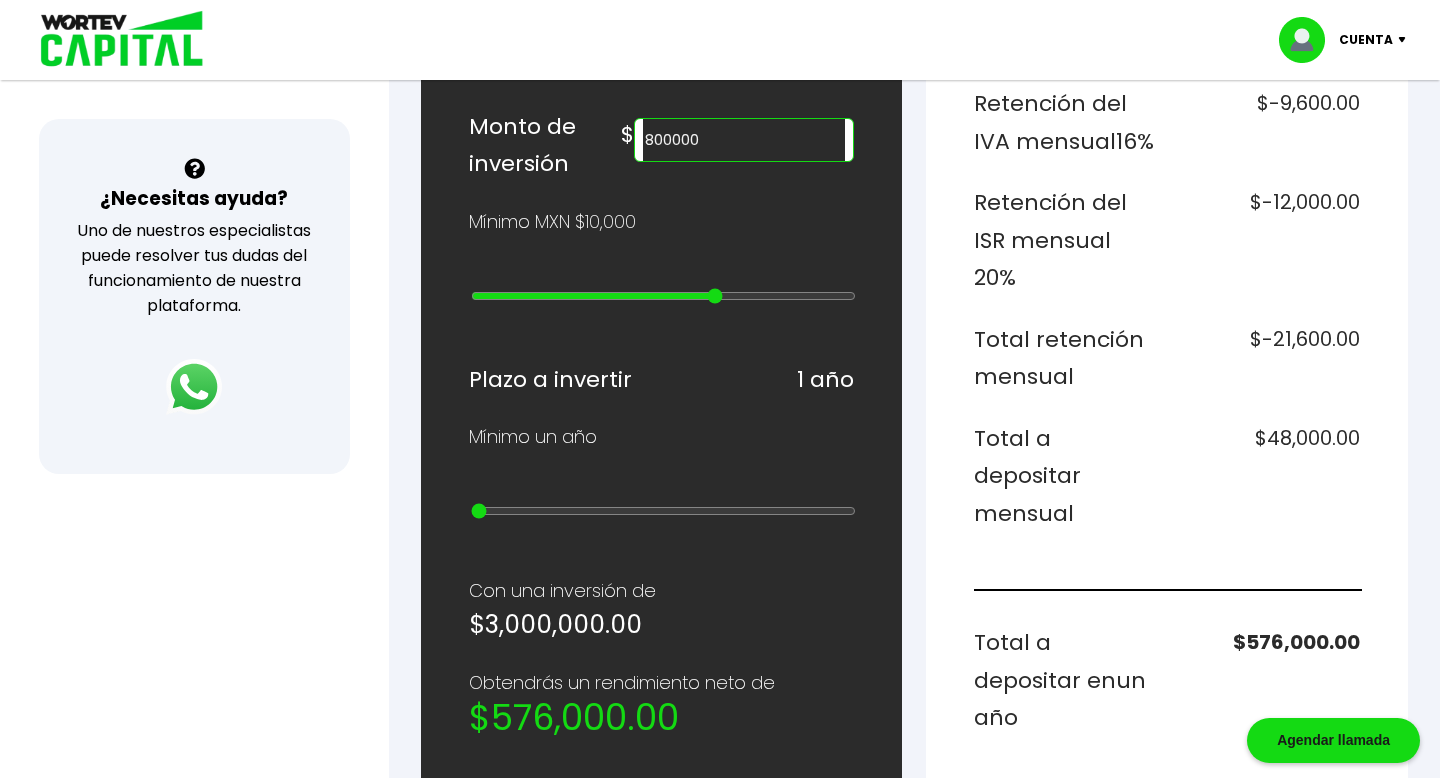type on "700000" 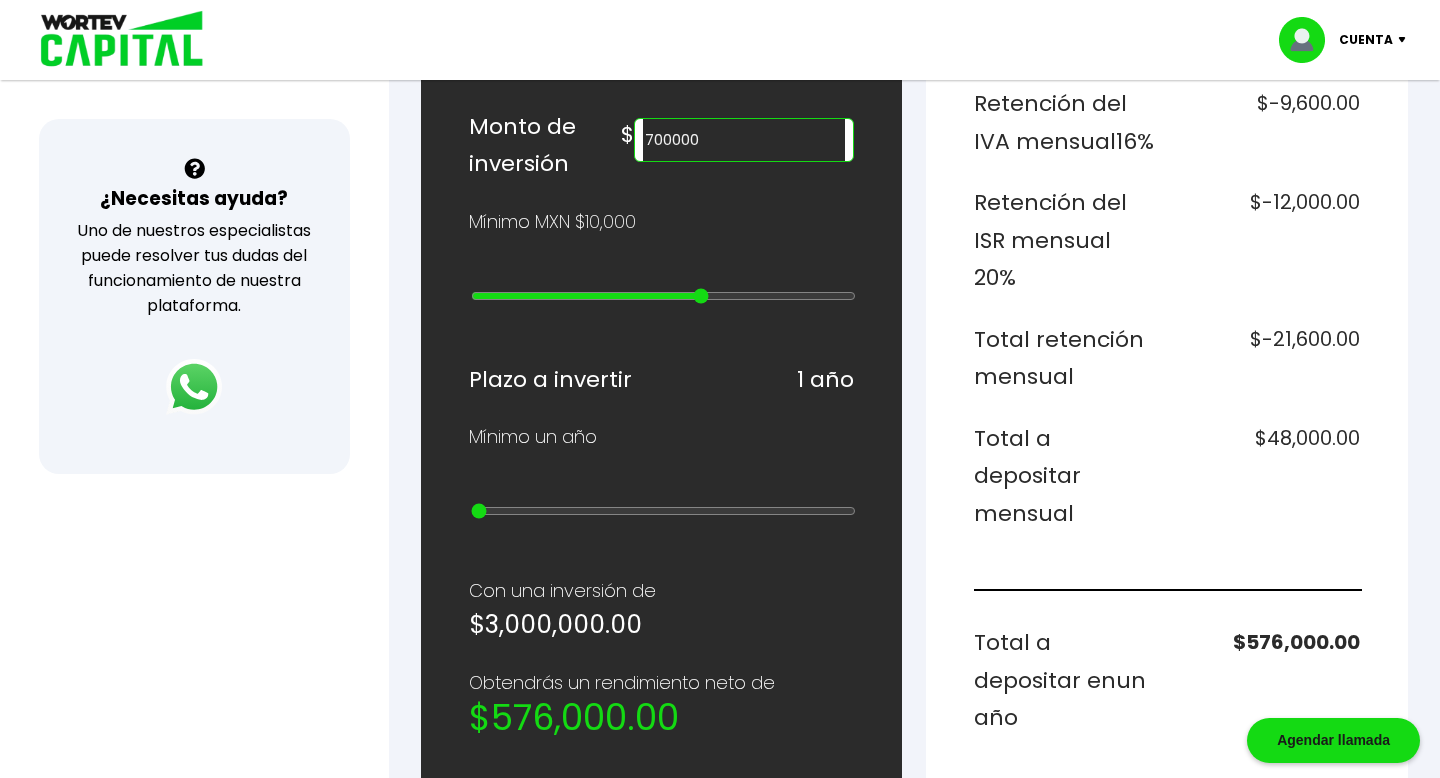 type on "600000" 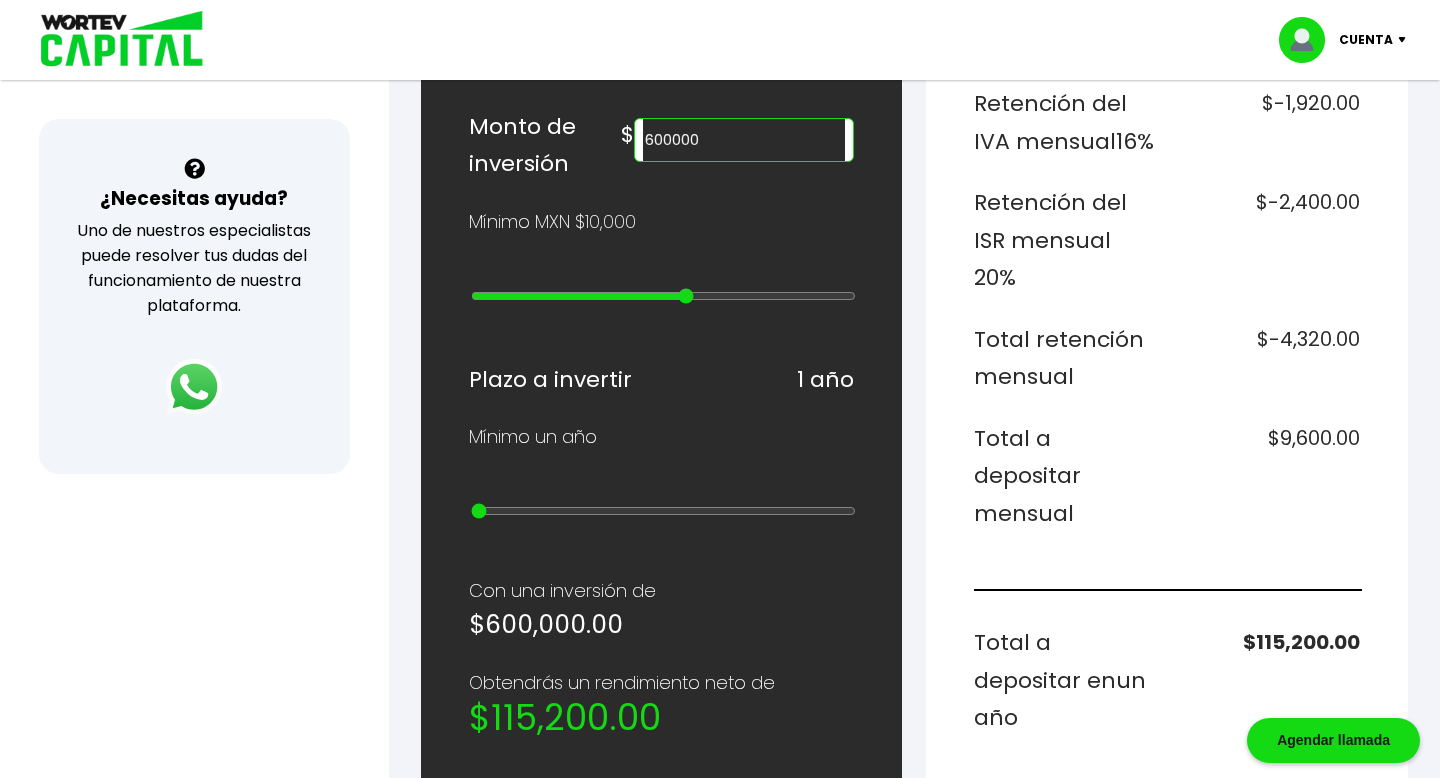 type on "500000" 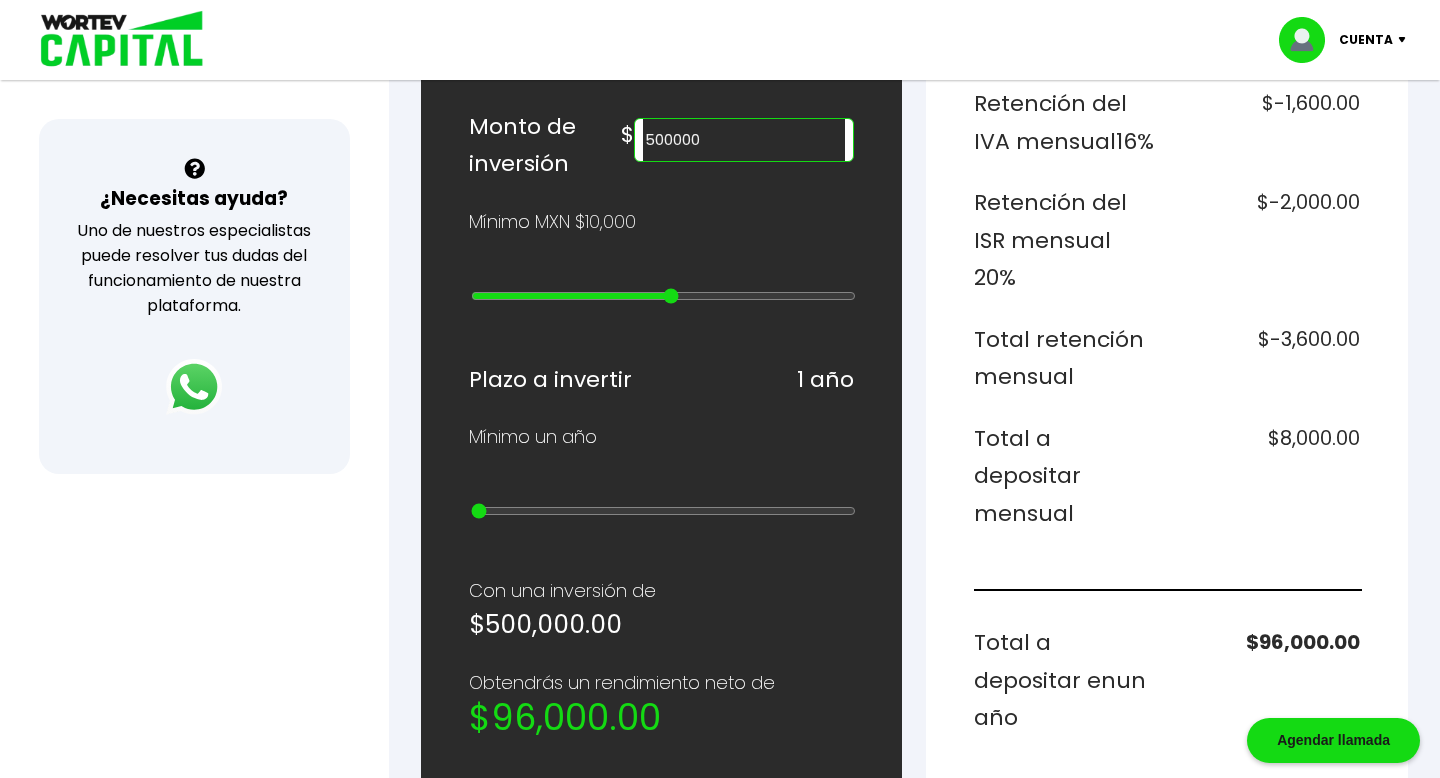 type on "600000" 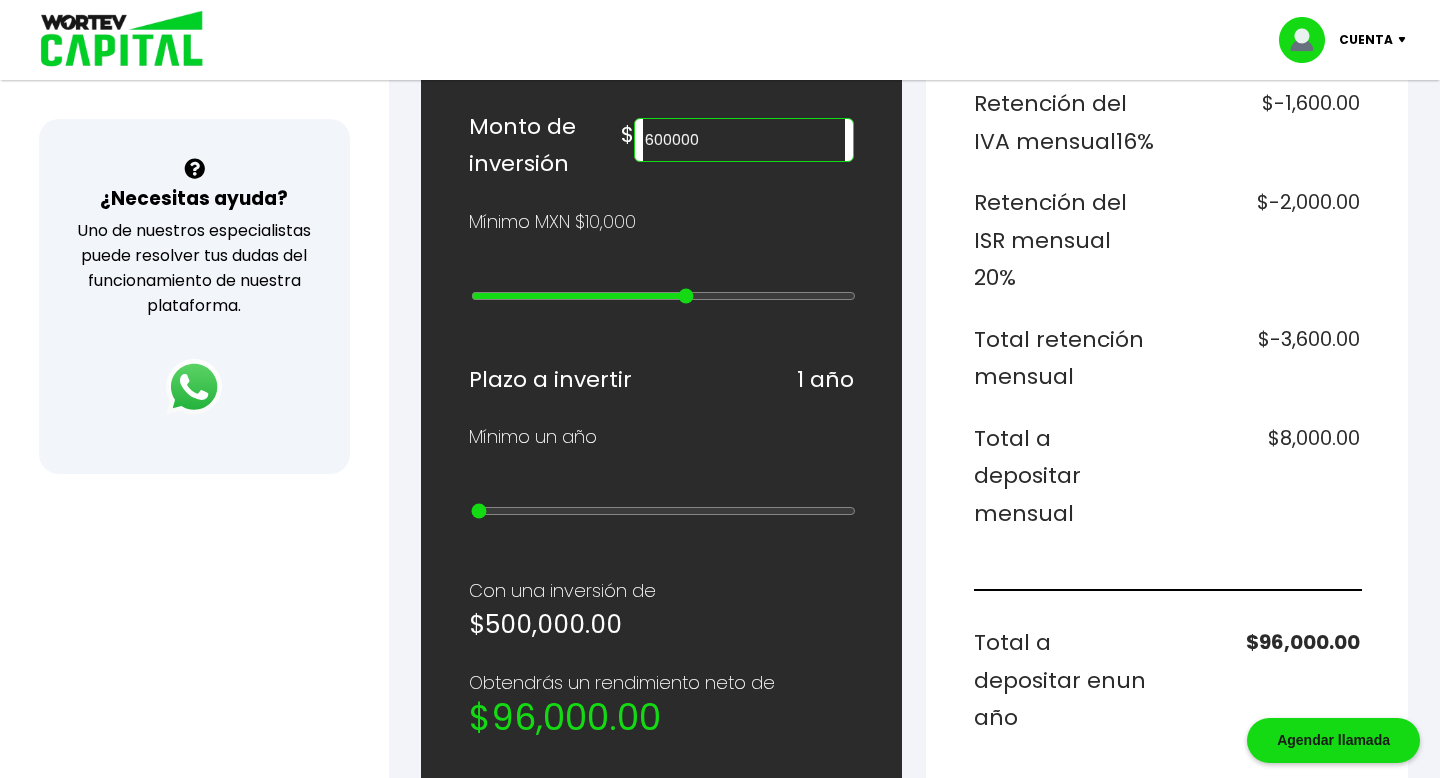 type on "700000" 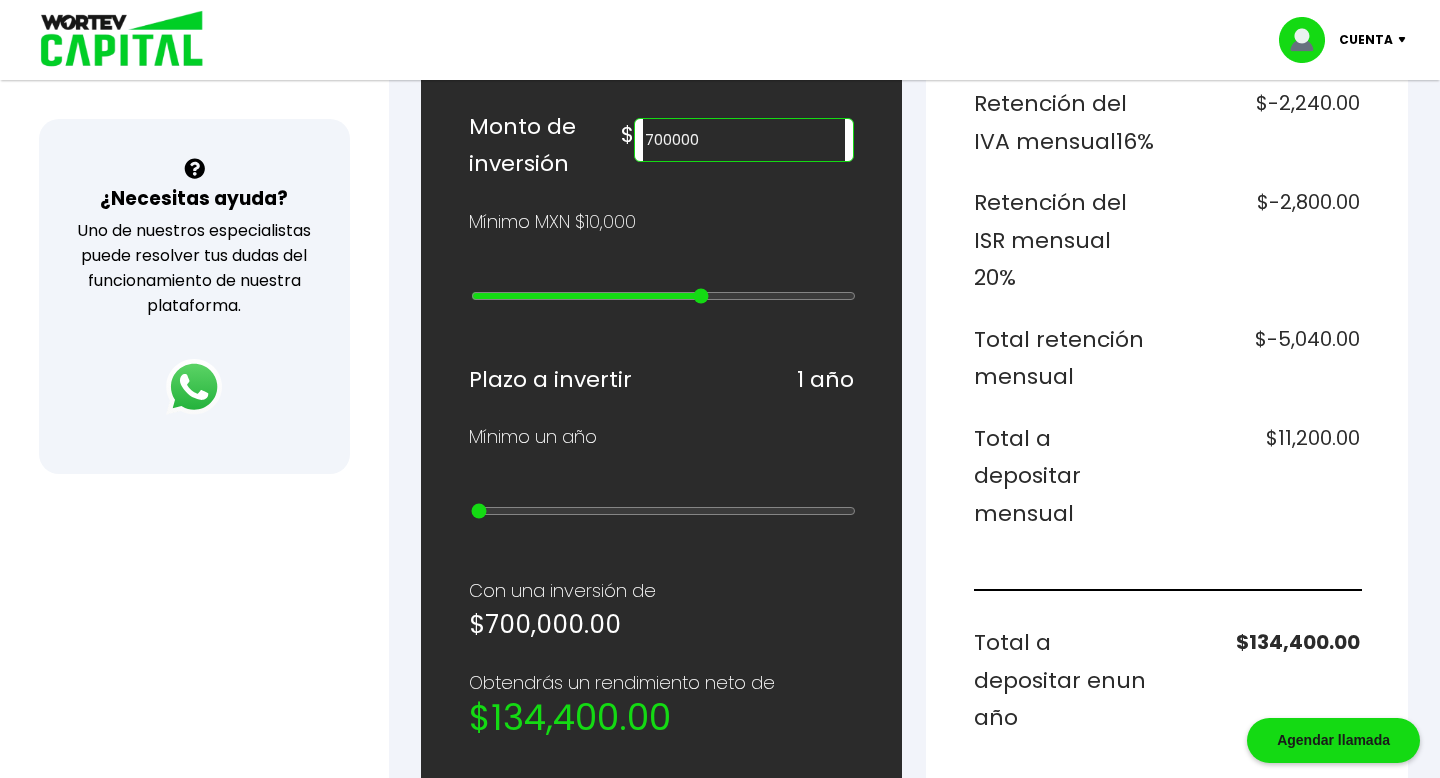 type on "800000" 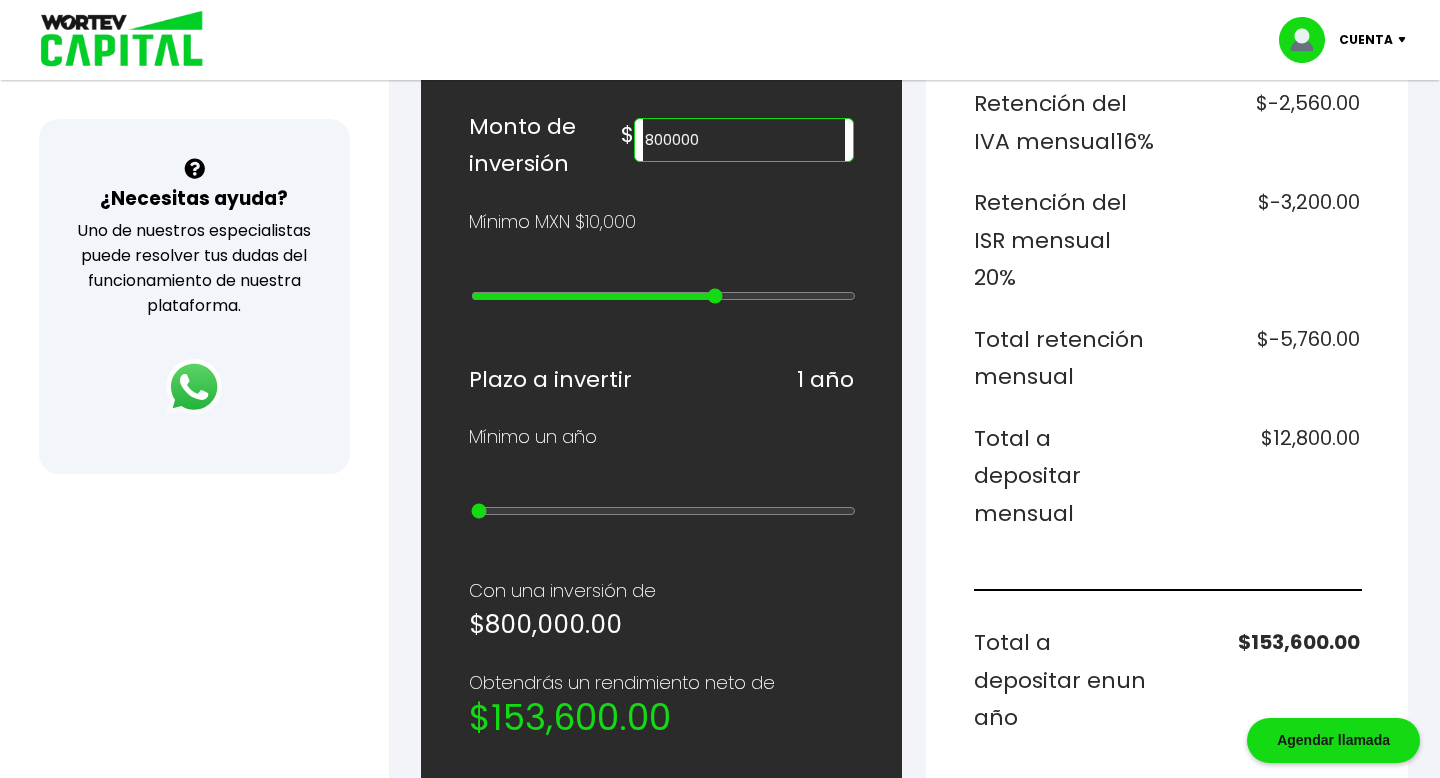 type on "900000" 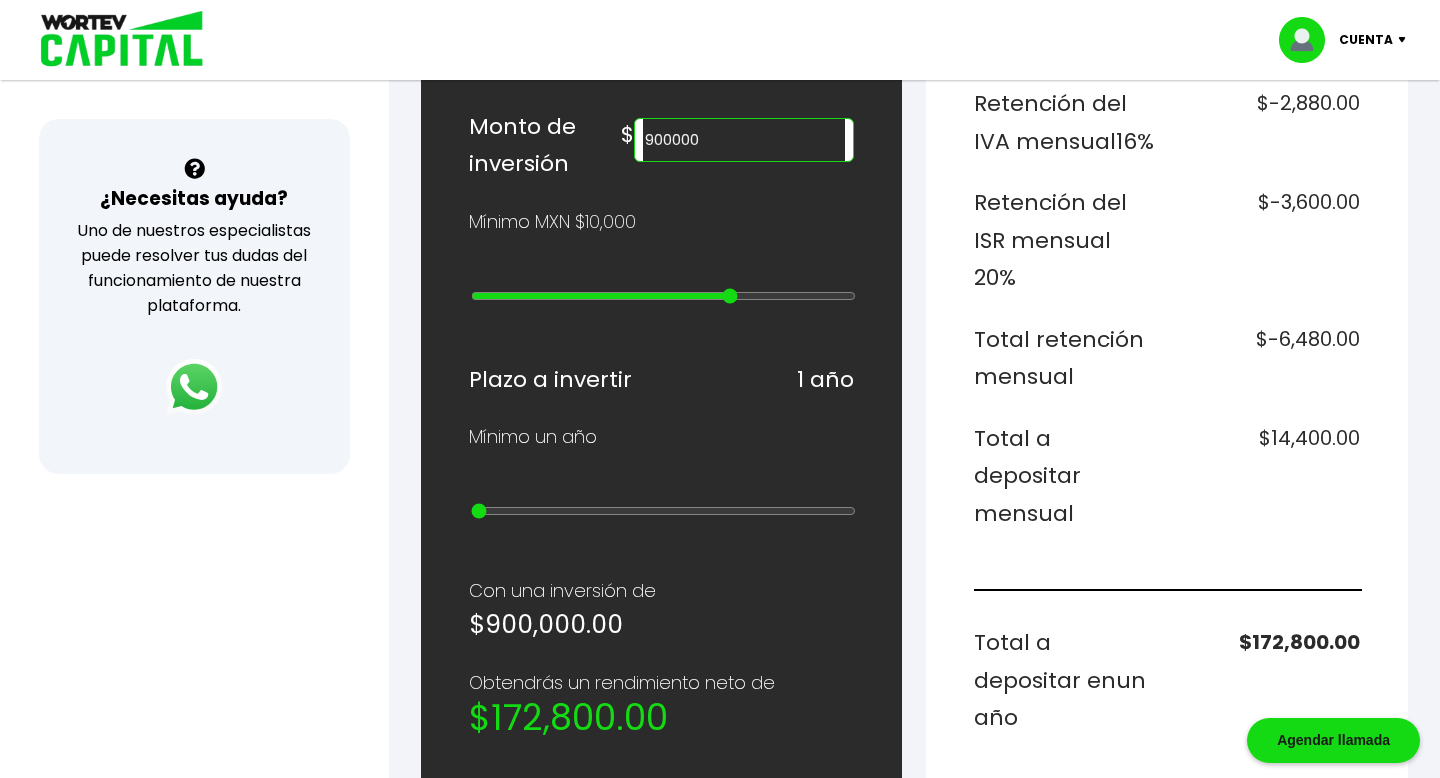 drag, startPoint x: 484, startPoint y: 292, endPoint x: 728, endPoint y: 296, distance: 244.03279 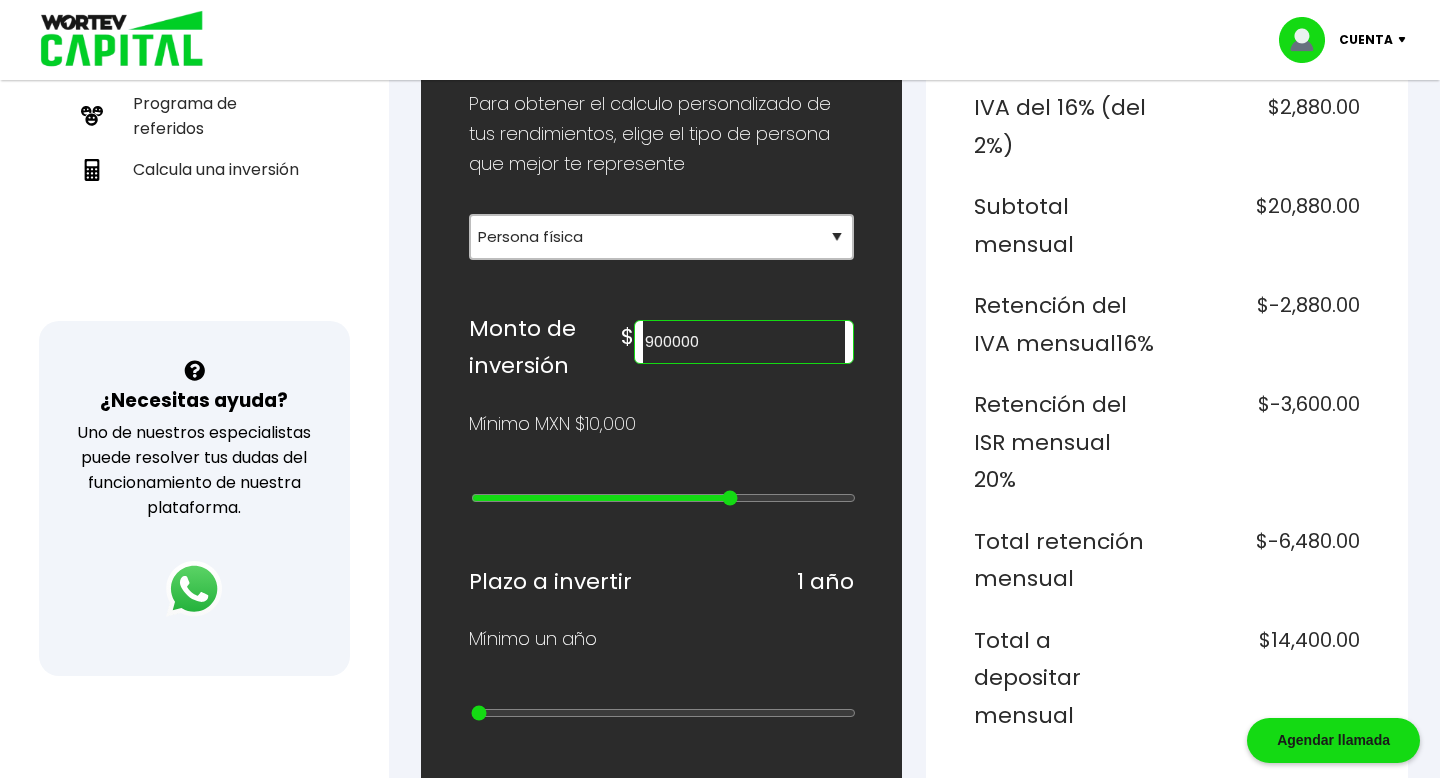 scroll, scrollTop: 431, scrollLeft: 0, axis: vertical 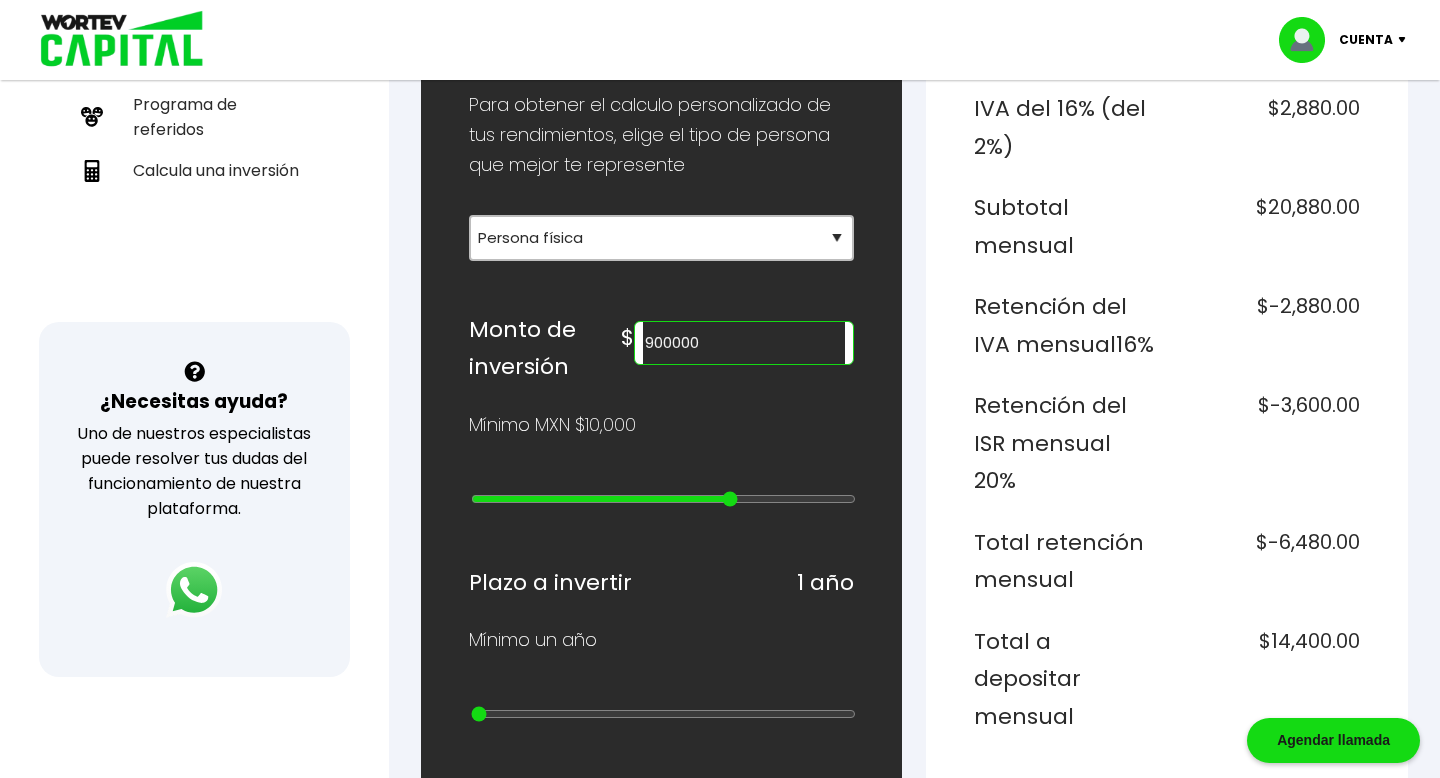 click on "900000" at bounding box center [744, 343] 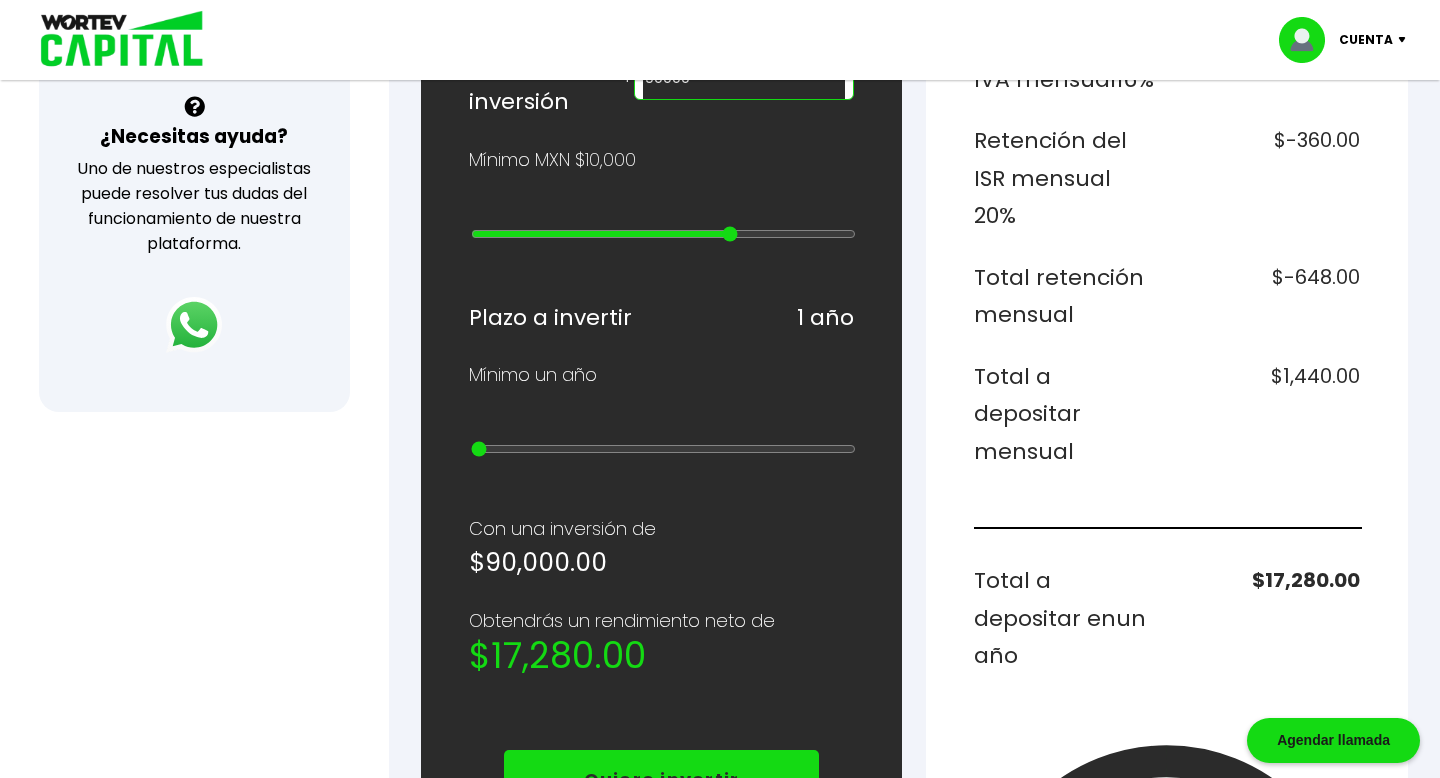 scroll, scrollTop: 699, scrollLeft: 0, axis: vertical 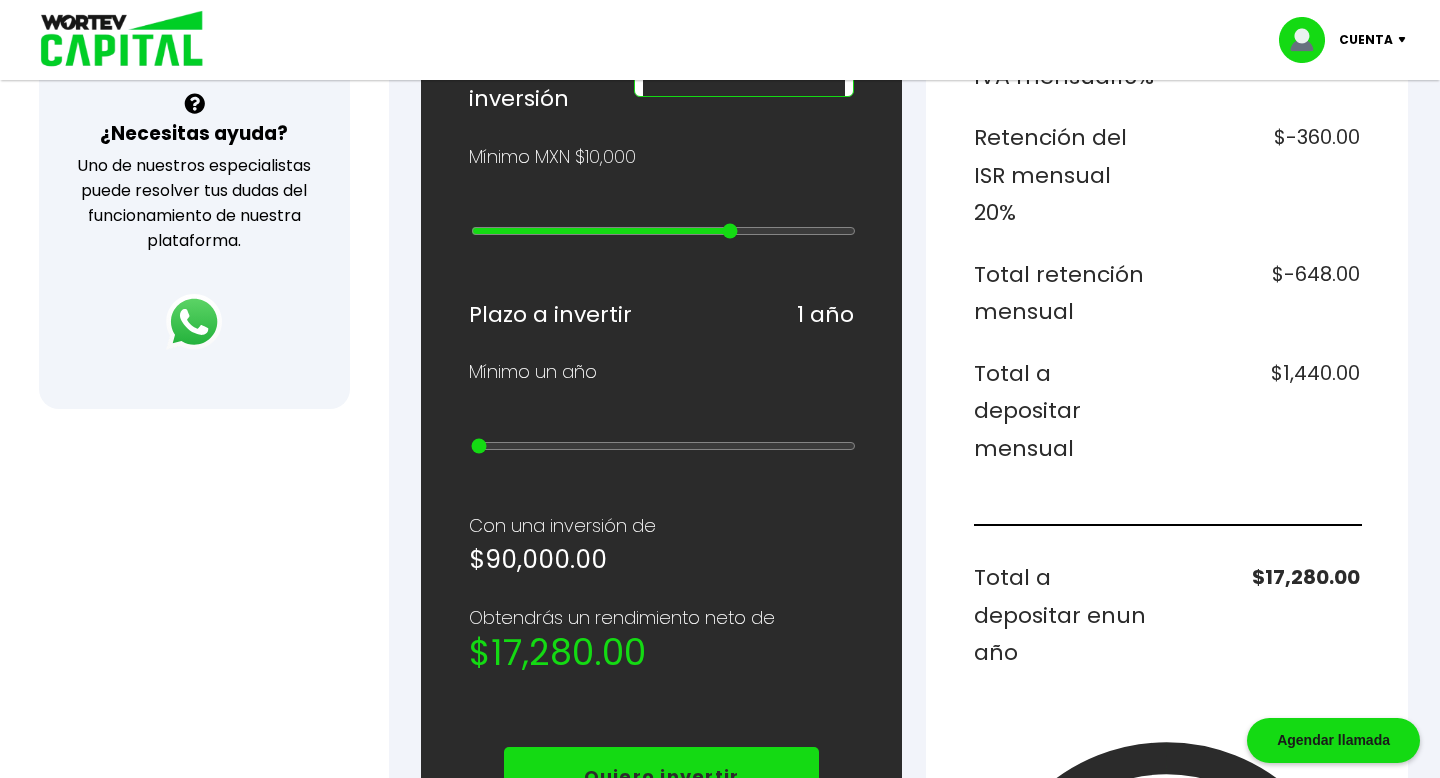 type on "90000" 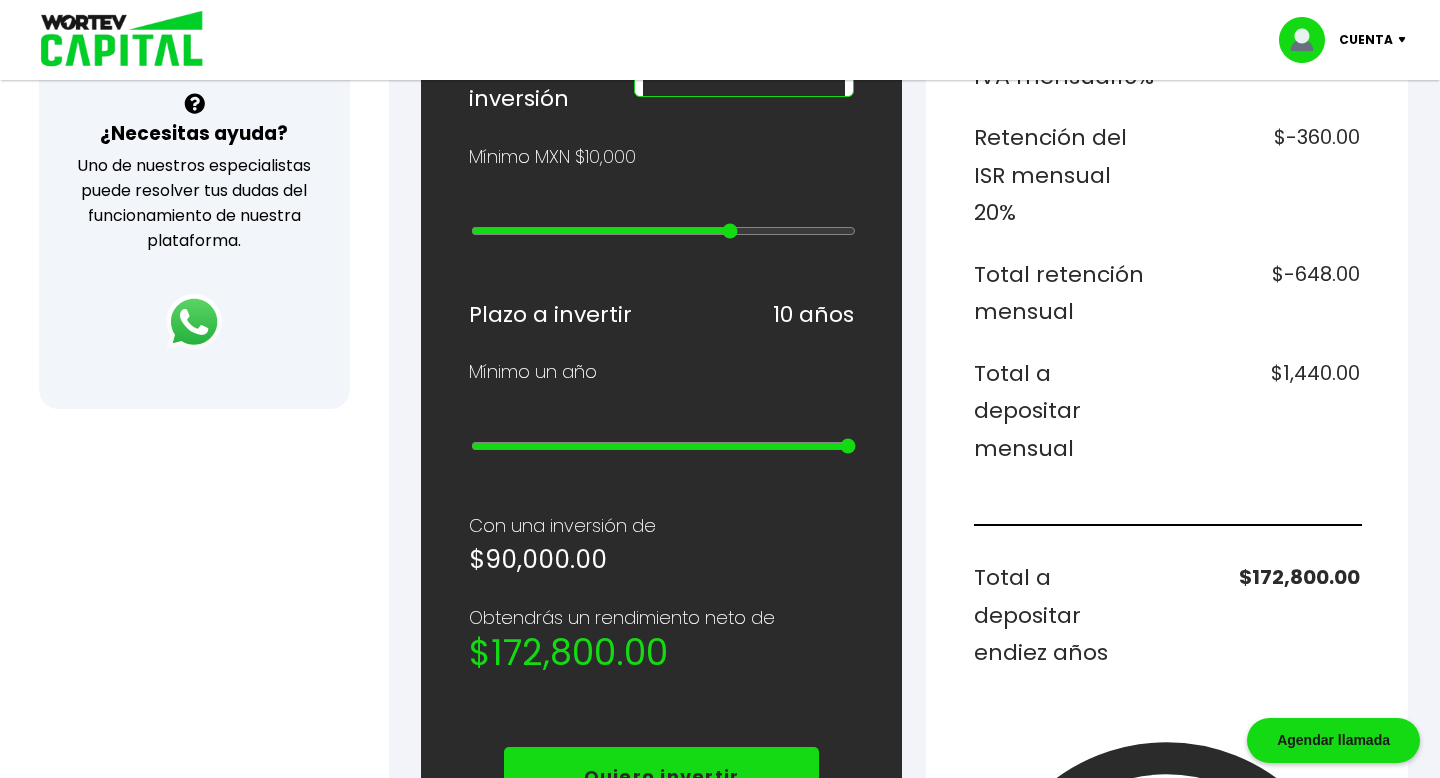 drag, startPoint x: 479, startPoint y: 439, endPoint x: 891, endPoint y: 444, distance: 412.03033 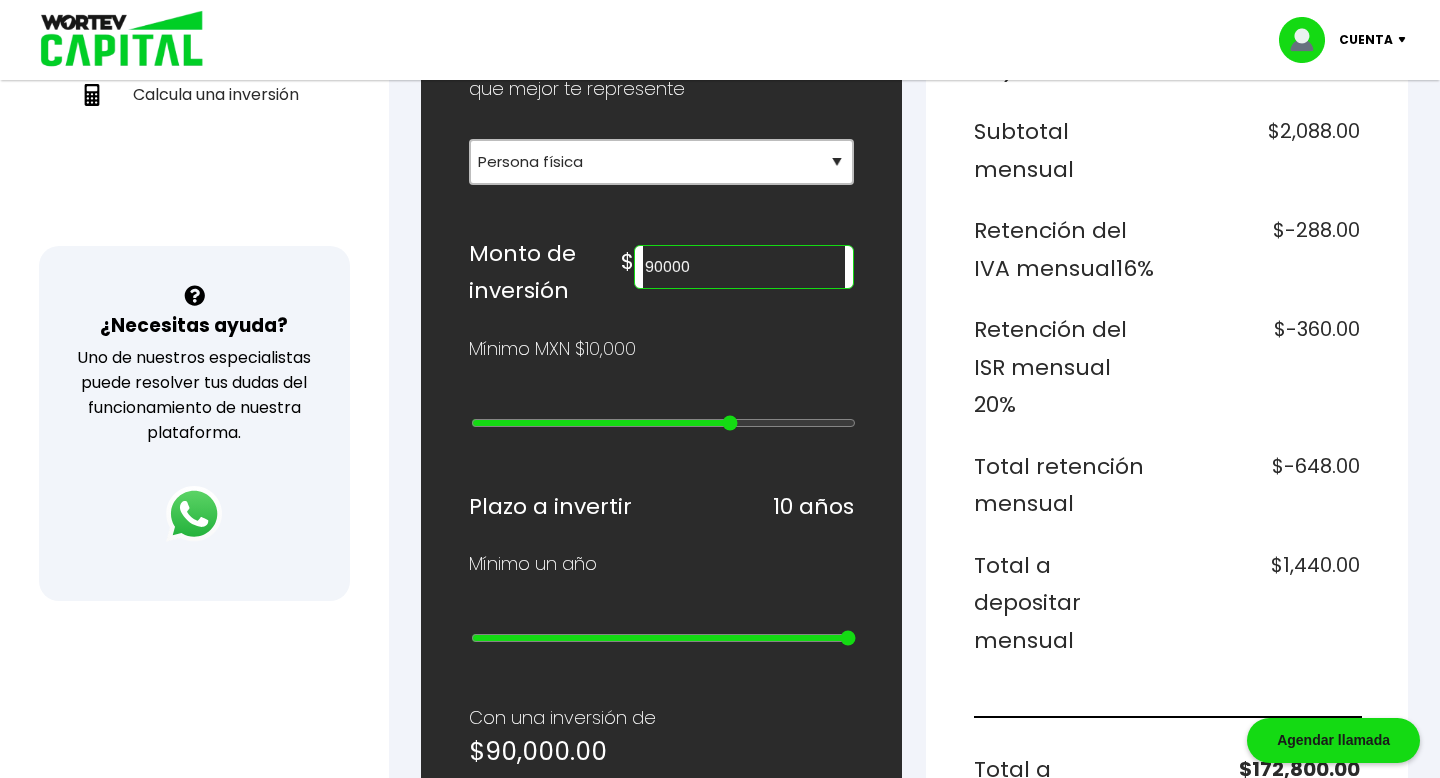 scroll, scrollTop: 0, scrollLeft: 0, axis: both 